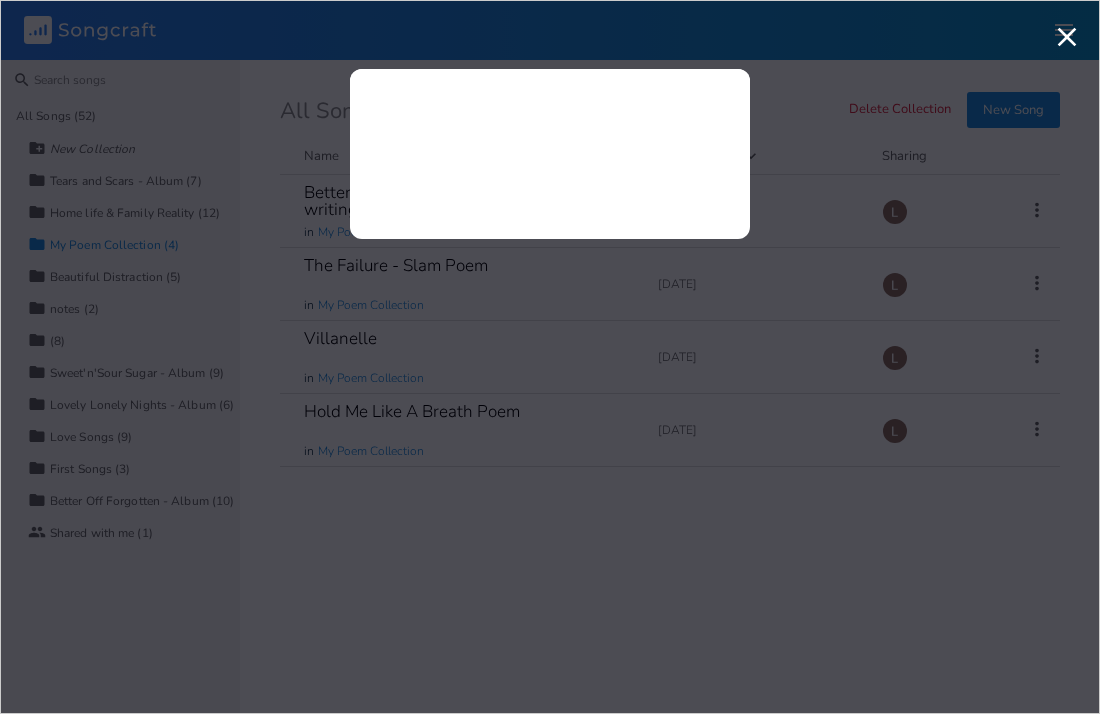 scroll, scrollTop: 0, scrollLeft: 0, axis: both 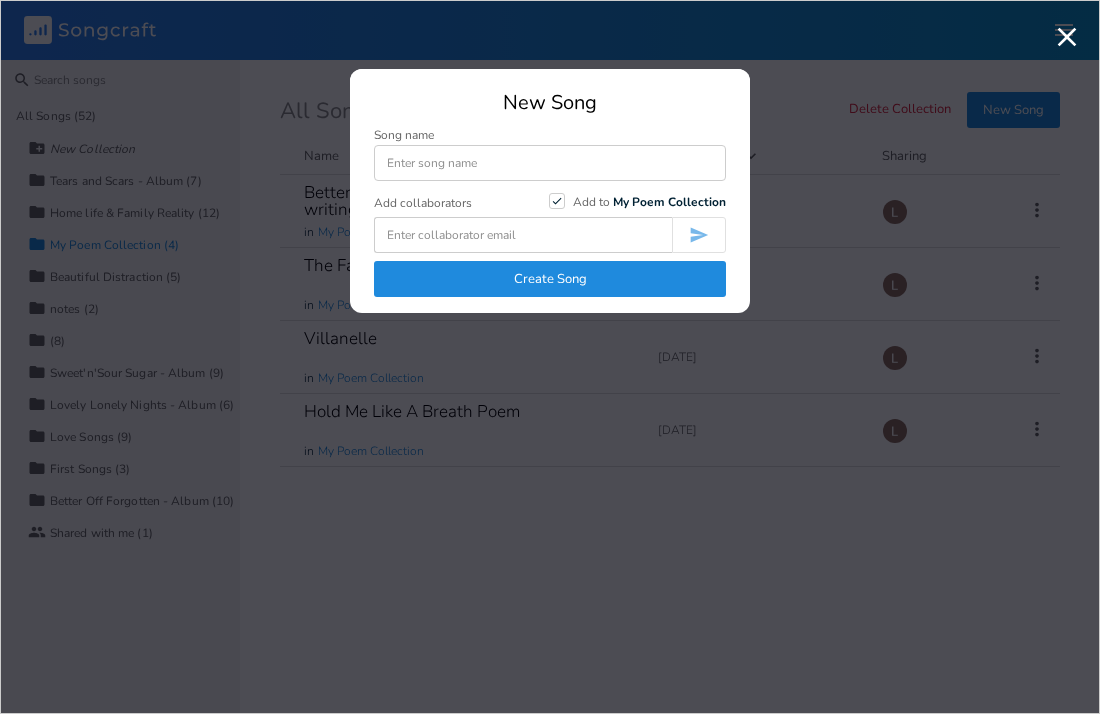 click on "Create Song" at bounding box center [550, 279] 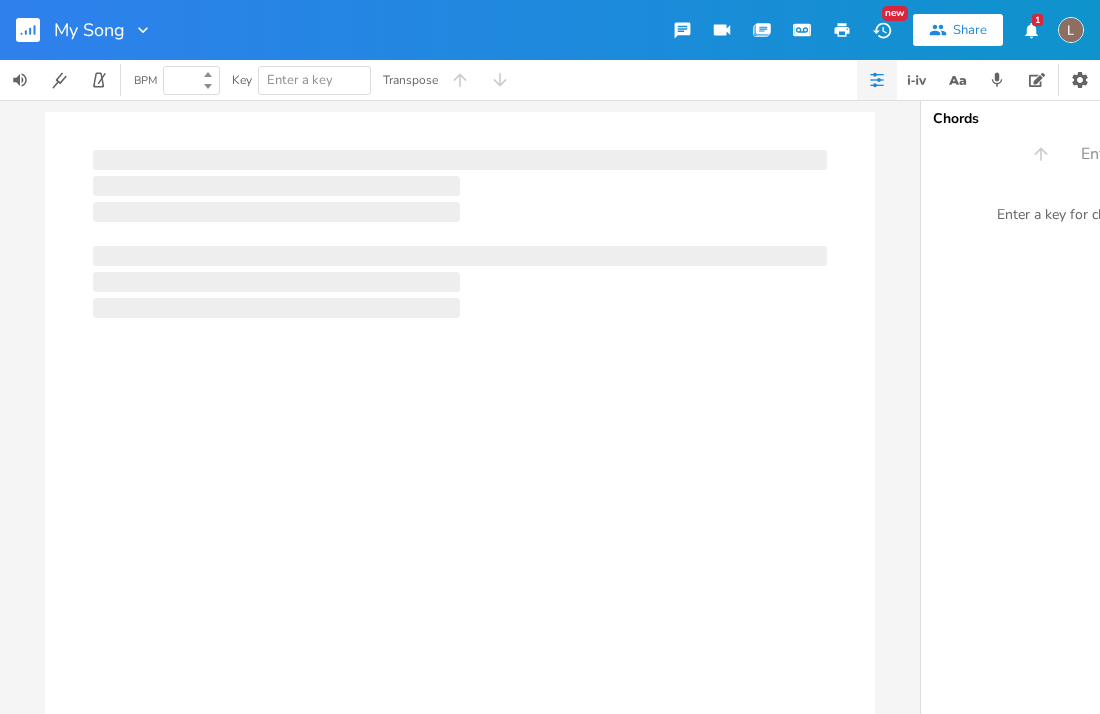 type on "100" 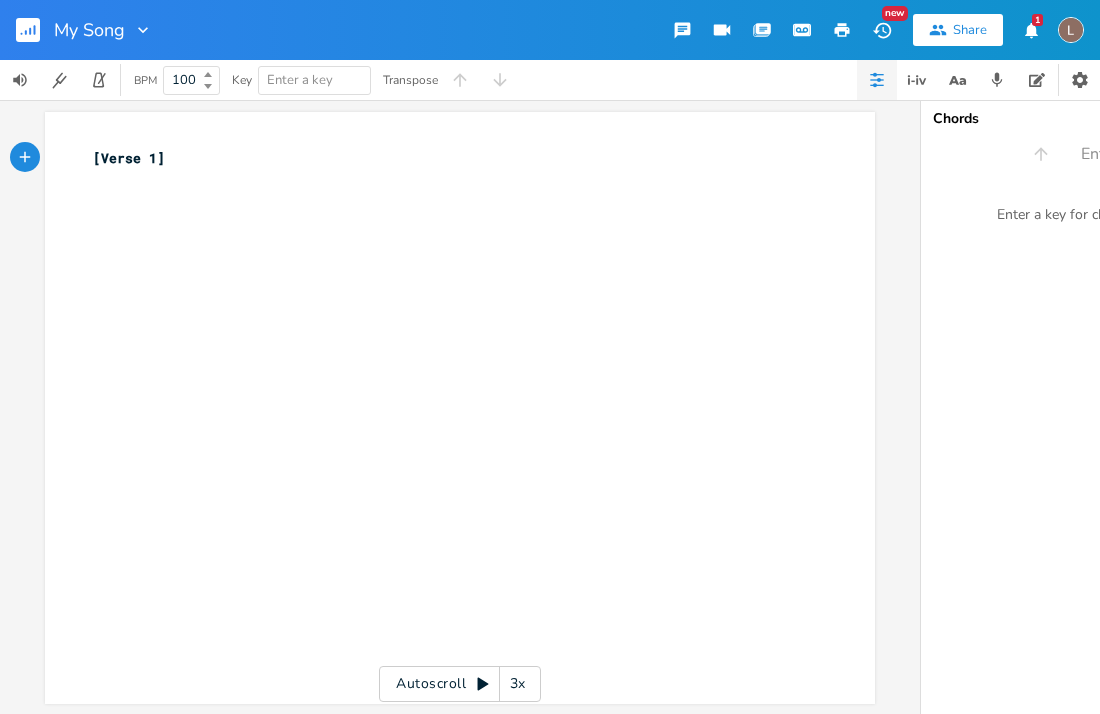 click on "xxxxxxxxxx   [Verse 1] ​" at bounding box center (475, 427) 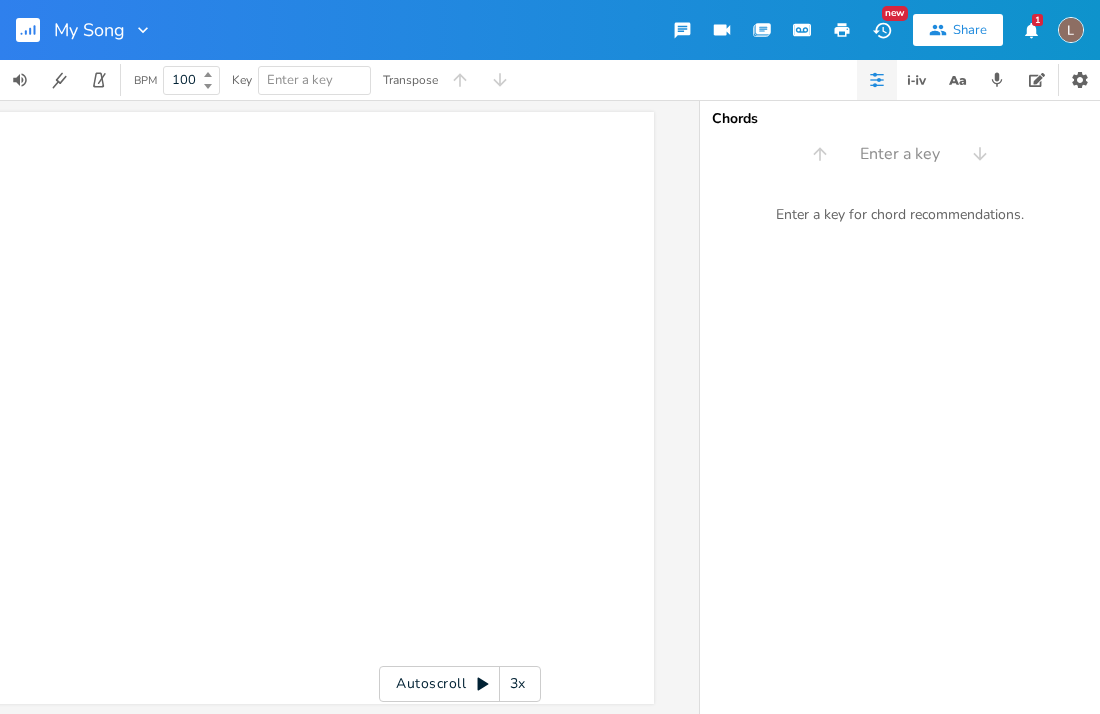 scroll, scrollTop: 0, scrollLeft: 0, axis: both 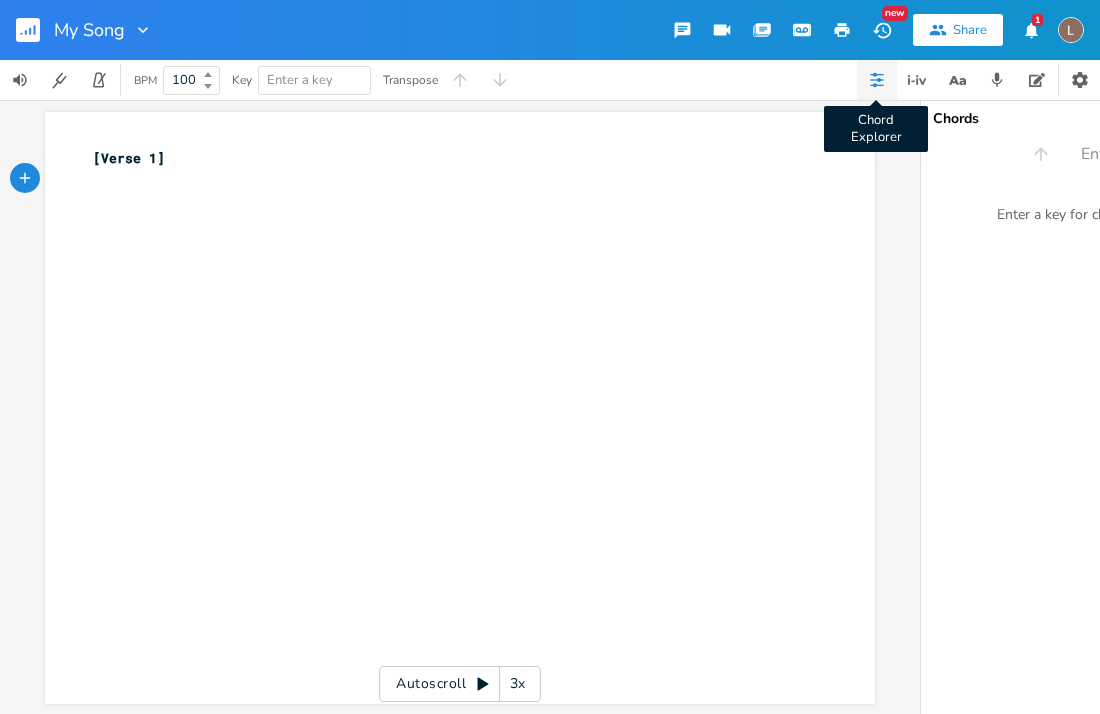 click 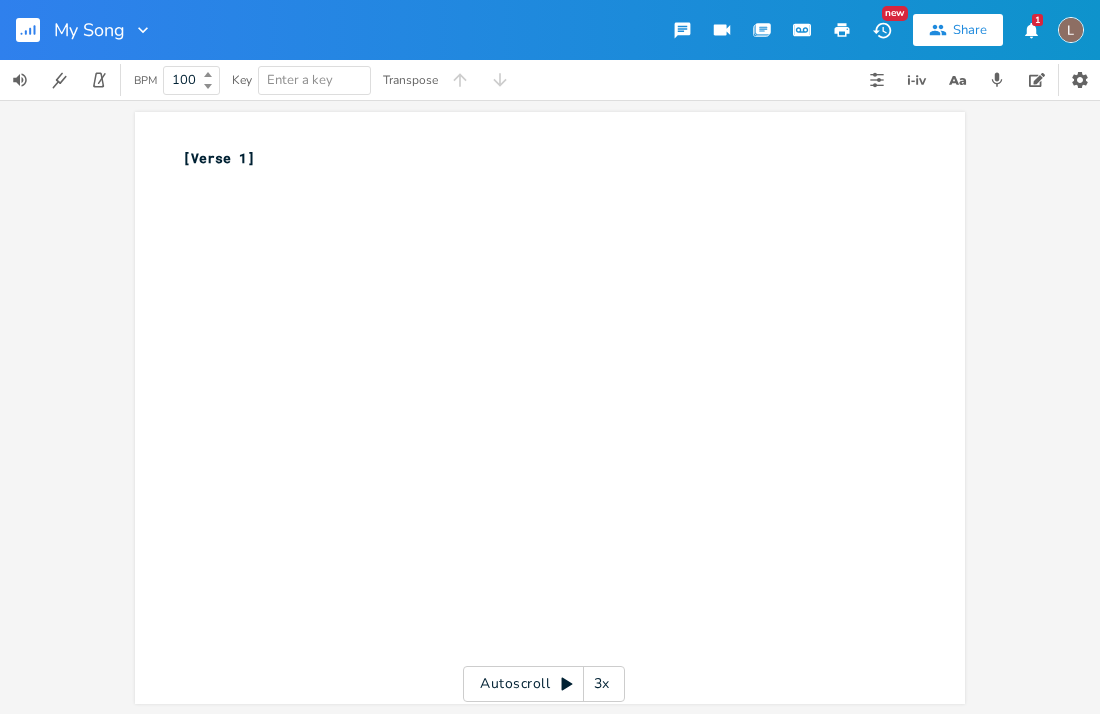 click on "xxxxxxxxxx   [Verse 1] ​" at bounding box center [565, 427] 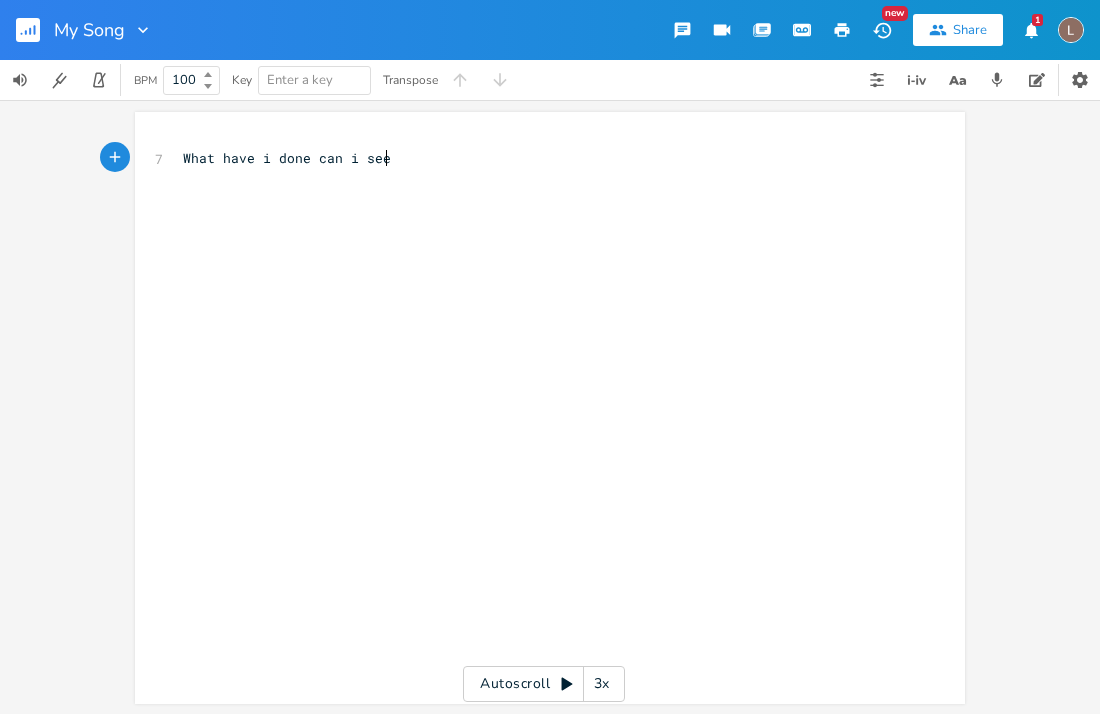 scroll, scrollTop: 0, scrollLeft: 163, axis: horizontal 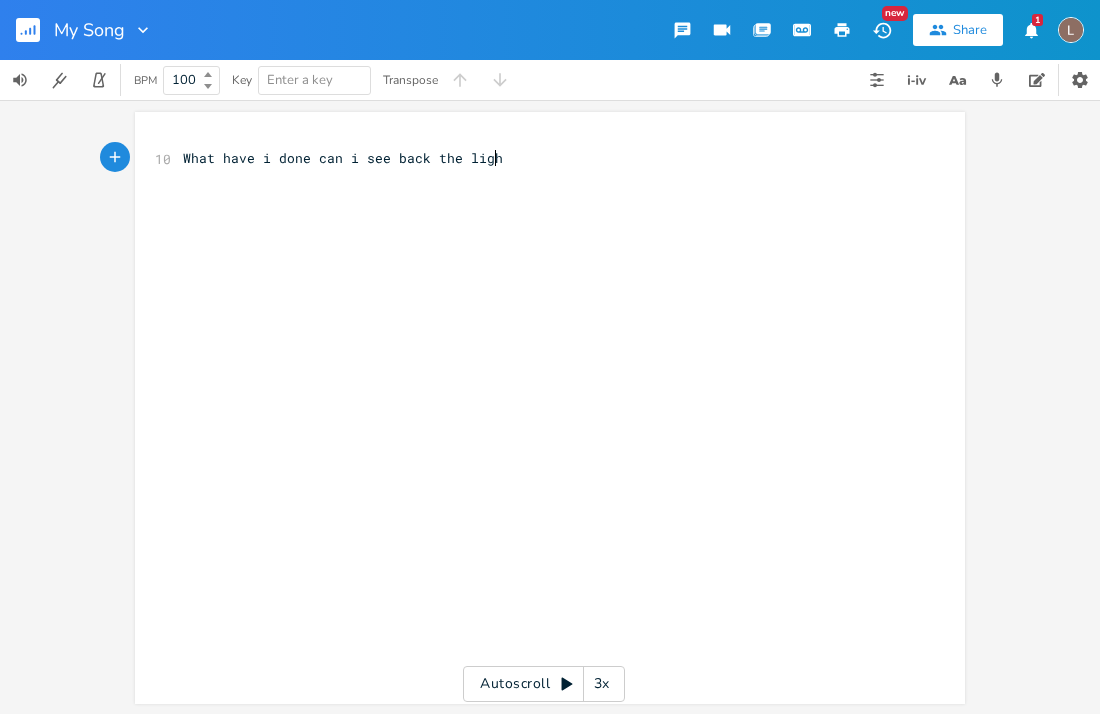 type on "What have i done can i see back the light" 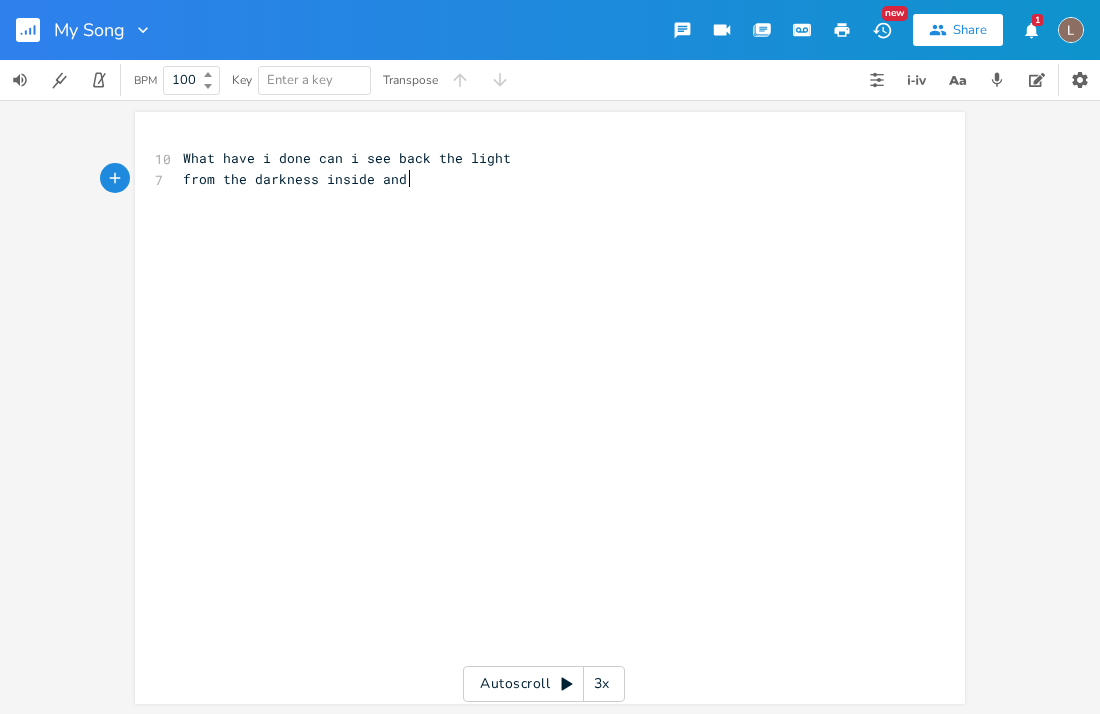 scroll, scrollTop: 0, scrollLeft: 196, axis: horizontal 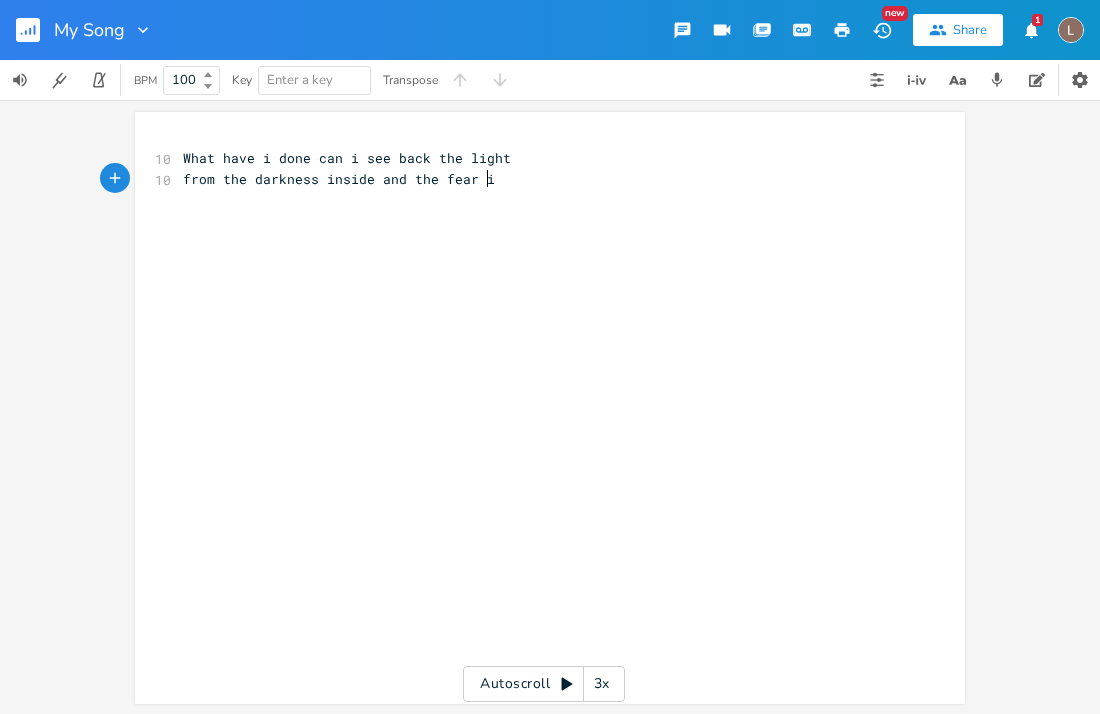 type on "the fear i h" 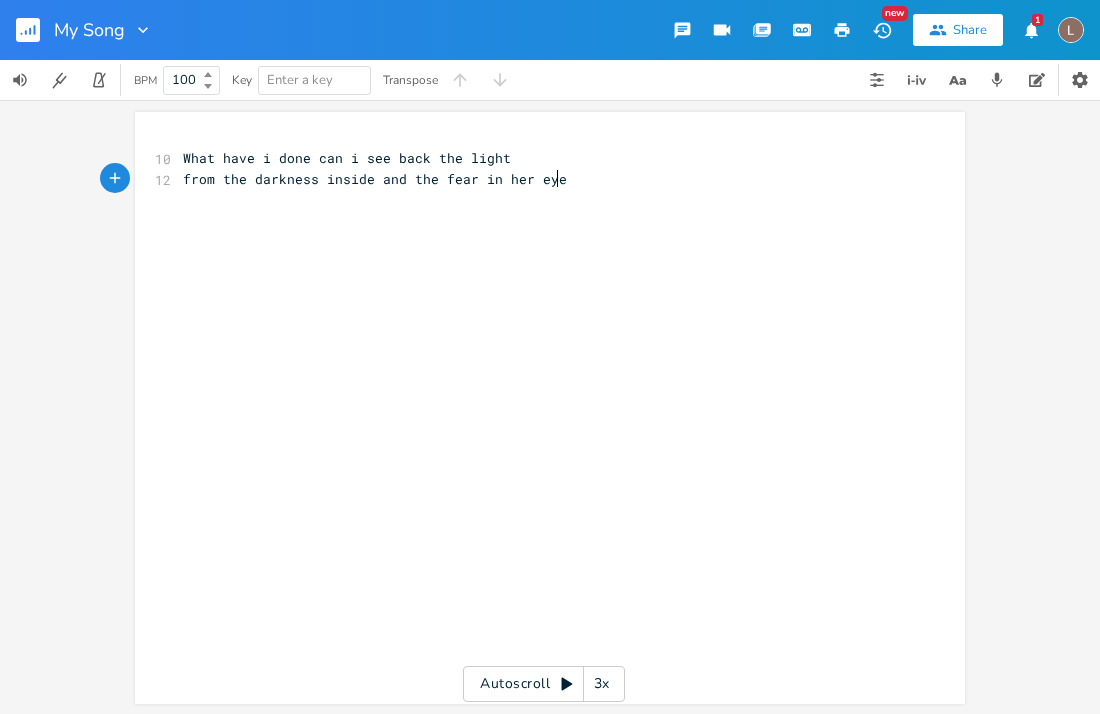 type on "n her eyes" 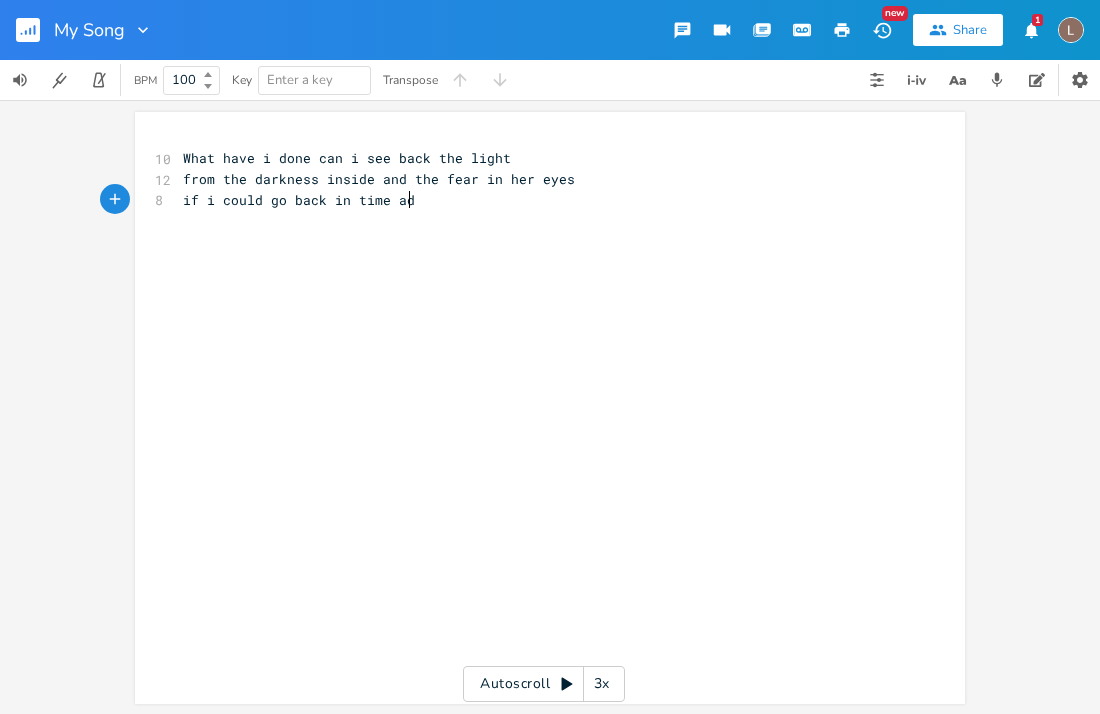 type on "if i could go back in time ad" 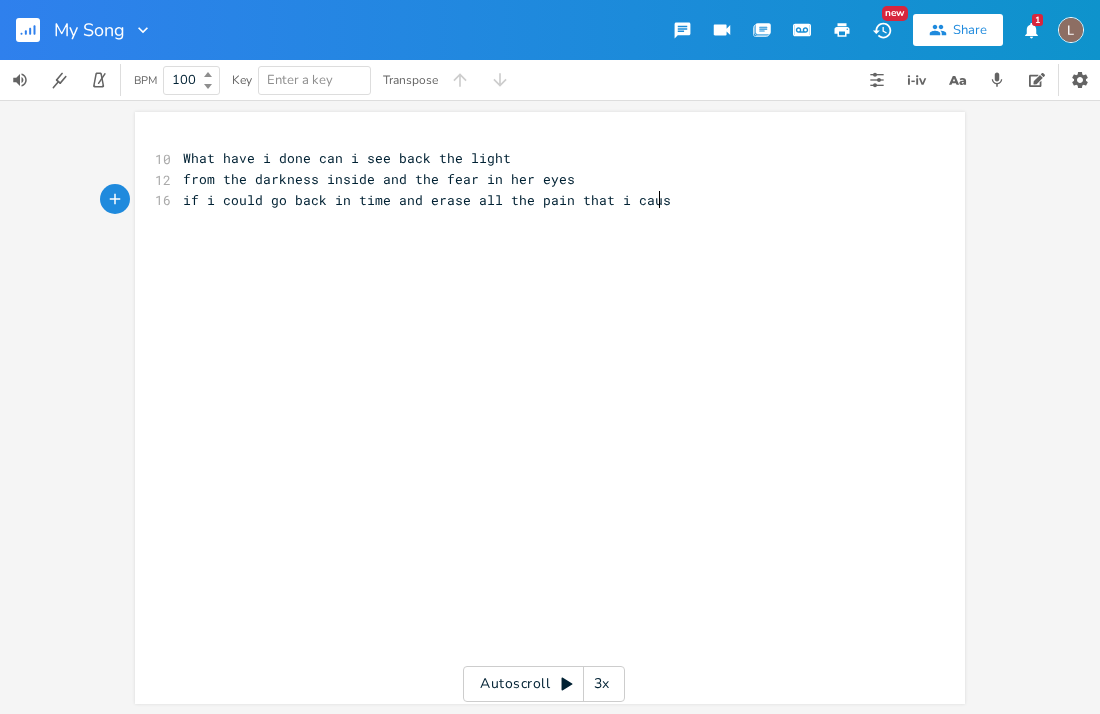 type on "nd erase all the pain that i causd" 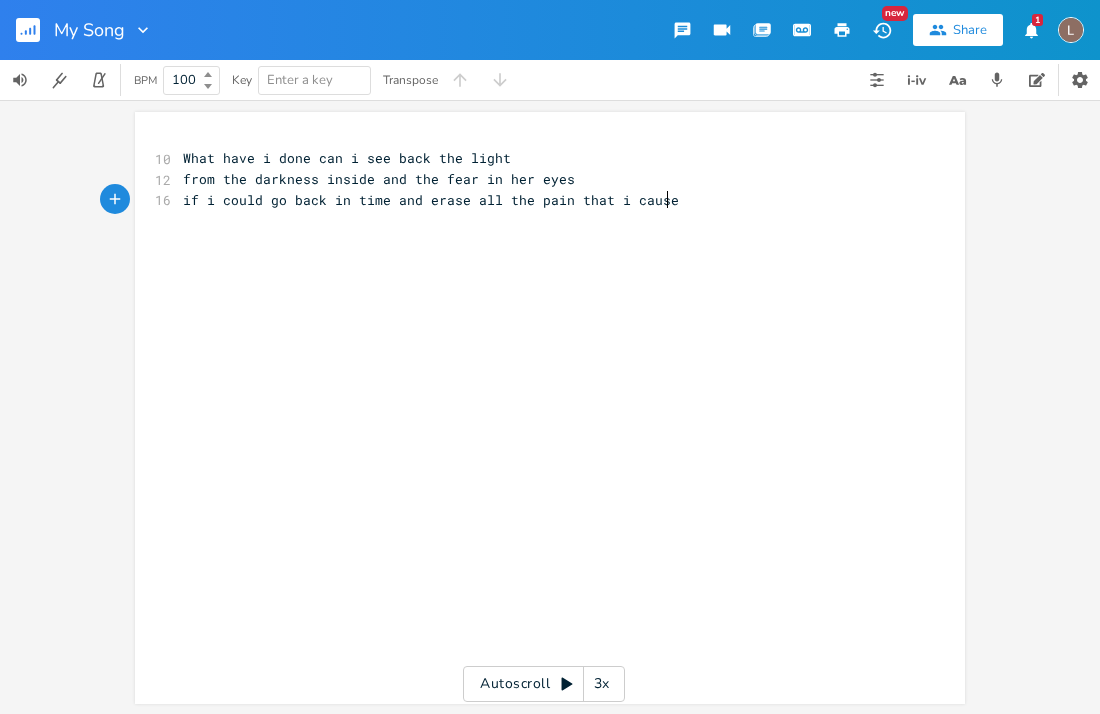 type on "ed" 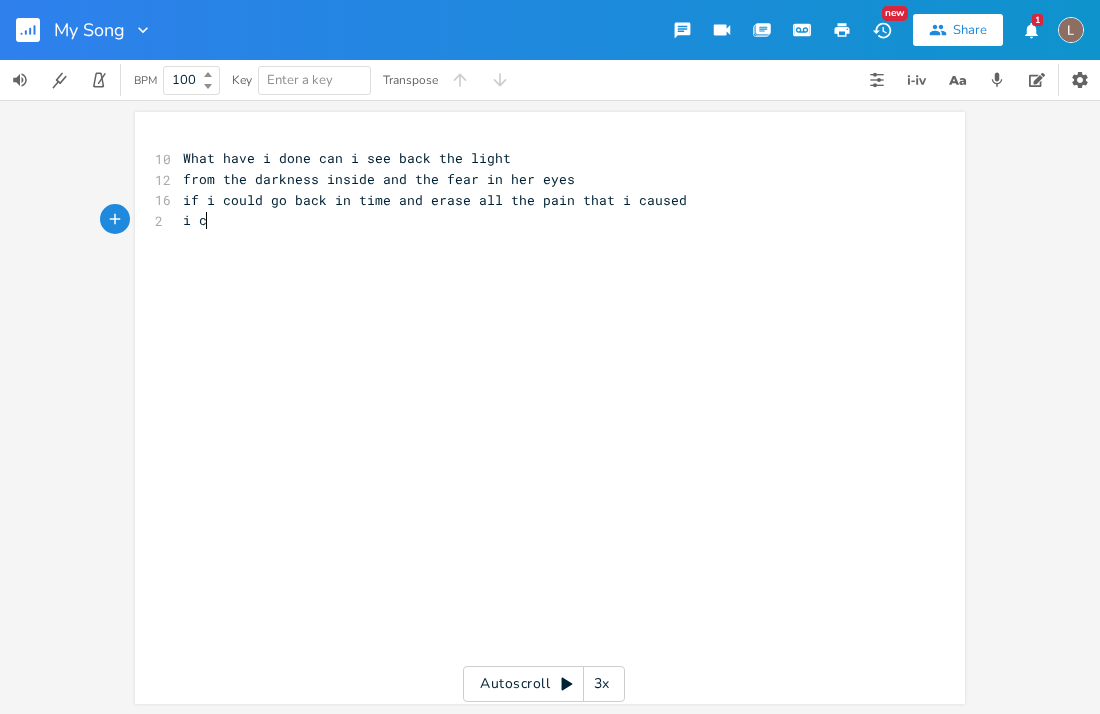 type on "i cou" 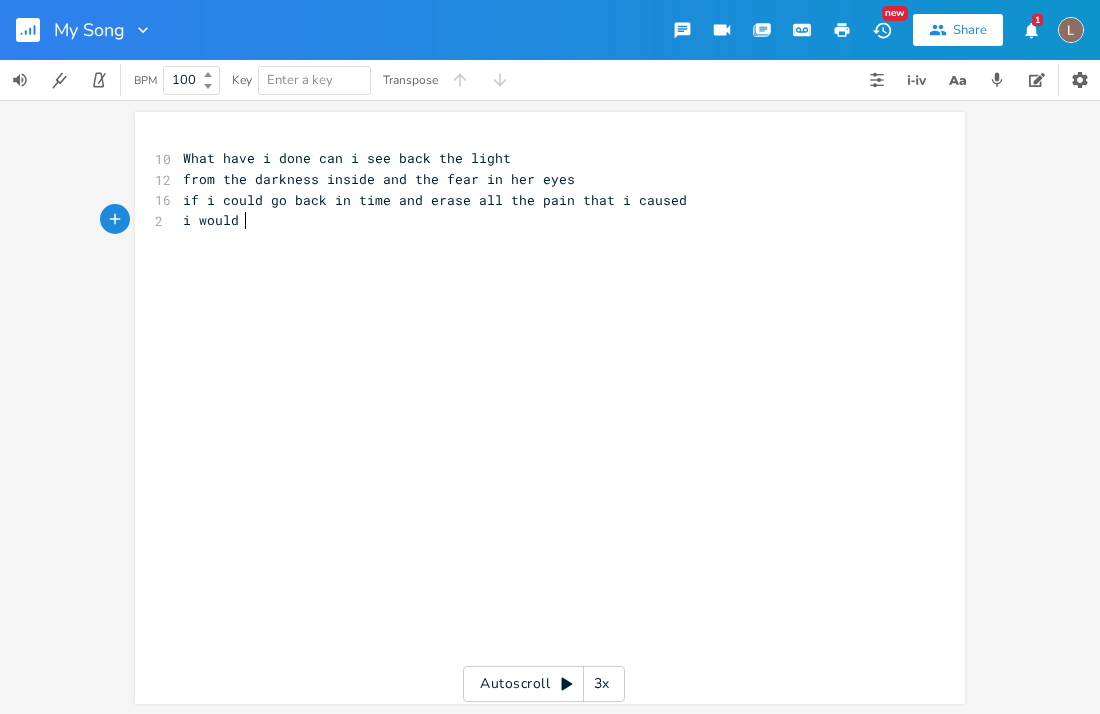 scroll, scrollTop: 0, scrollLeft: 40, axis: horizontal 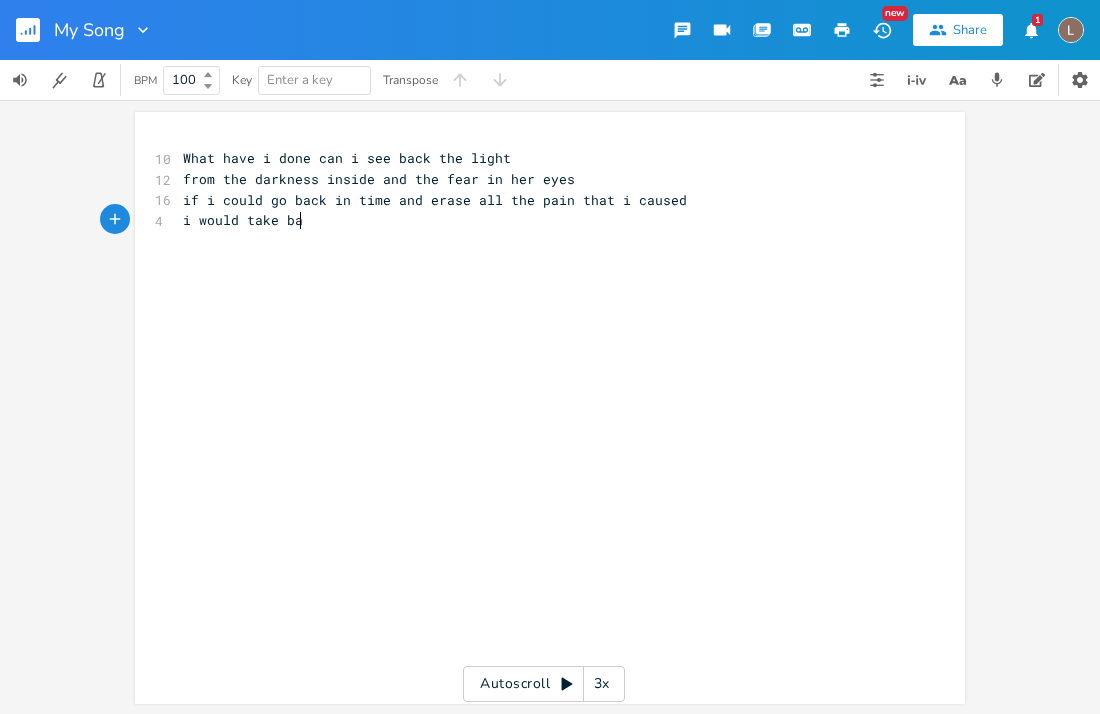 type on "would take bav" 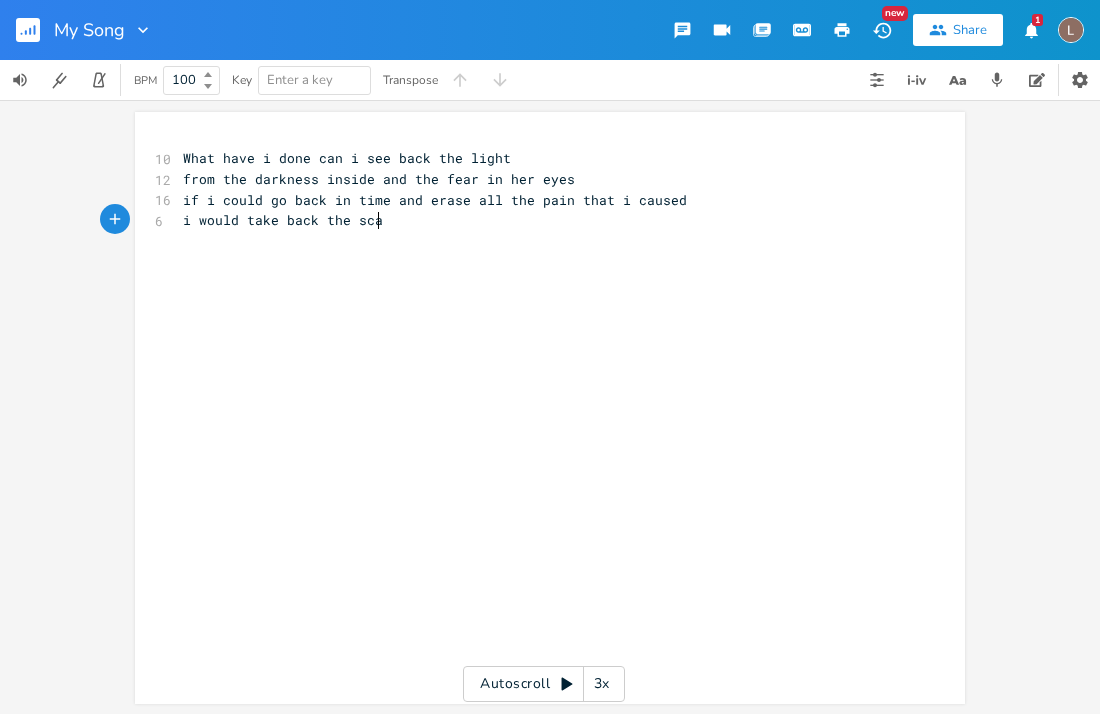 type on "ck the scars" 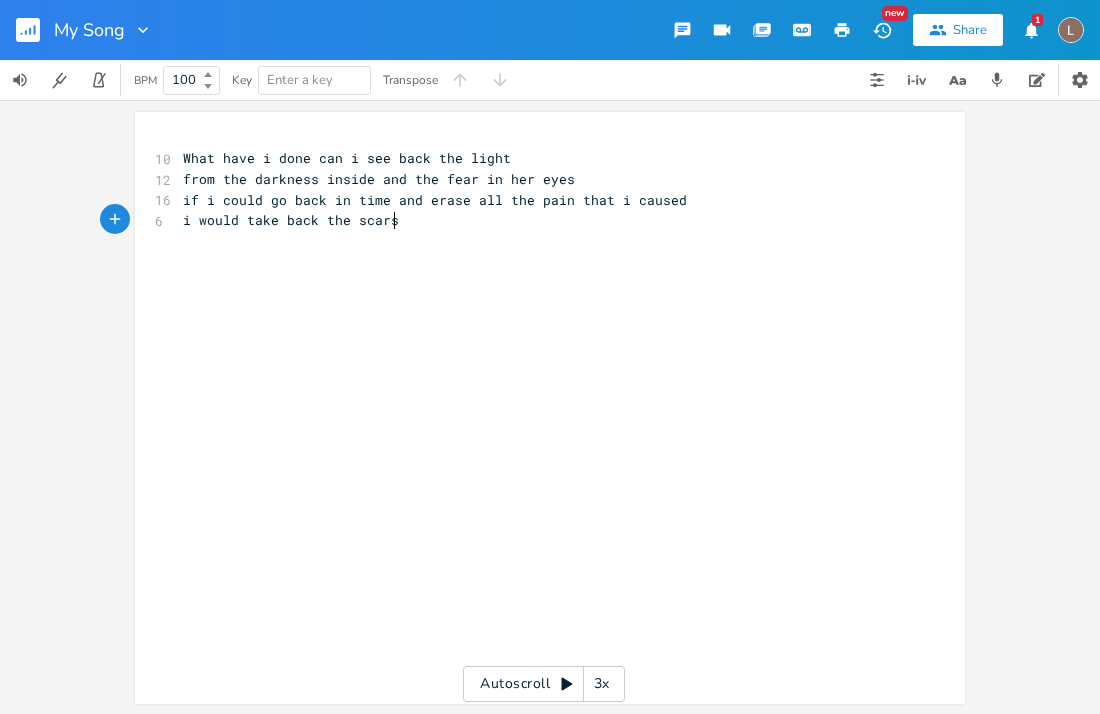 scroll, scrollTop: 0, scrollLeft: 68, axis: horizontal 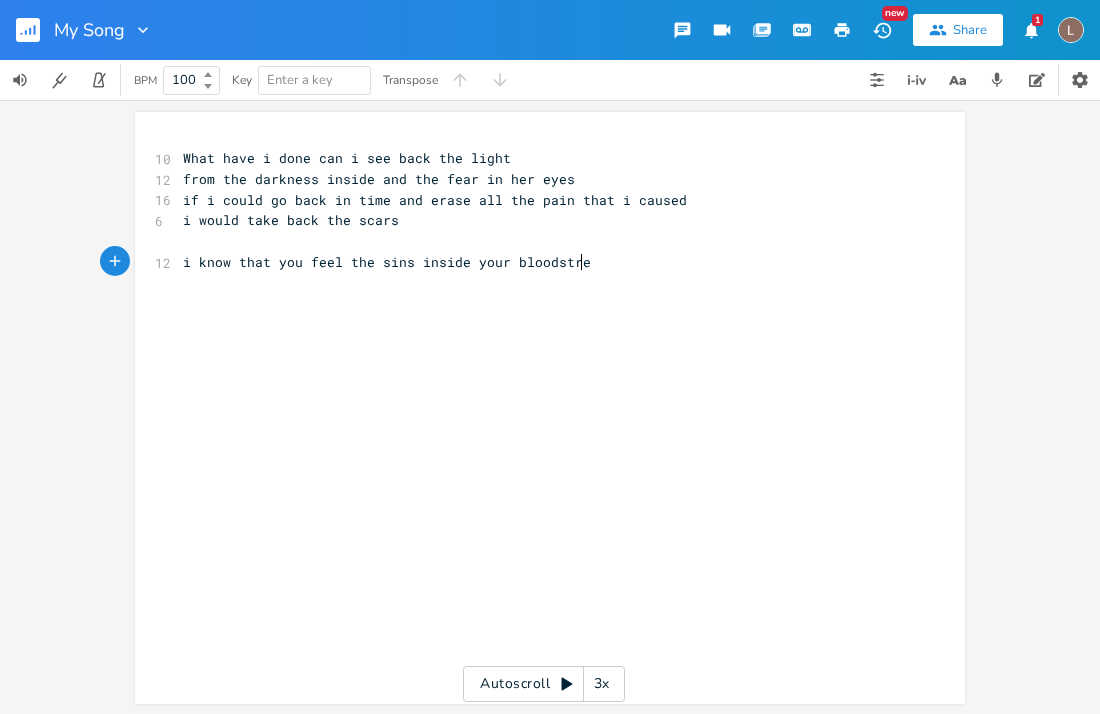 type on "i know that you feel the sins inside your bloodstream" 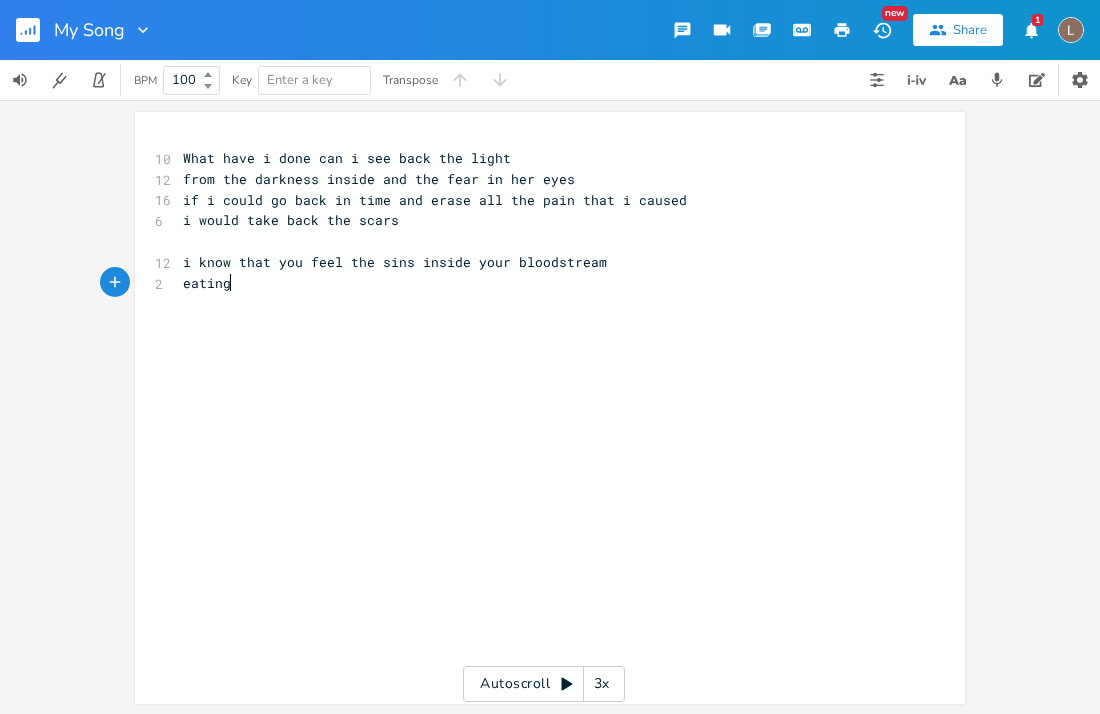 scroll, scrollTop: 0, scrollLeft: 39, axis: horizontal 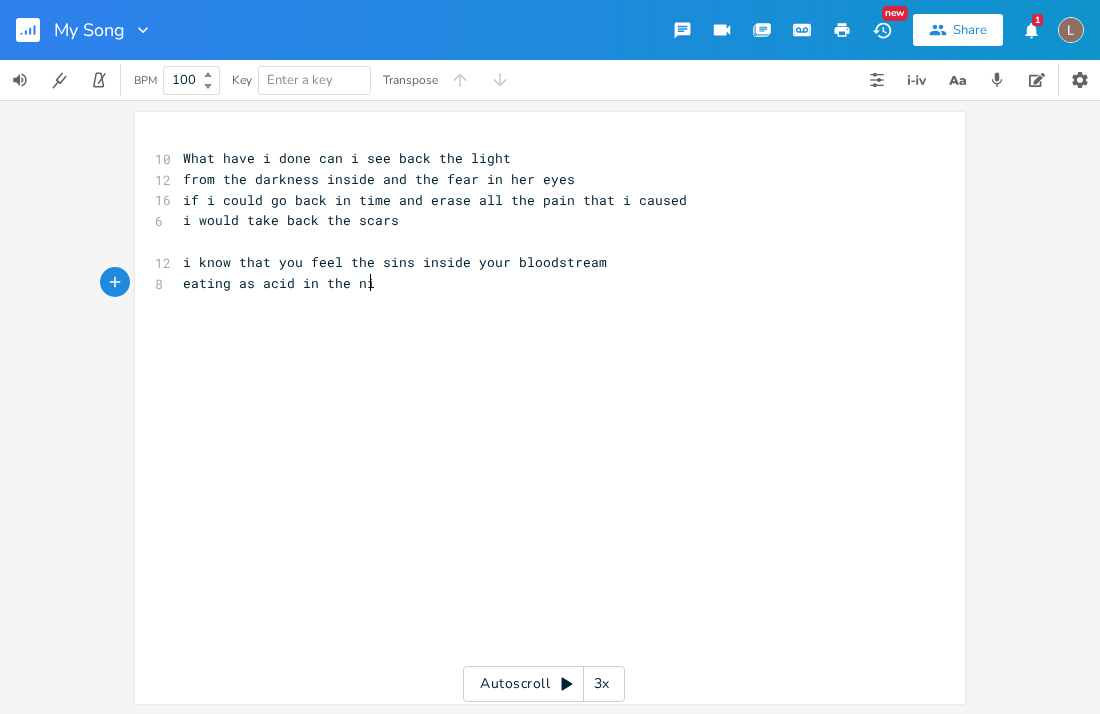 type on "eating as acid in the nic" 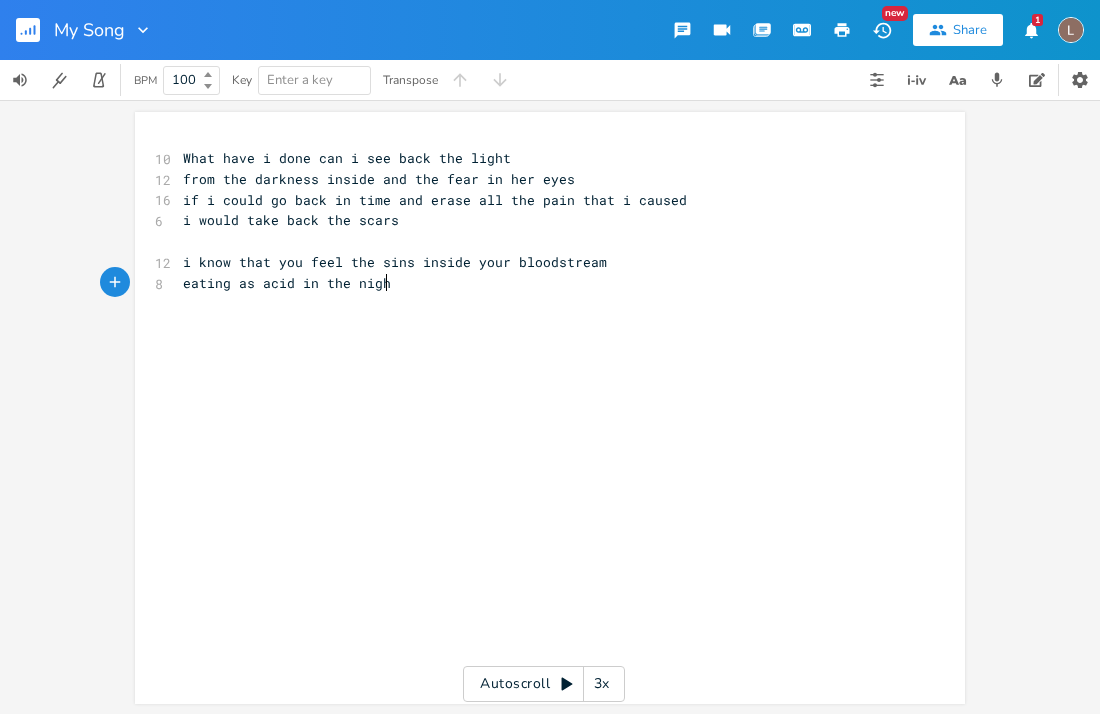 type on "ght" 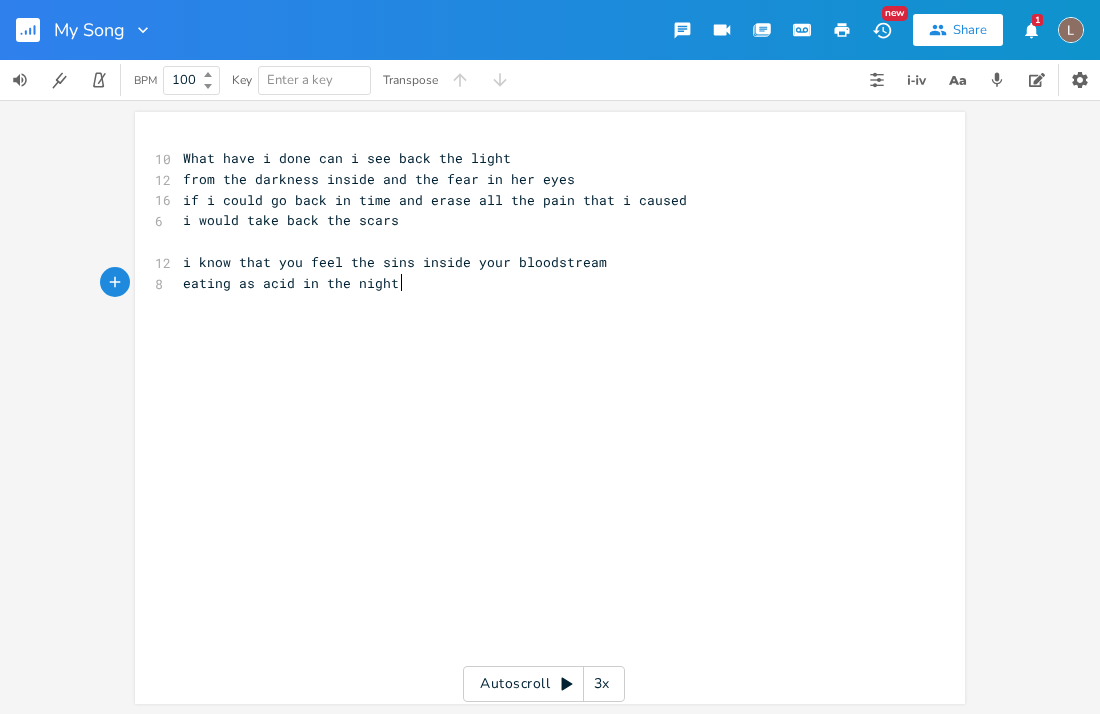 scroll, scrollTop: 0, scrollLeft: 22, axis: horizontal 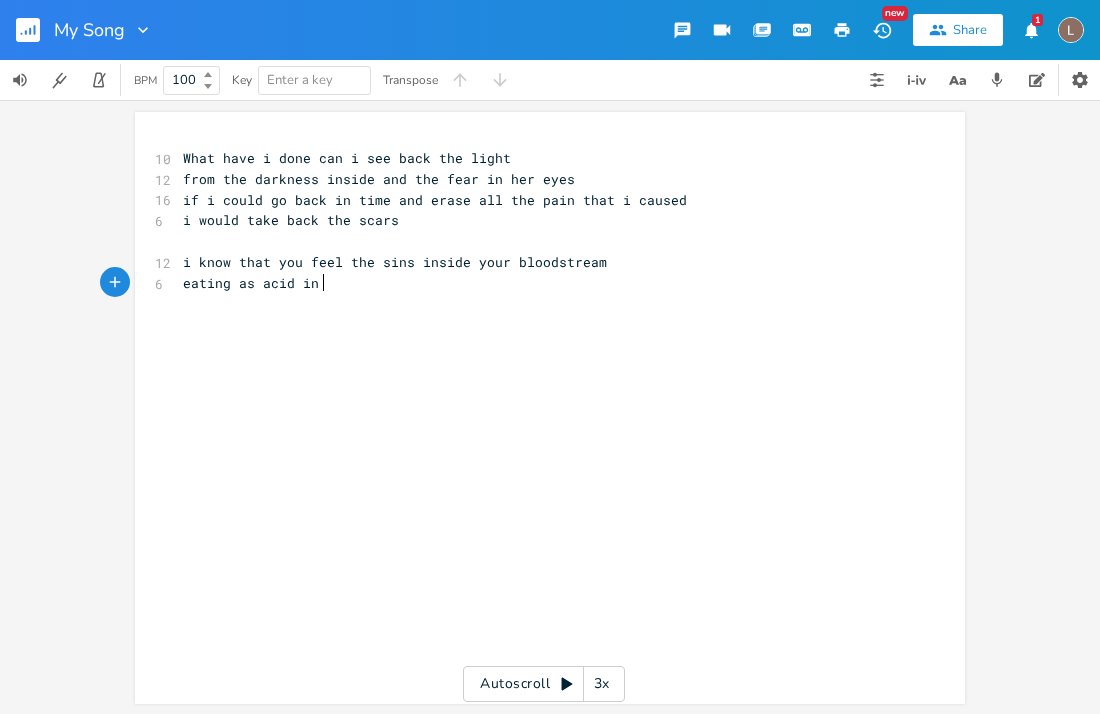 type on "m" 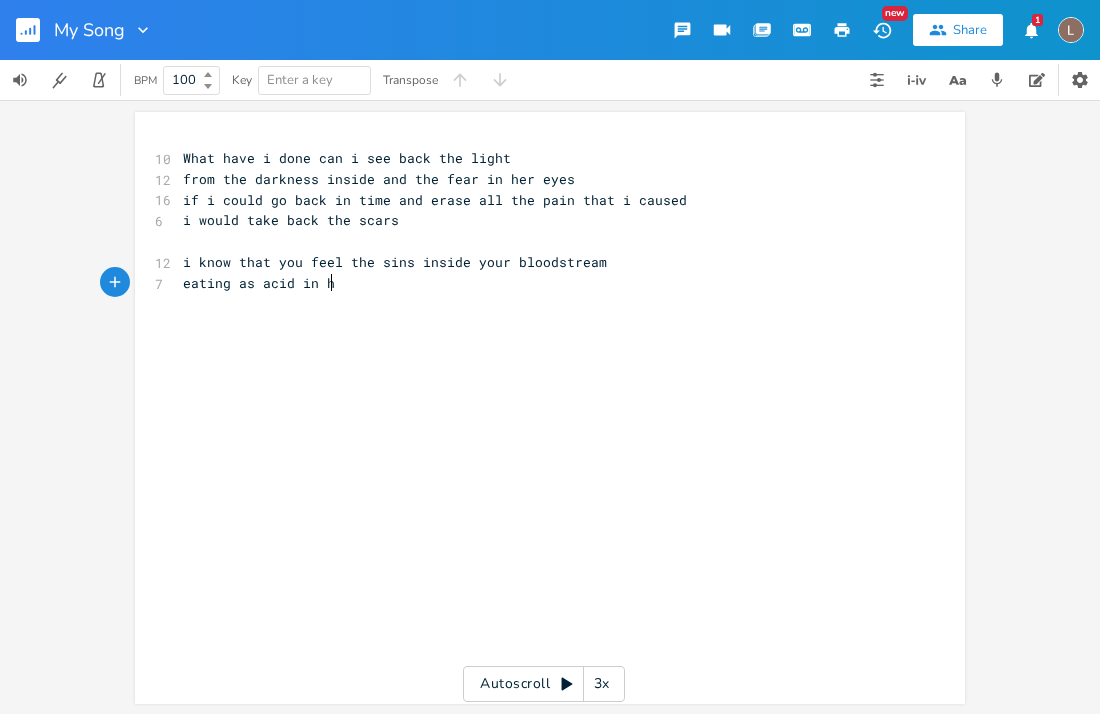 scroll, scrollTop: 0, scrollLeft: 8, axis: horizontal 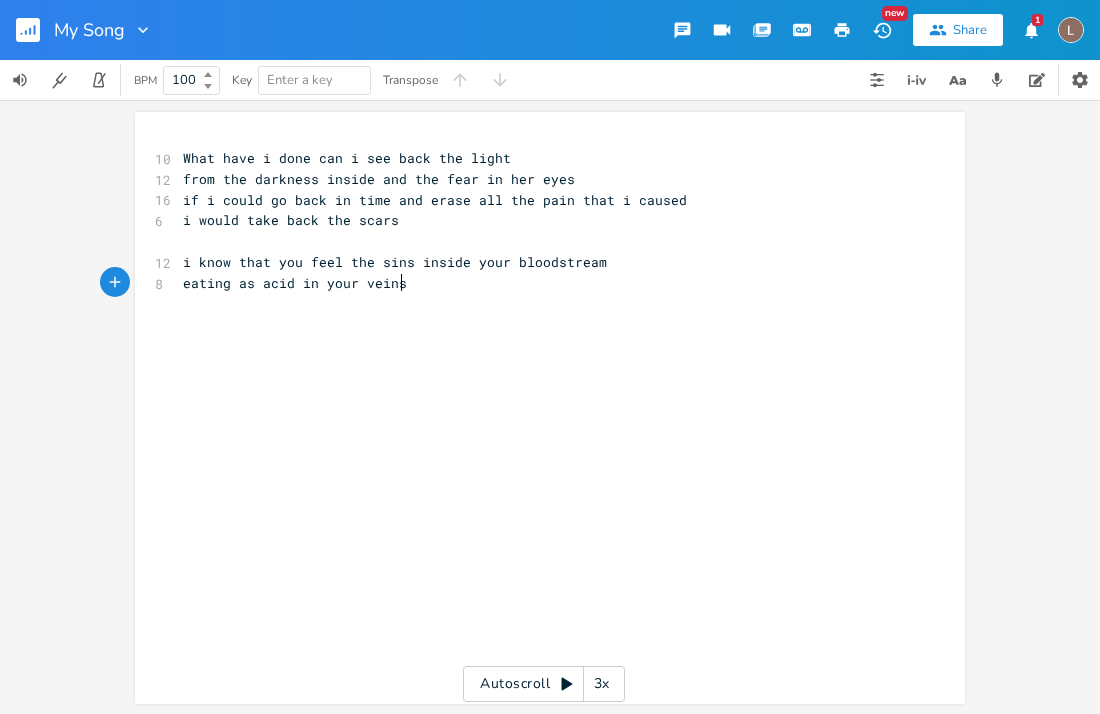 type on "your veins" 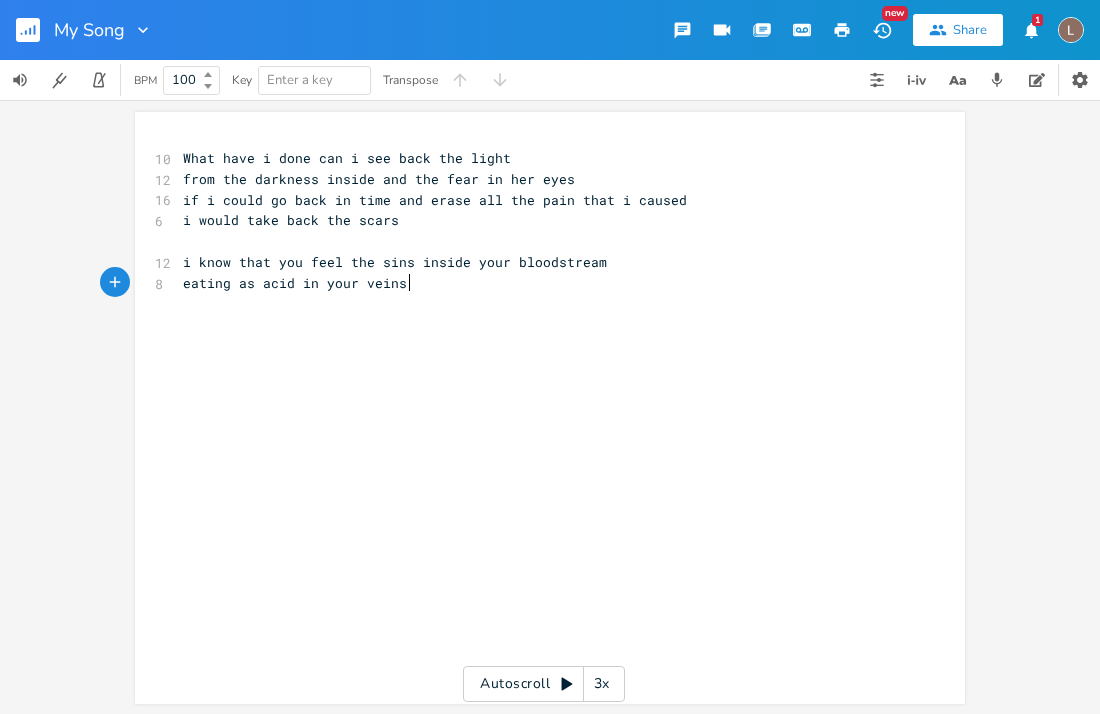 scroll, scrollTop: 0, scrollLeft: 63, axis: horizontal 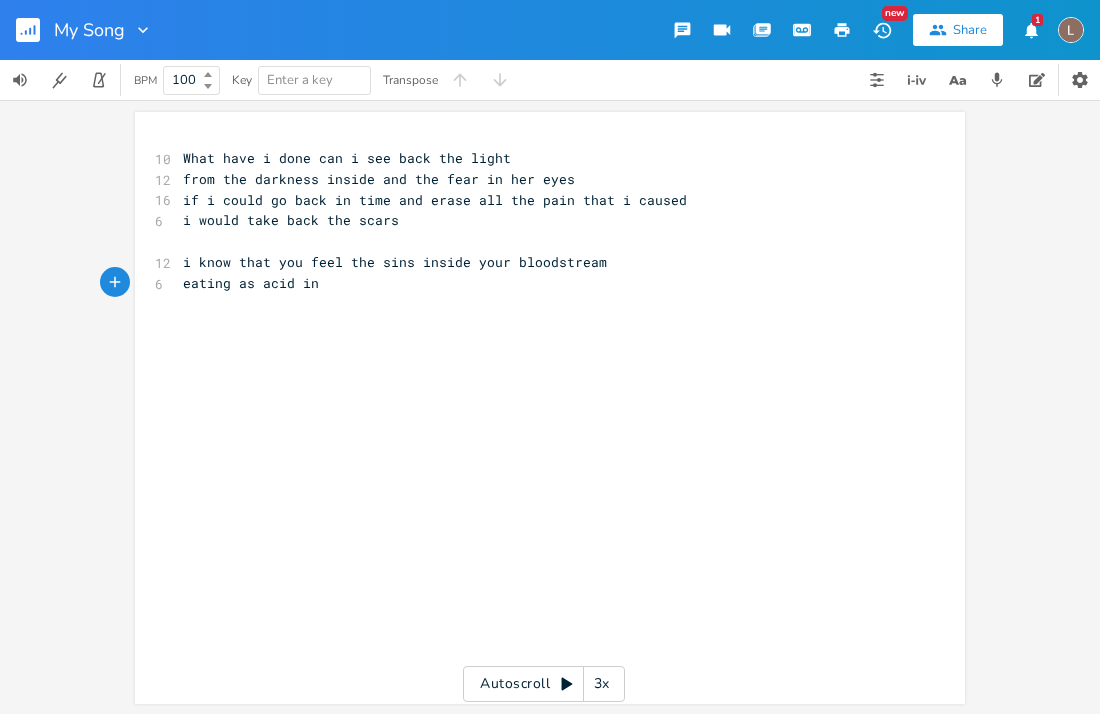 click on "i know that you feel the sins inside your bloodstream" at bounding box center (395, 262) 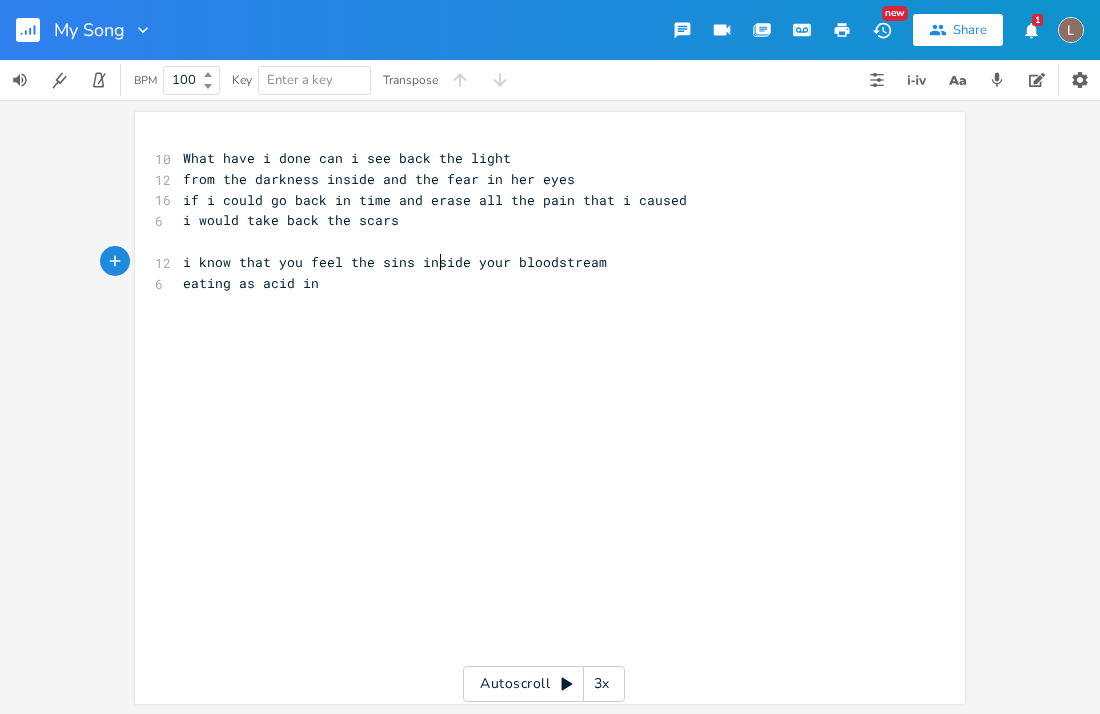 click on "i know that you feel the sins inside your bloodstream" at bounding box center [395, 262] 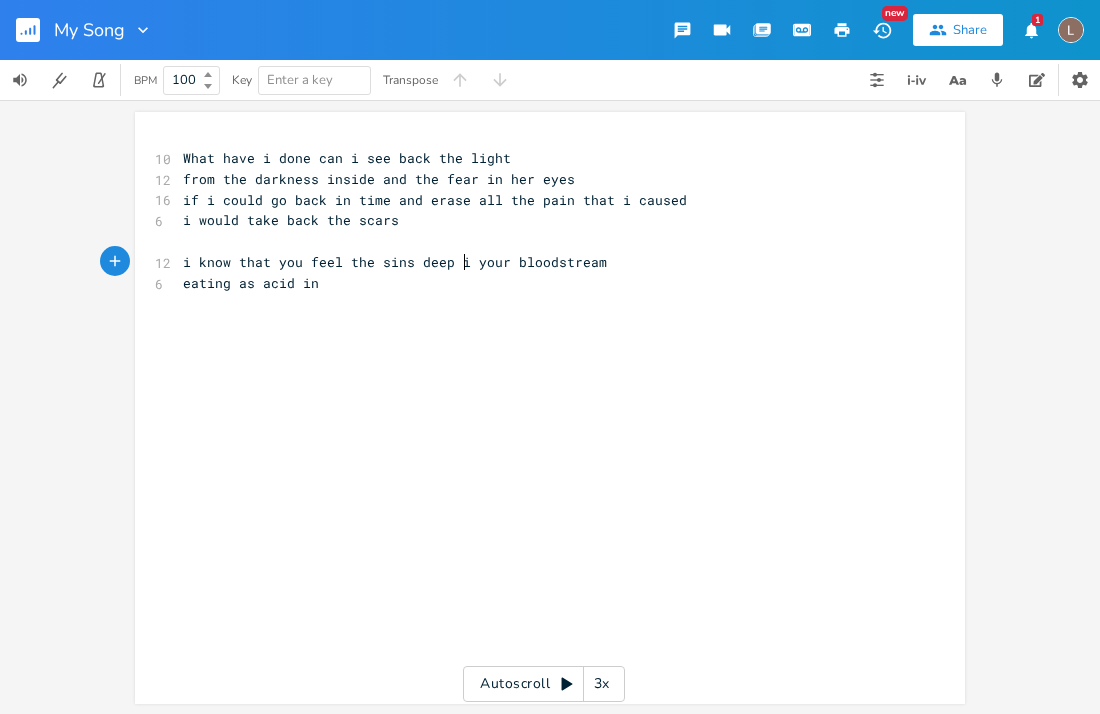 type on "deep in" 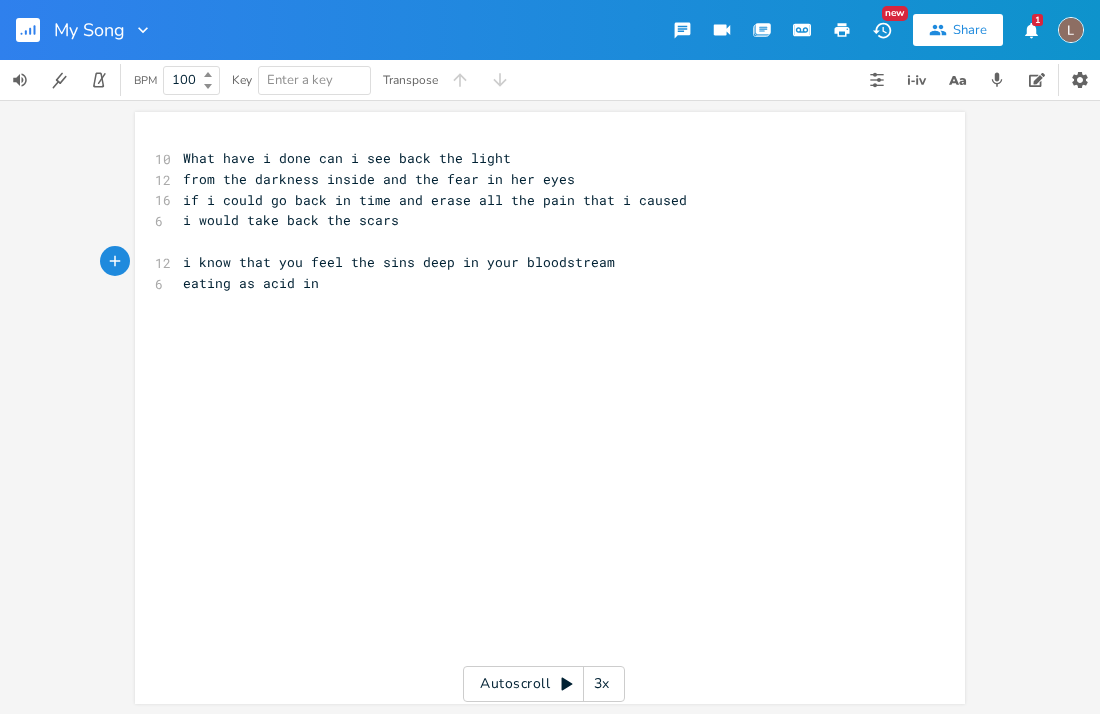 click on "i know that you feel the sins deep in your bloodstream" at bounding box center (399, 262) 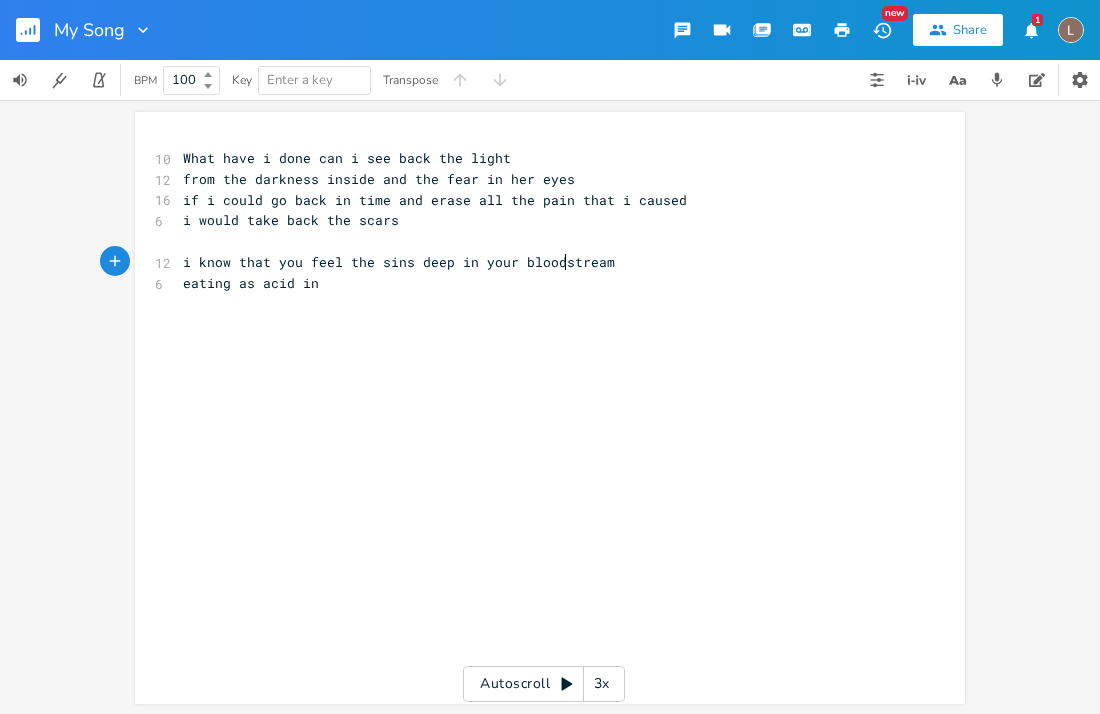 click on "i know that you feel the sins deep in your bloodstream" at bounding box center [399, 262] 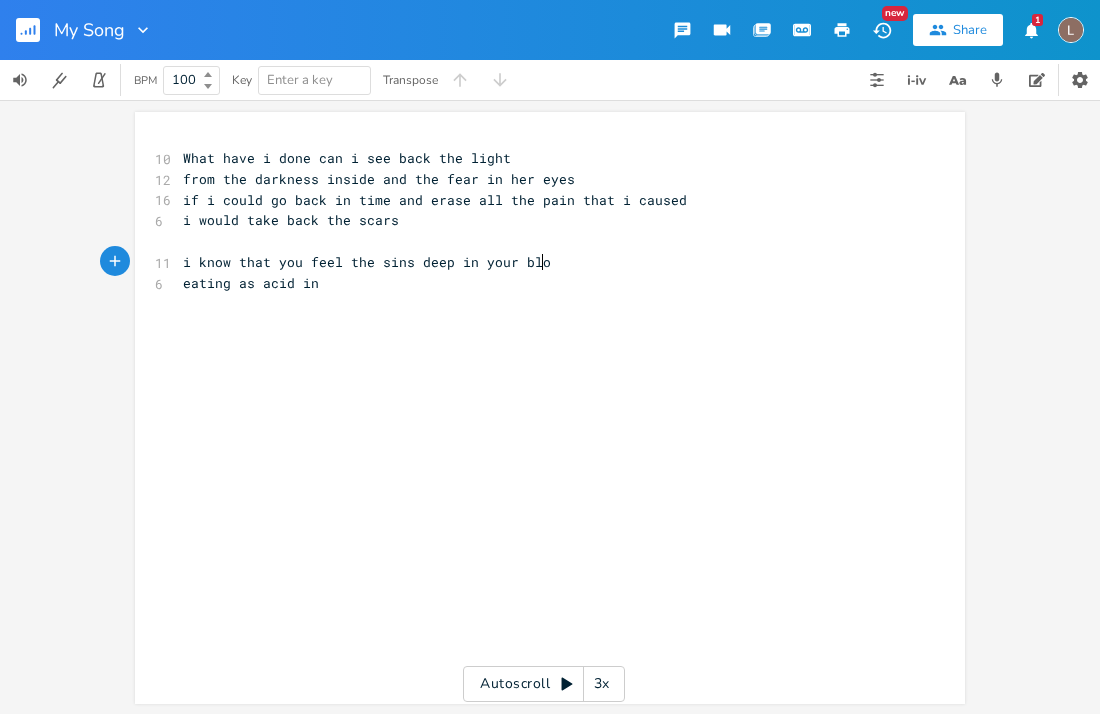 type on "blood" 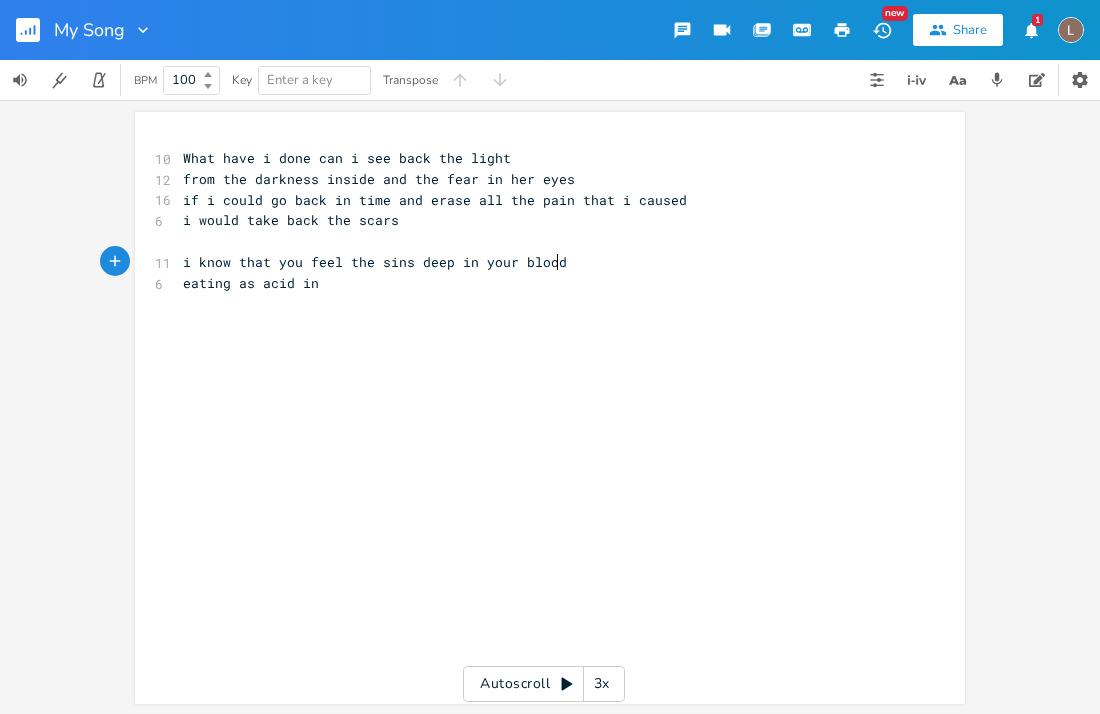 scroll, scrollTop: 0, scrollLeft: 32, axis: horizontal 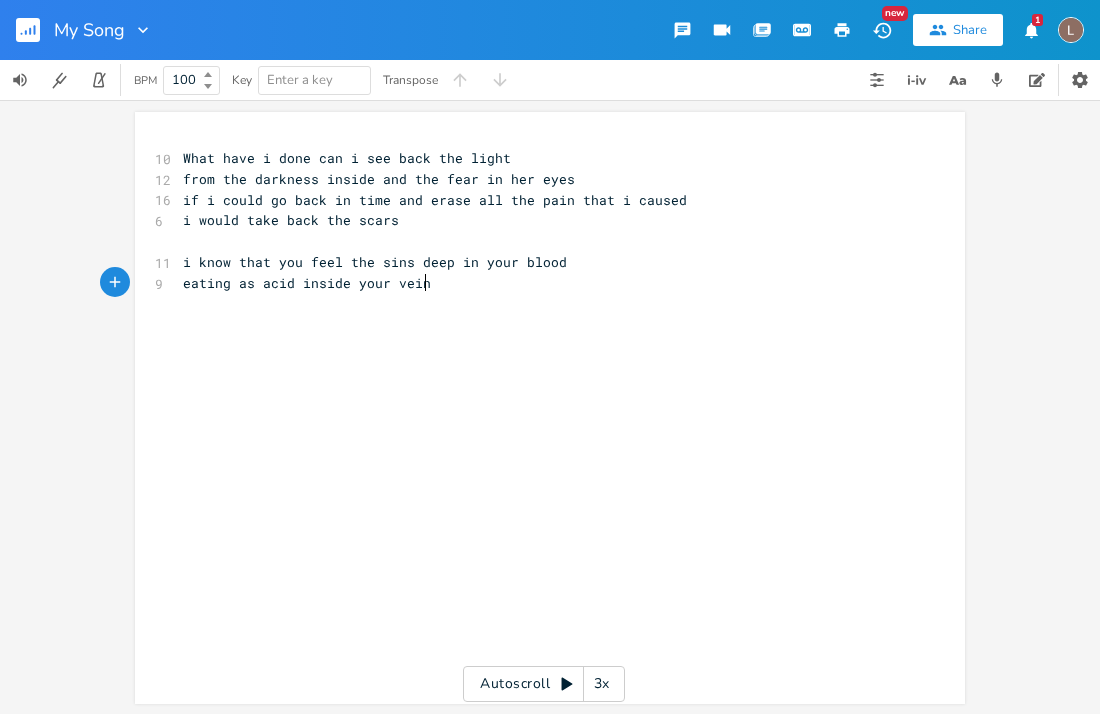 type on "side your veins" 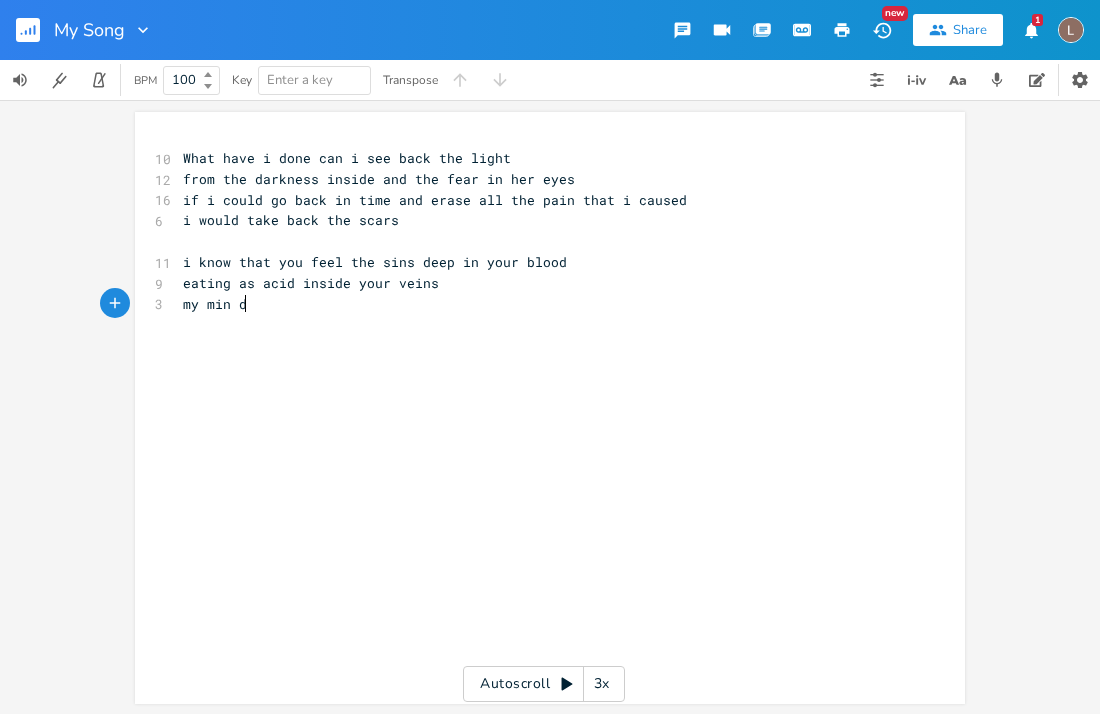 type on "my min d" 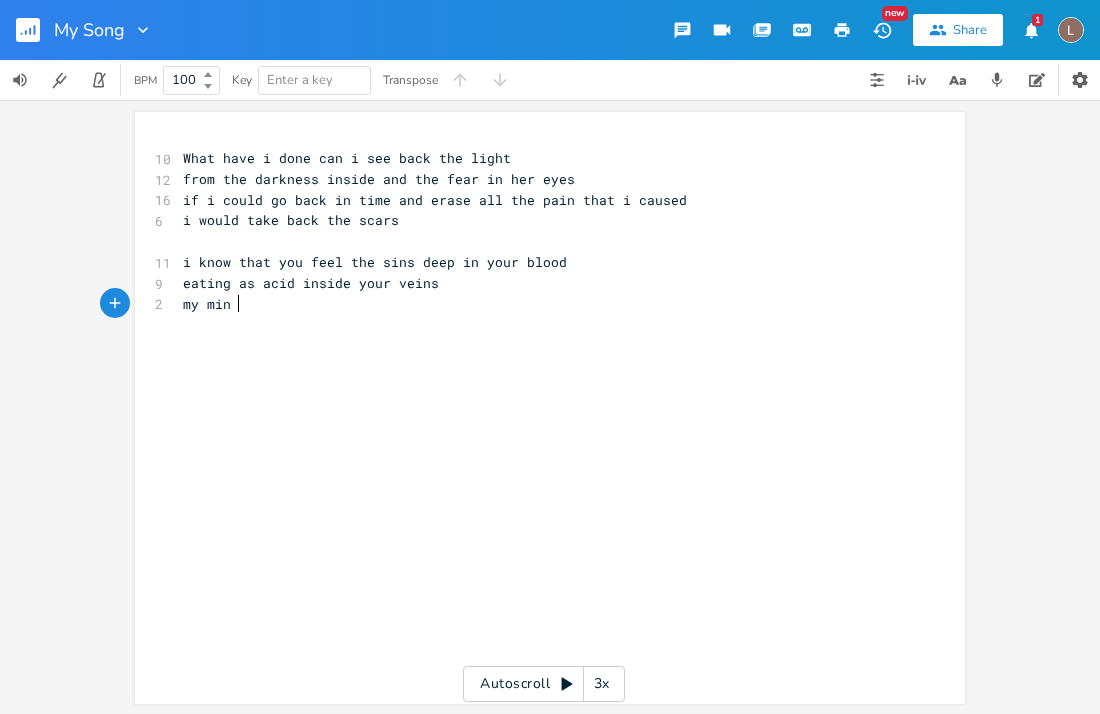 type on "d" 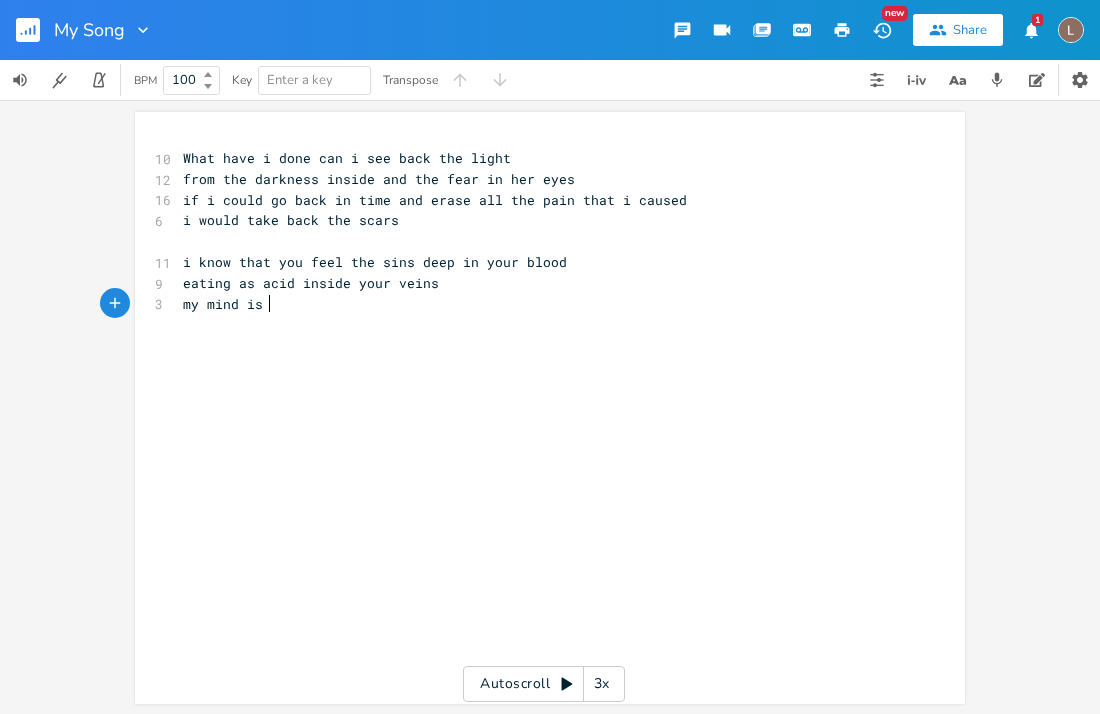 type on "d is" 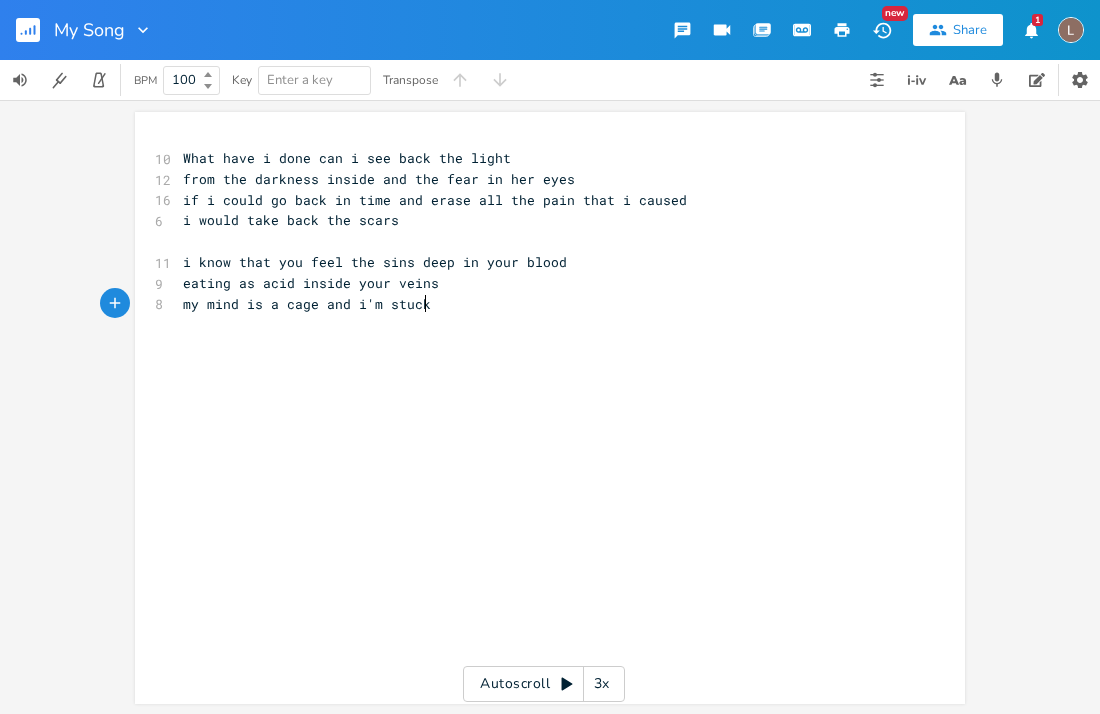 type on "a cage and i'm stuck i" 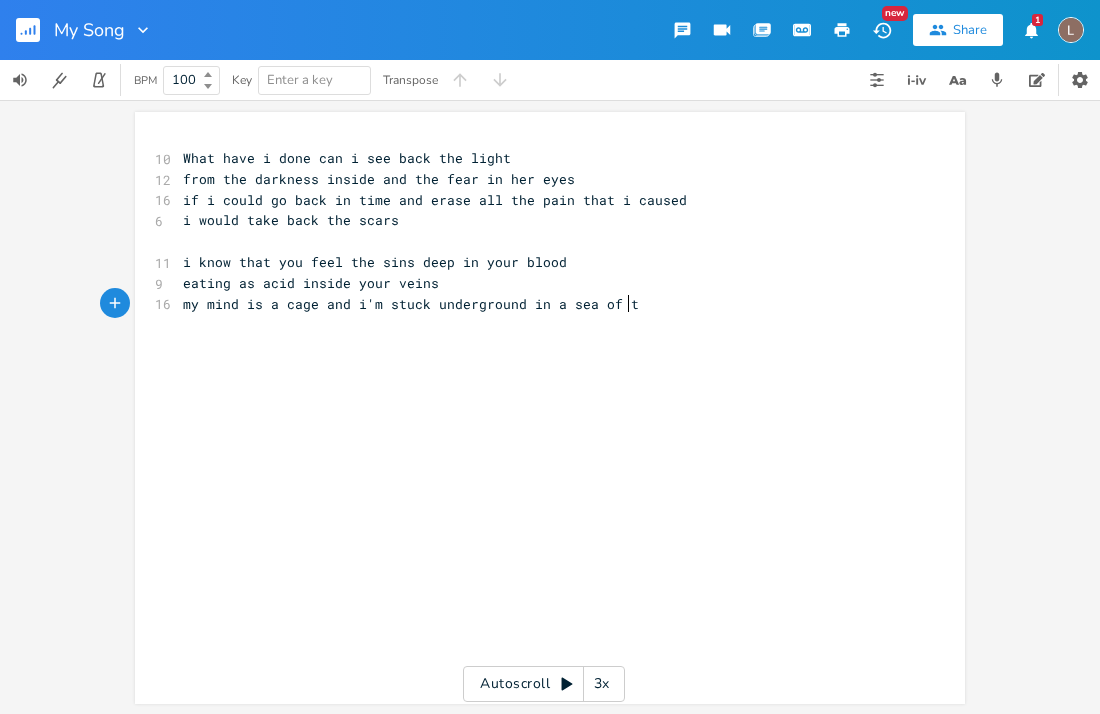 type on "underground in a sea of th" 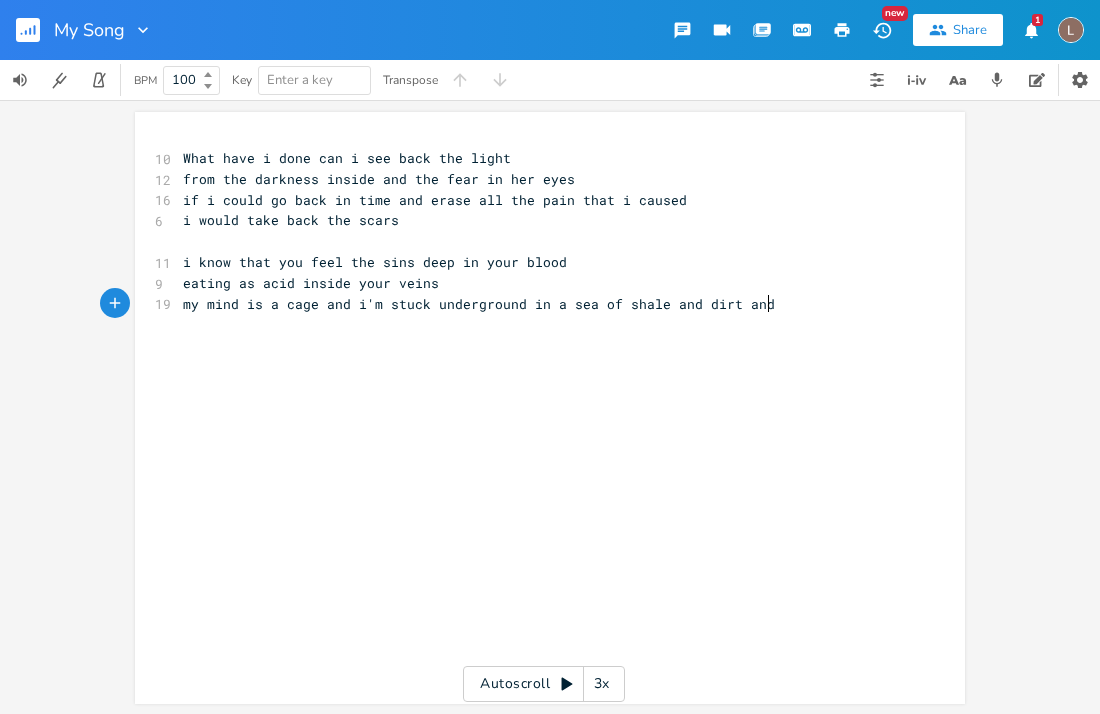scroll, scrollTop: 0, scrollLeft: 109, axis: horizontal 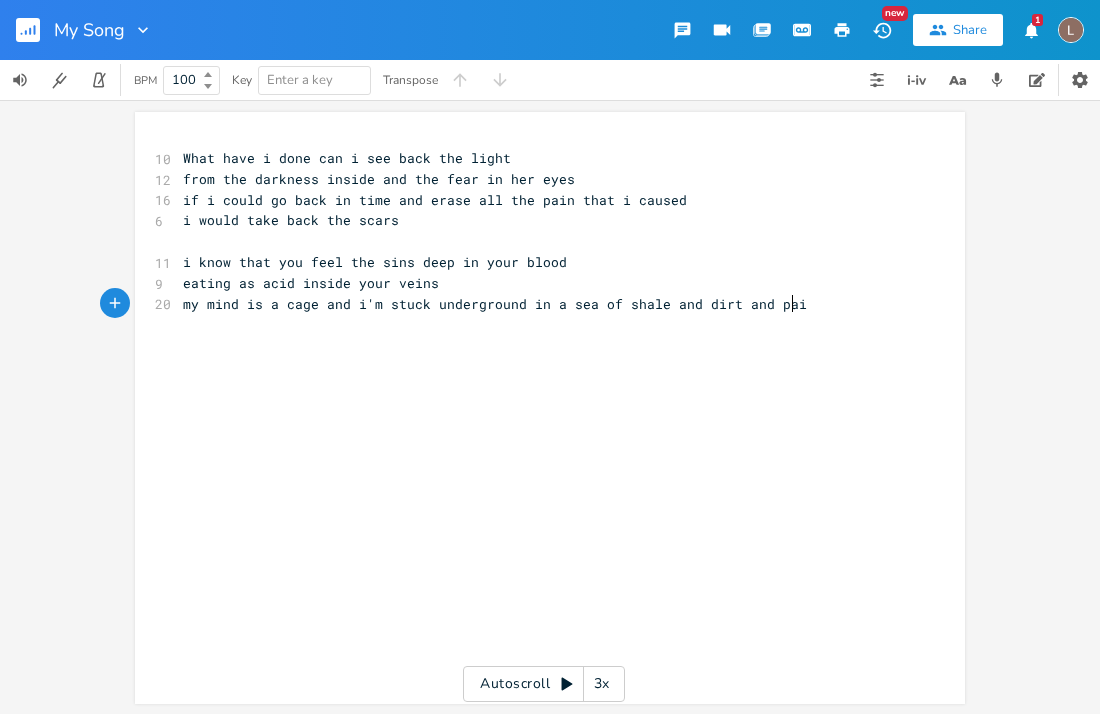 type on "shale and dirt and pain" 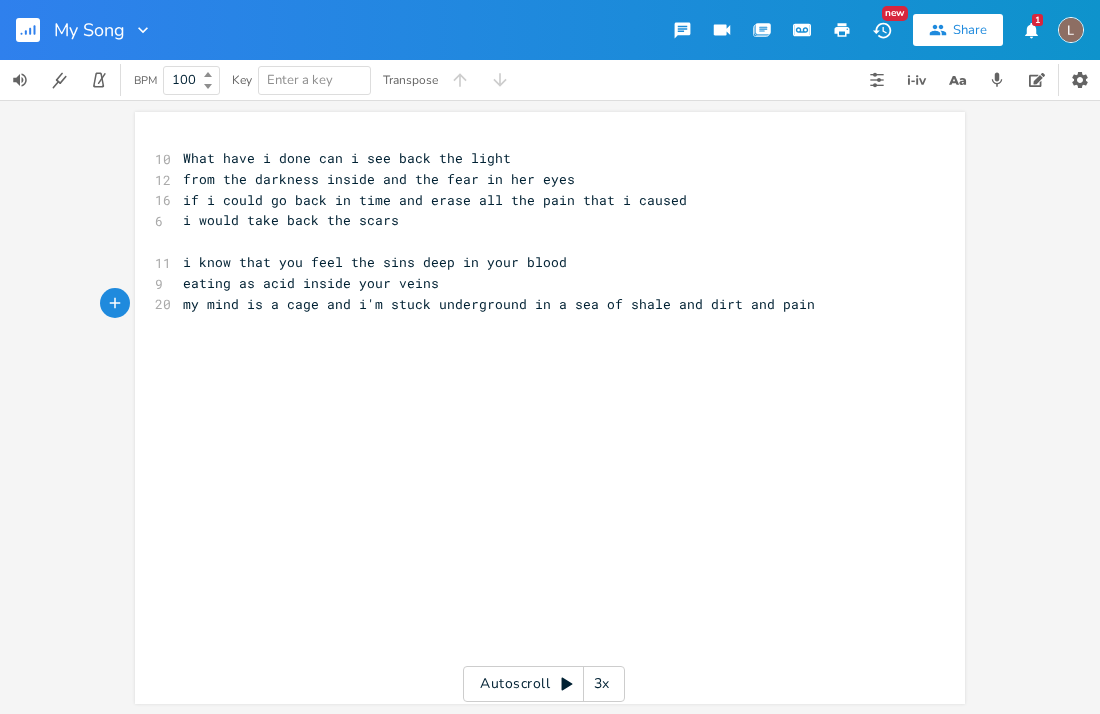 click on "my mind is a cage and i'm stuck underground in a sea of shale and dirt and pain" at bounding box center (540, 304) 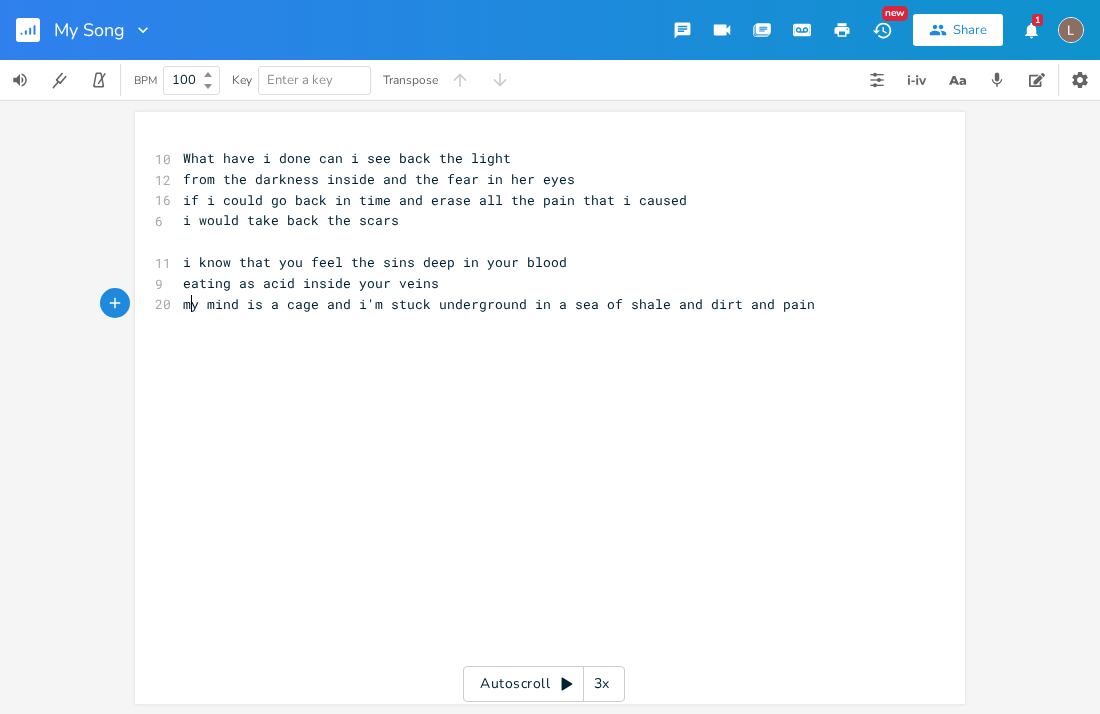 click on "my mind is a cage and i'm stuck underground in a sea of shale and dirt and pain" at bounding box center [540, 304] 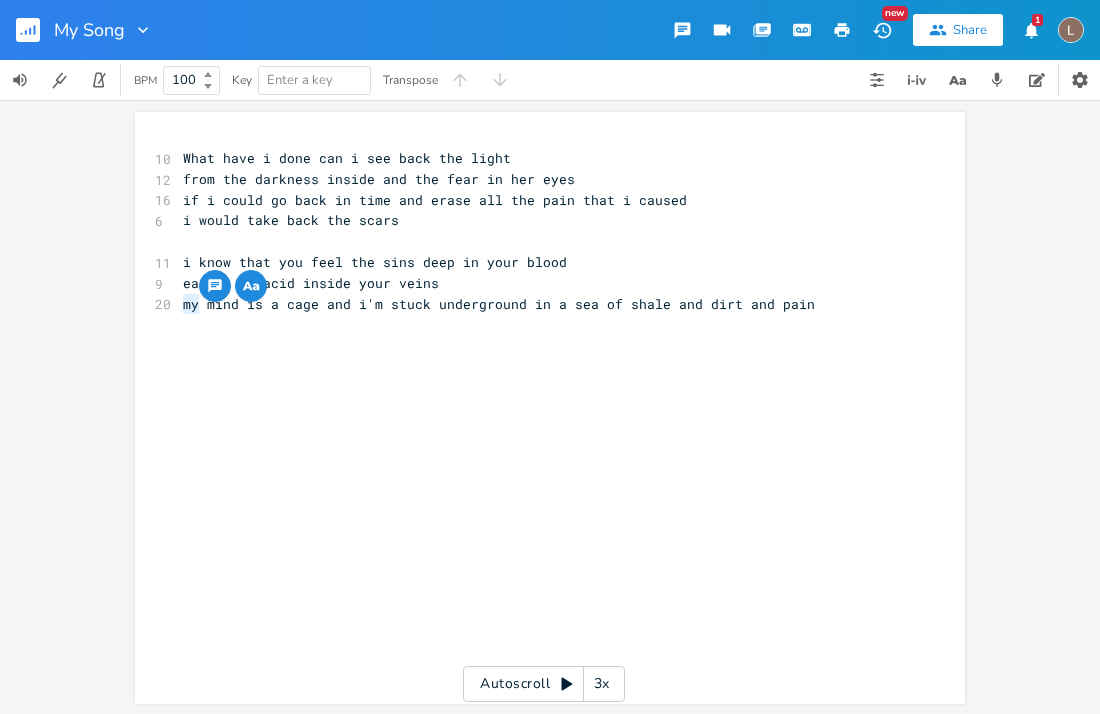 type on "her" 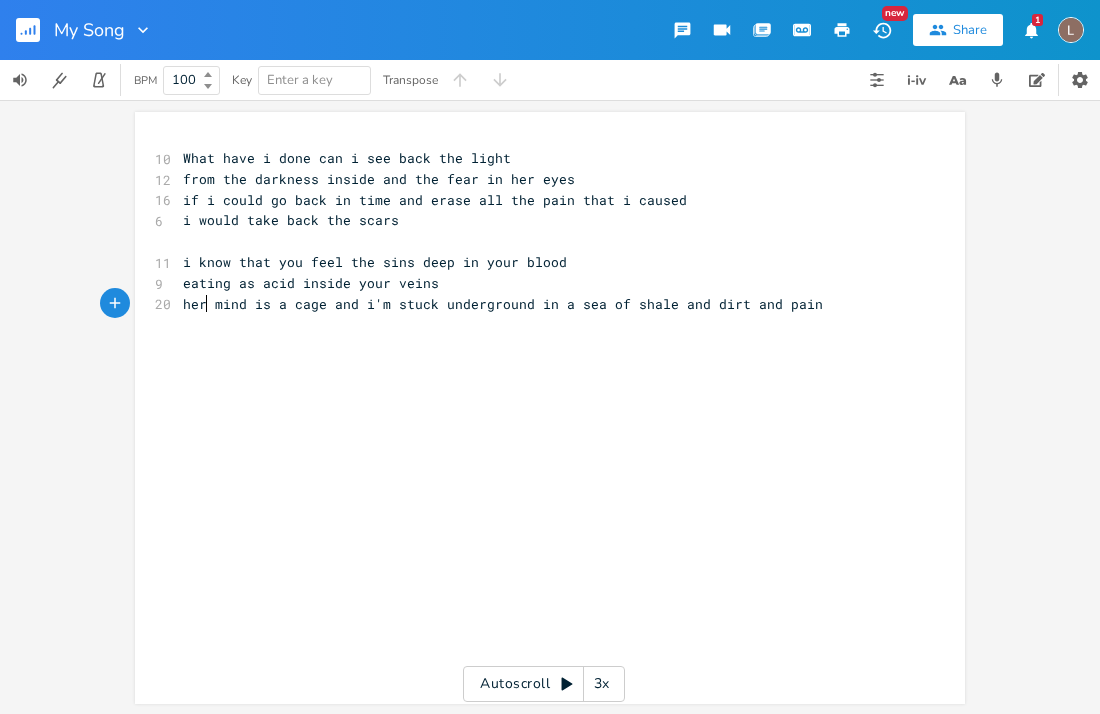 scroll, scrollTop: 0, scrollLeft: 18, axis: horizontal 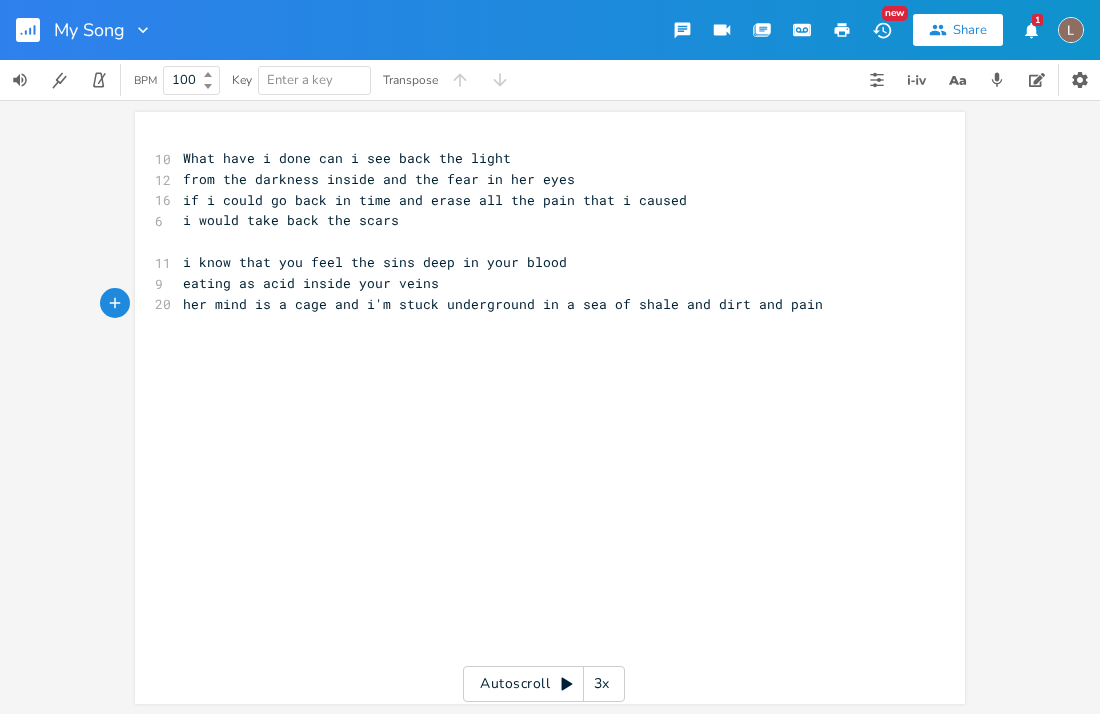 click on "her mind is a cage and i'm stuck underground in a sea of shale and dirt and pain" at bounding box center [503, 304] 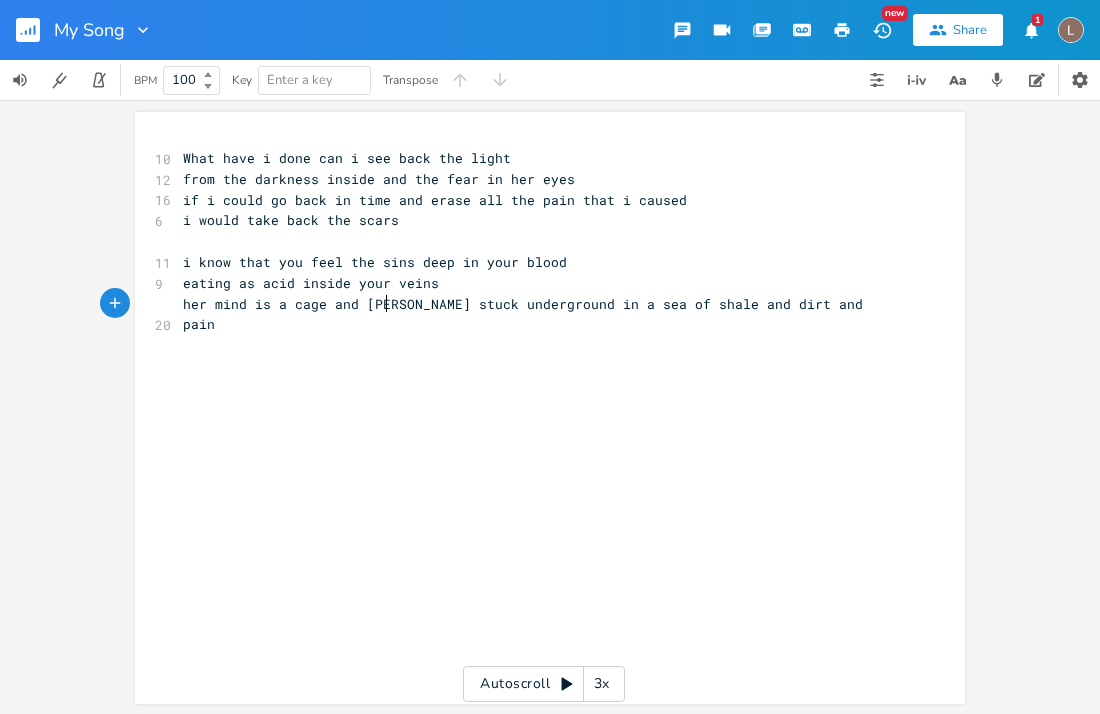 type on "she" 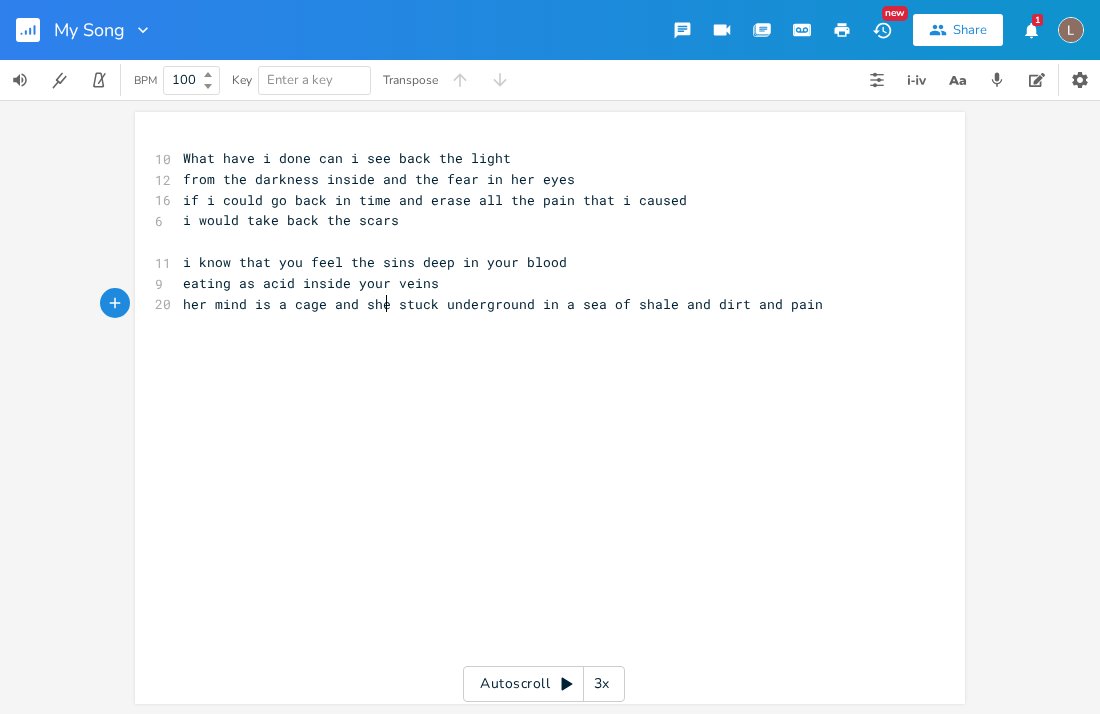 type on "she's" 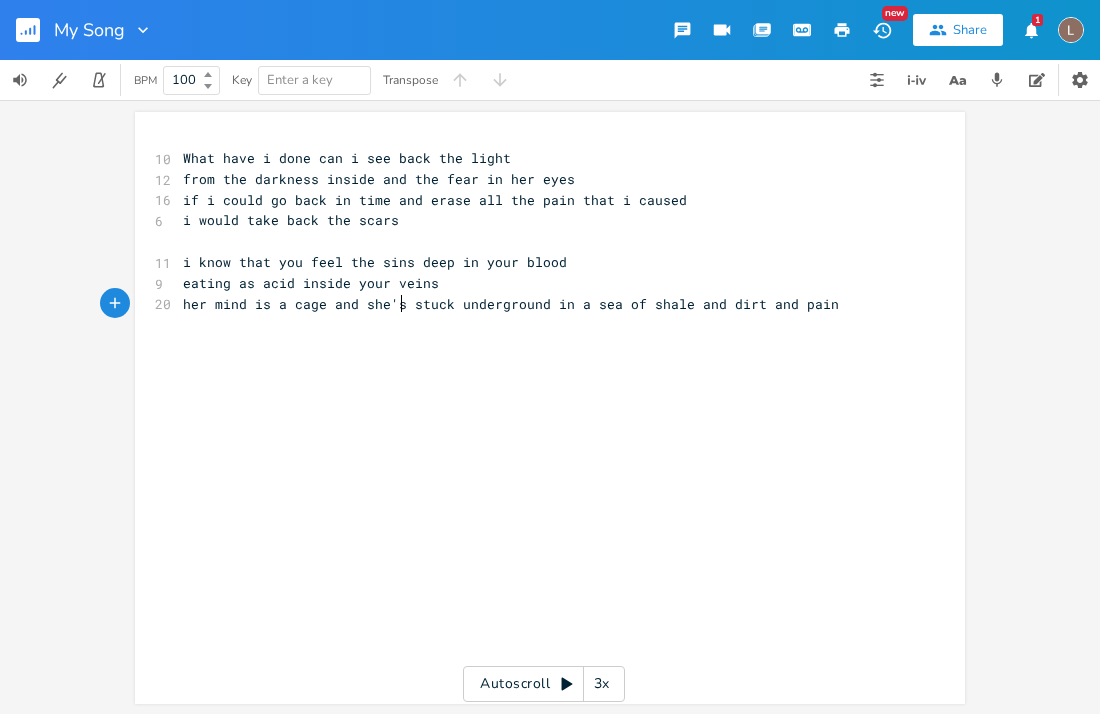 scroll, scrollTop: 0, scrollLeft: 28, axis: horizontal 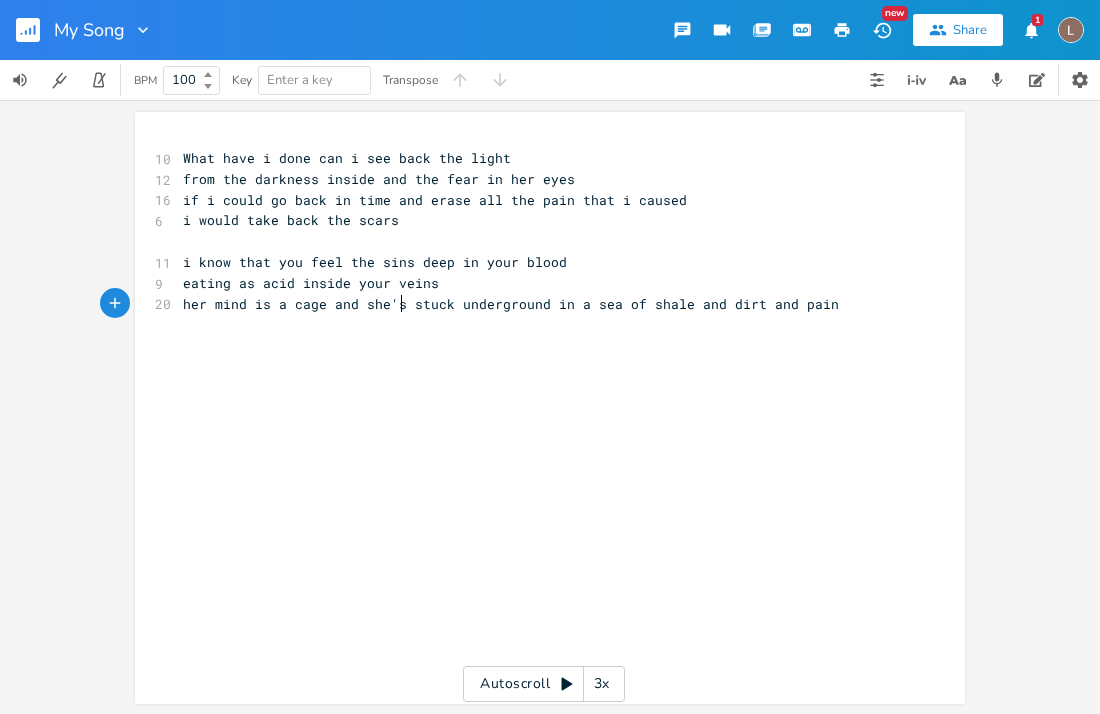 click on "her mind is a cage and she's stuck underground in a sea of shale and dirt and pain" at bounding box center [511, 304] 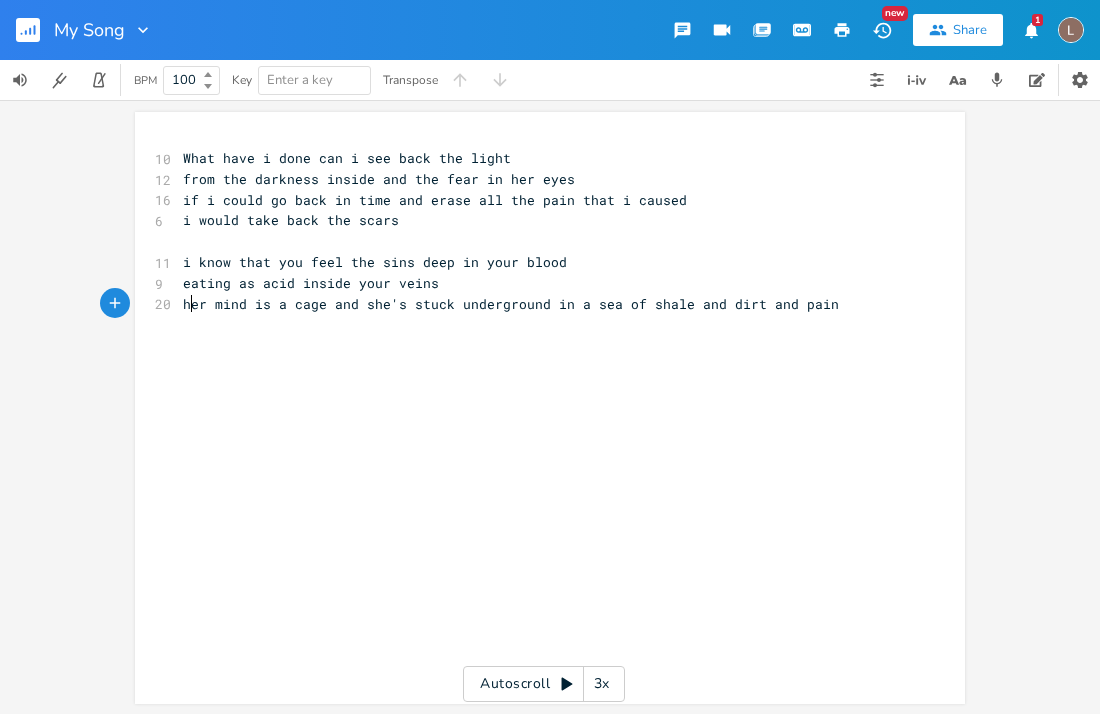 click on "her mind is a cage and she's stuck underground in a sea of shale and dirt and pain" at bounding box center [511, 304] 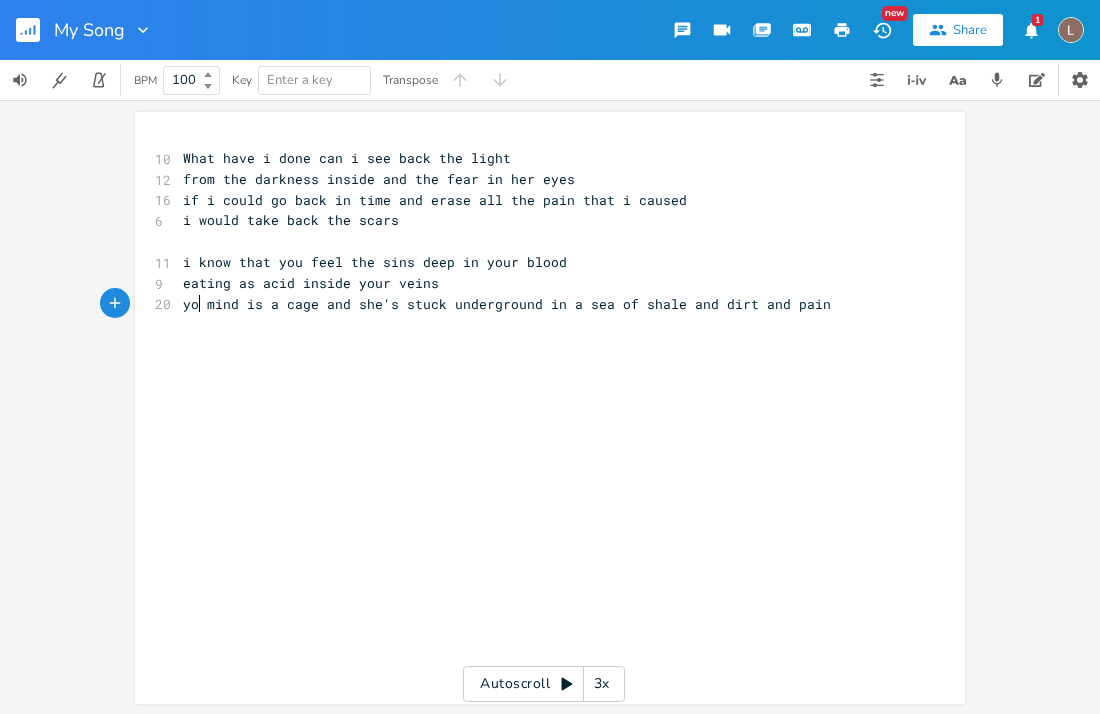type on "your" 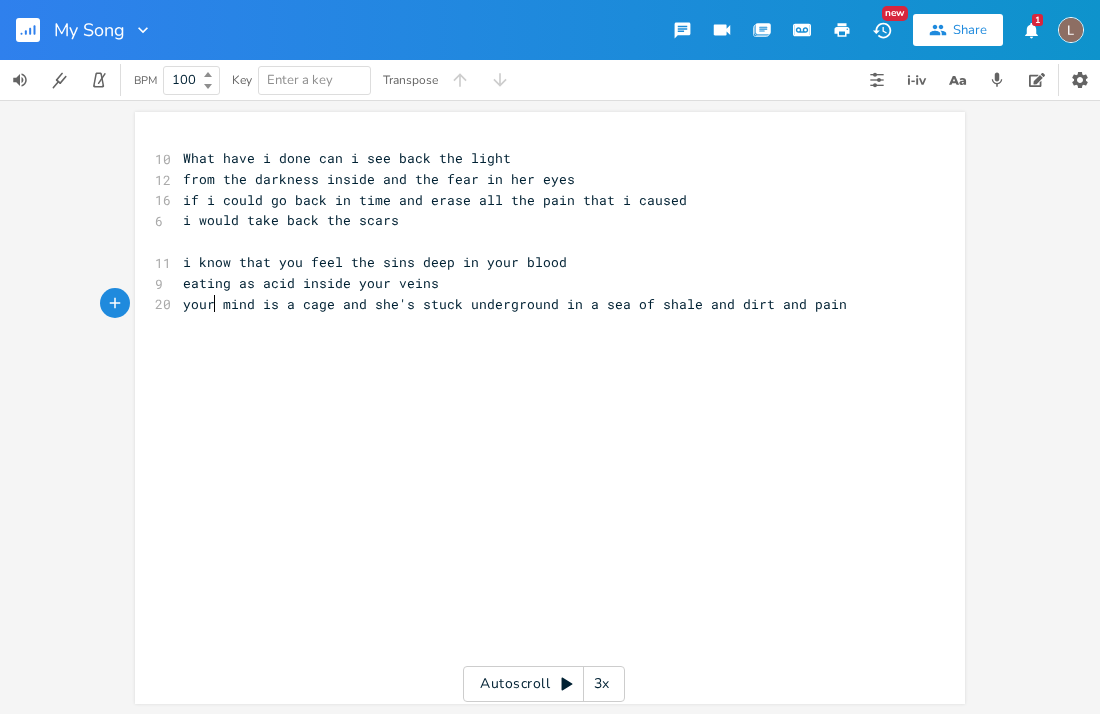 click on "your mind is a cage and she's stuck underground in a sea of shale and dirt and pain" at bounding box center (515, 304) 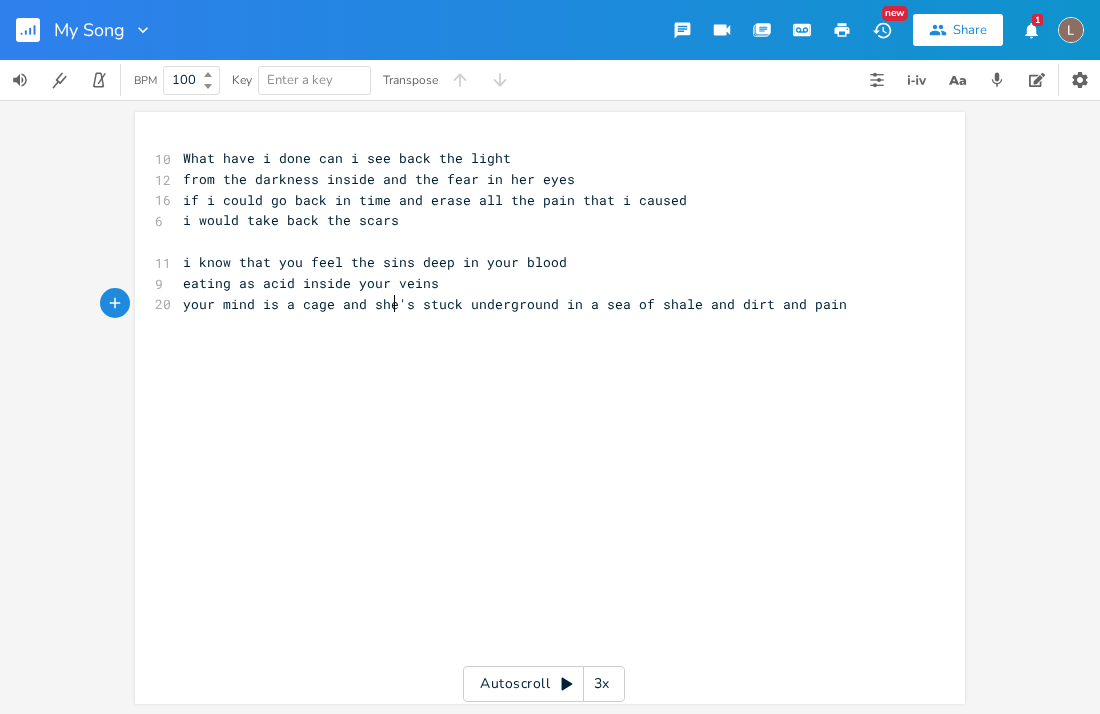 click on "your mind is a cage and she's stuck underground in a sea of shale and dirt and pain" at bounding box center (515, 304) 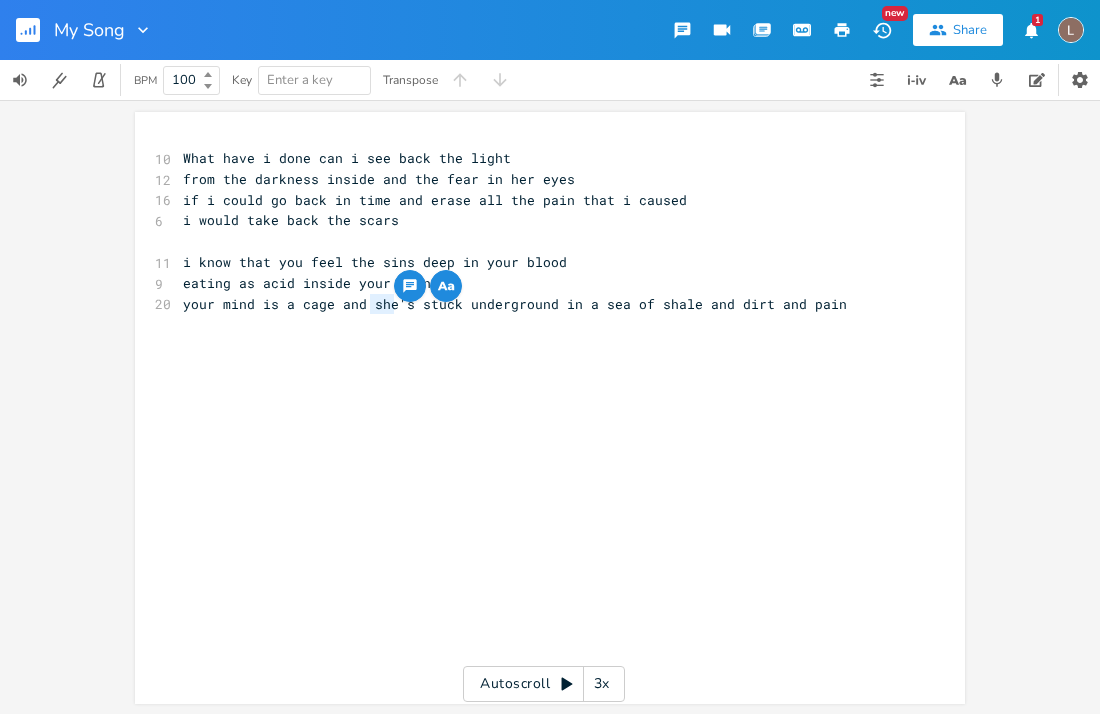 type on "she" 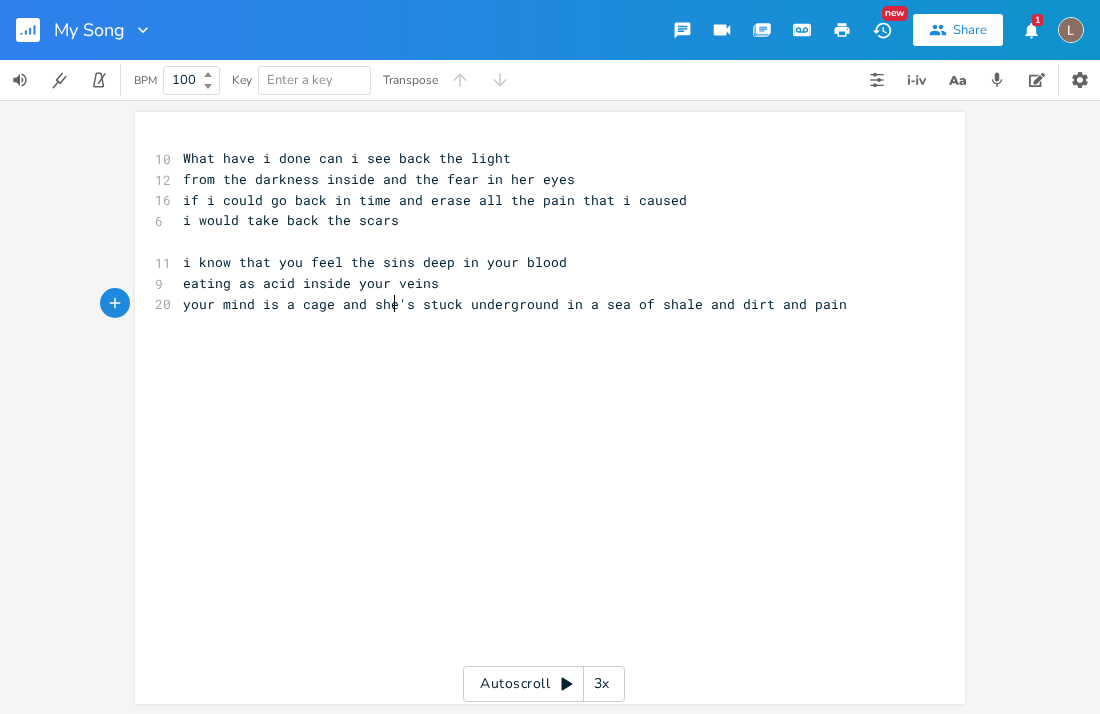 click on "your mind is a cage and she's stuck underground in a sea of shale and dirt and pain" at bounding box center (515, 304) 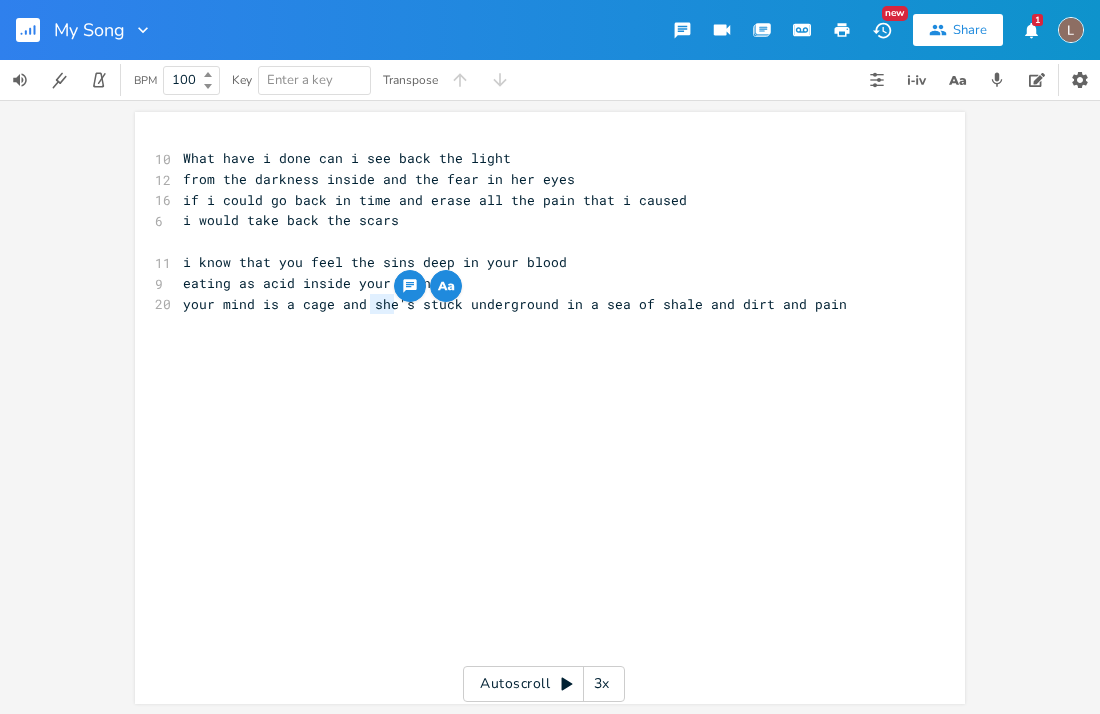 click on "your mind is a cage and she's stuck underground in a sea of shale and dirt and pain" at bounding box center [515, 304] 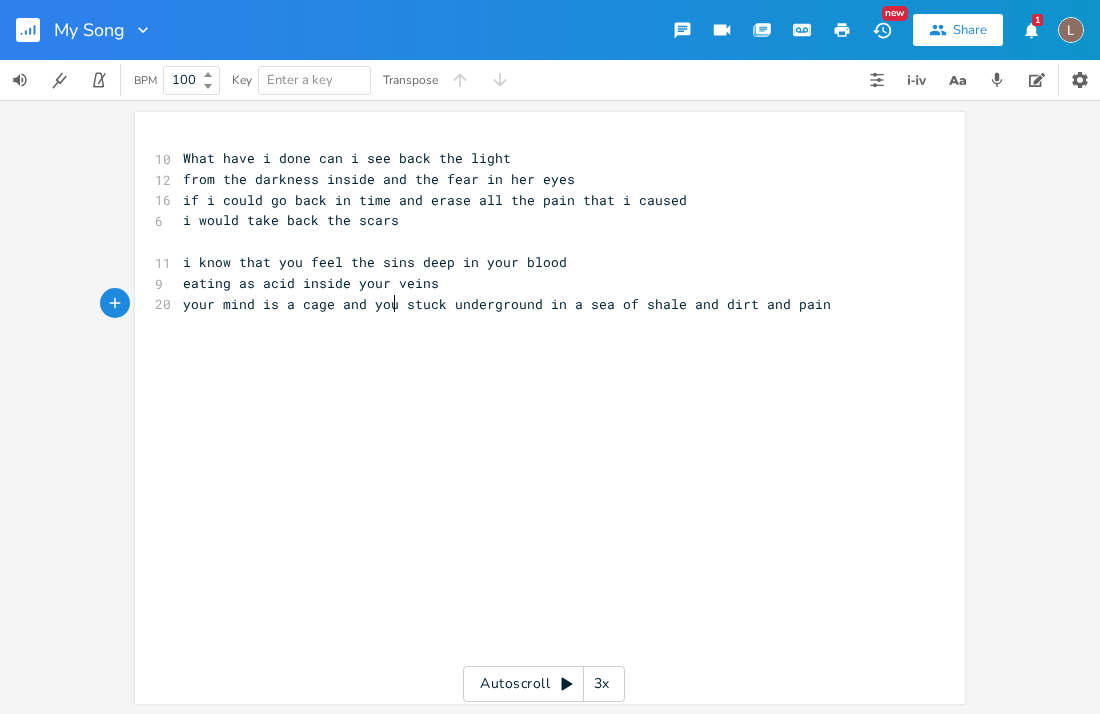 type on "your" 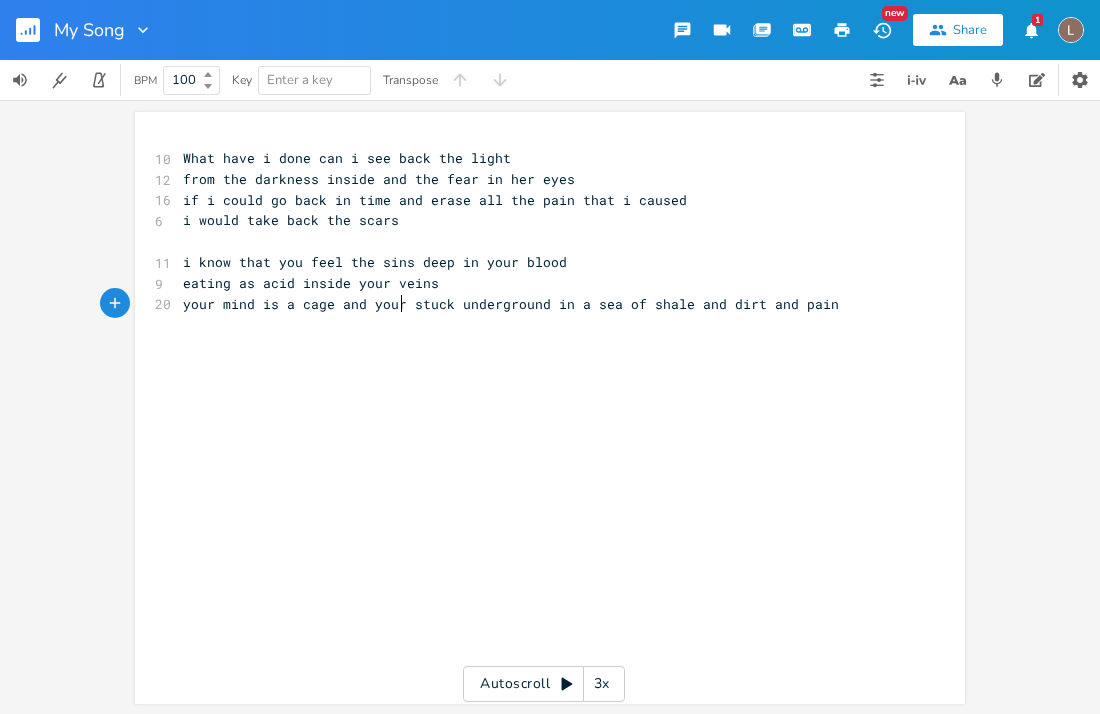 click on "from the darkness inside and the fear in her eyes" at bounding box center (379, 179) 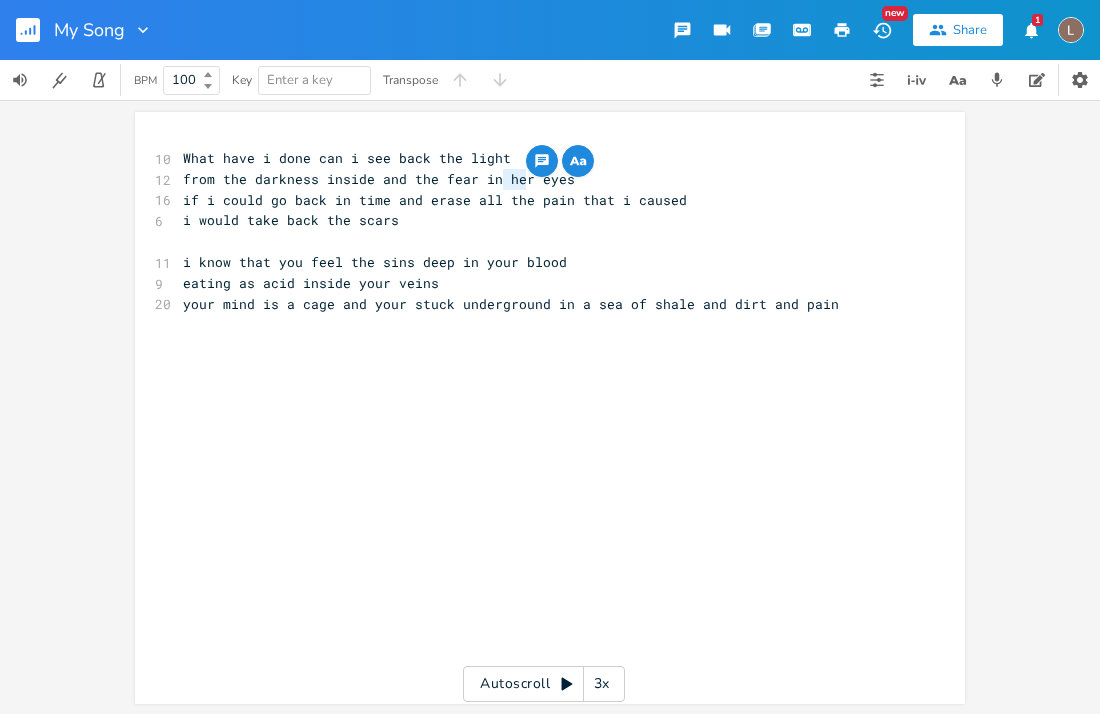 type on "your" 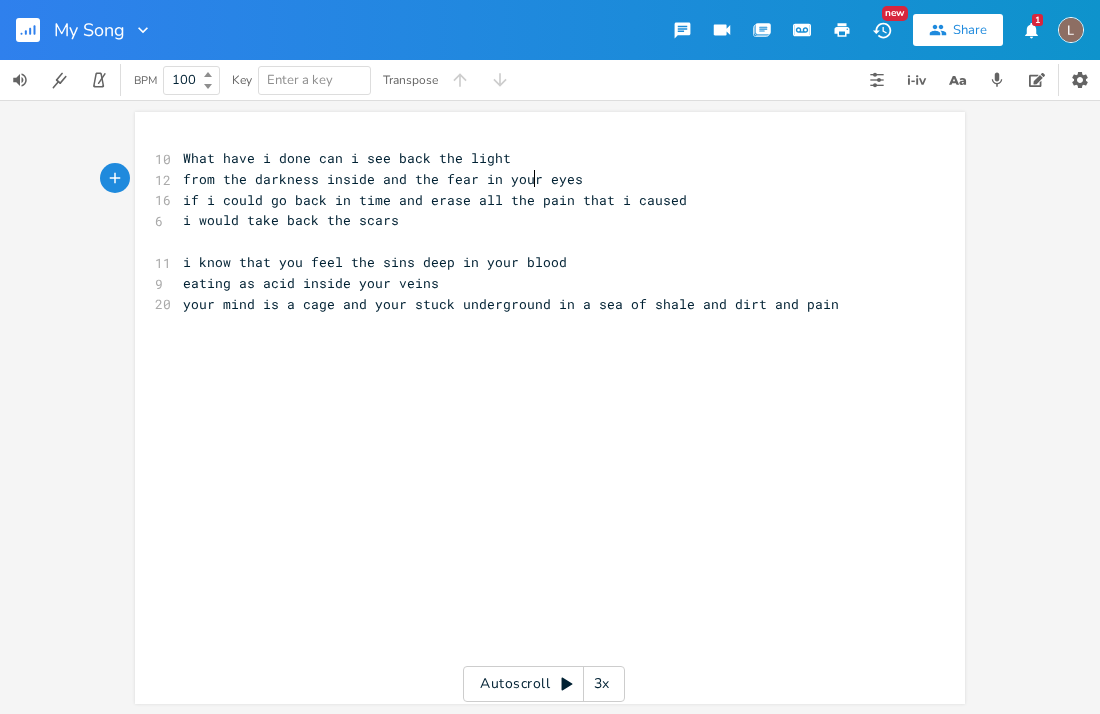 scroll, scrollTop: 0, scrollLeft: 24, axis: horizontal 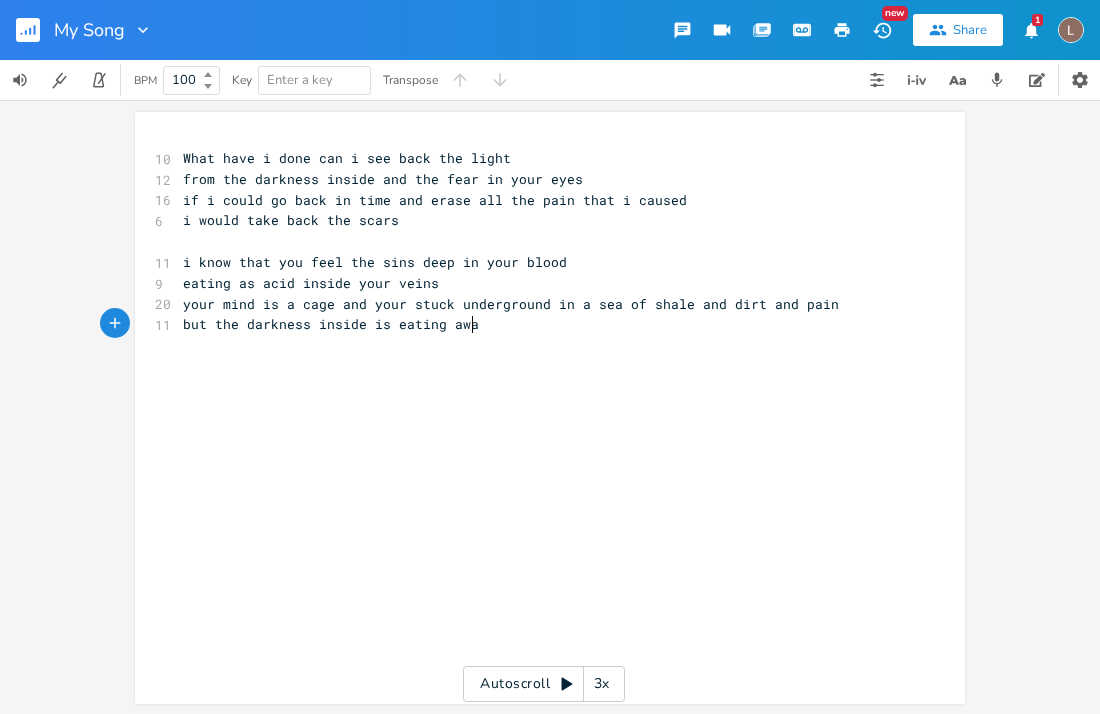 type on "but the darkness inside is eating away" 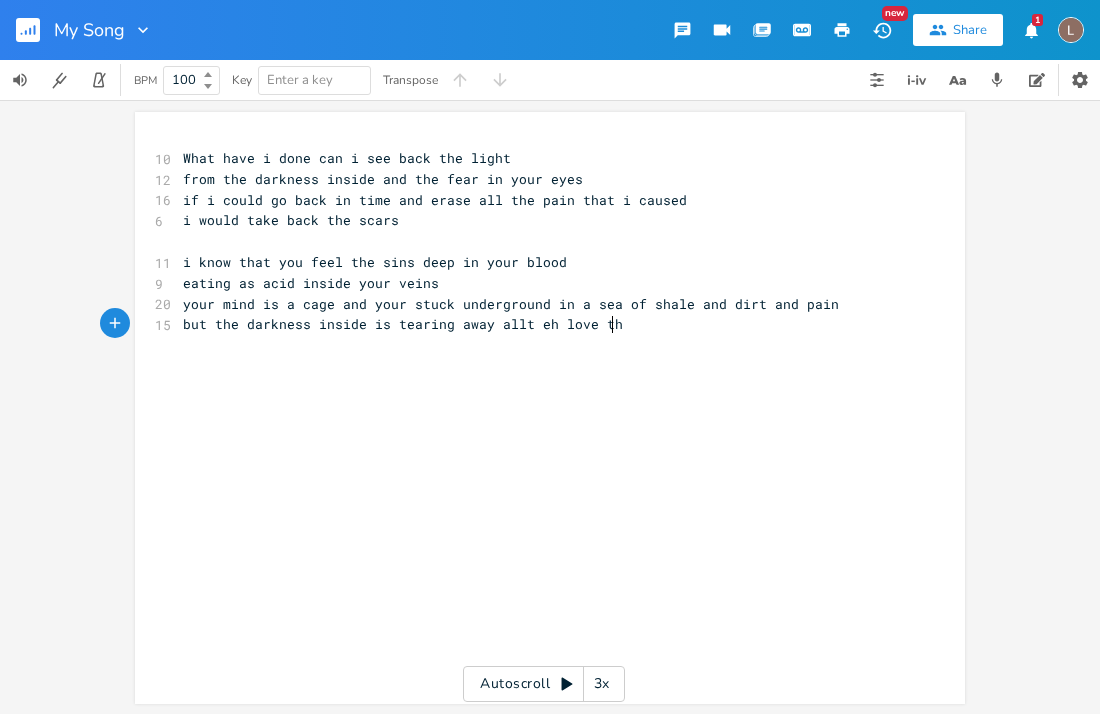 scroll, scrollTop: 0, scrollLeft: 176, axis: horizontal 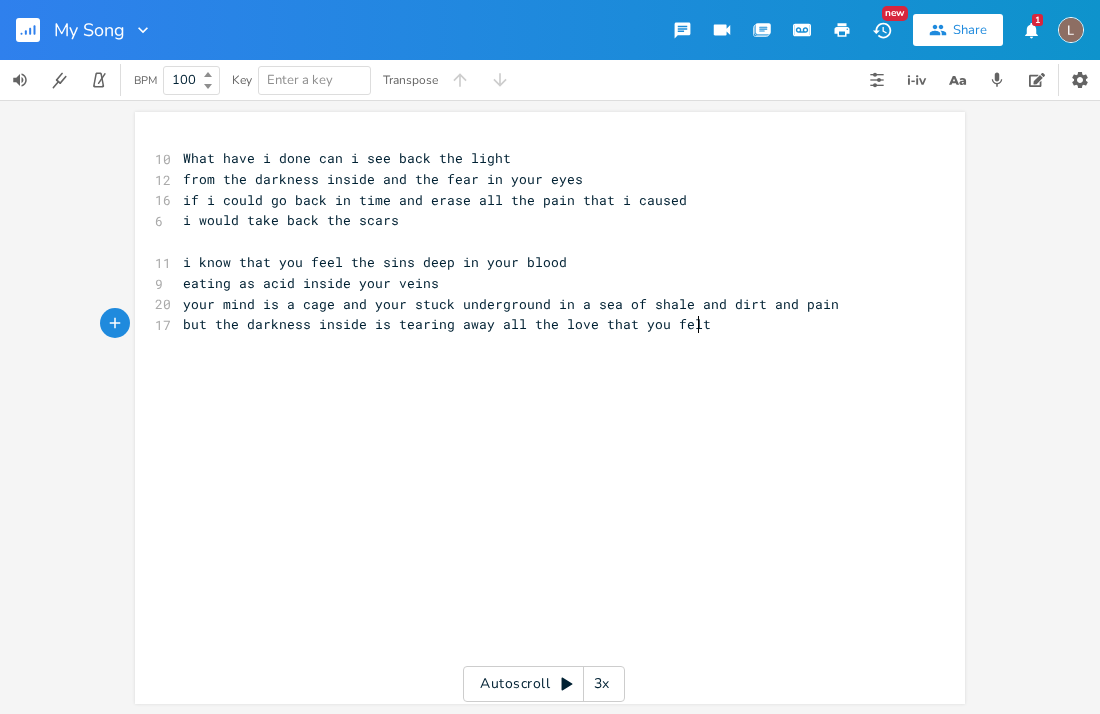type on "the love that you felt" 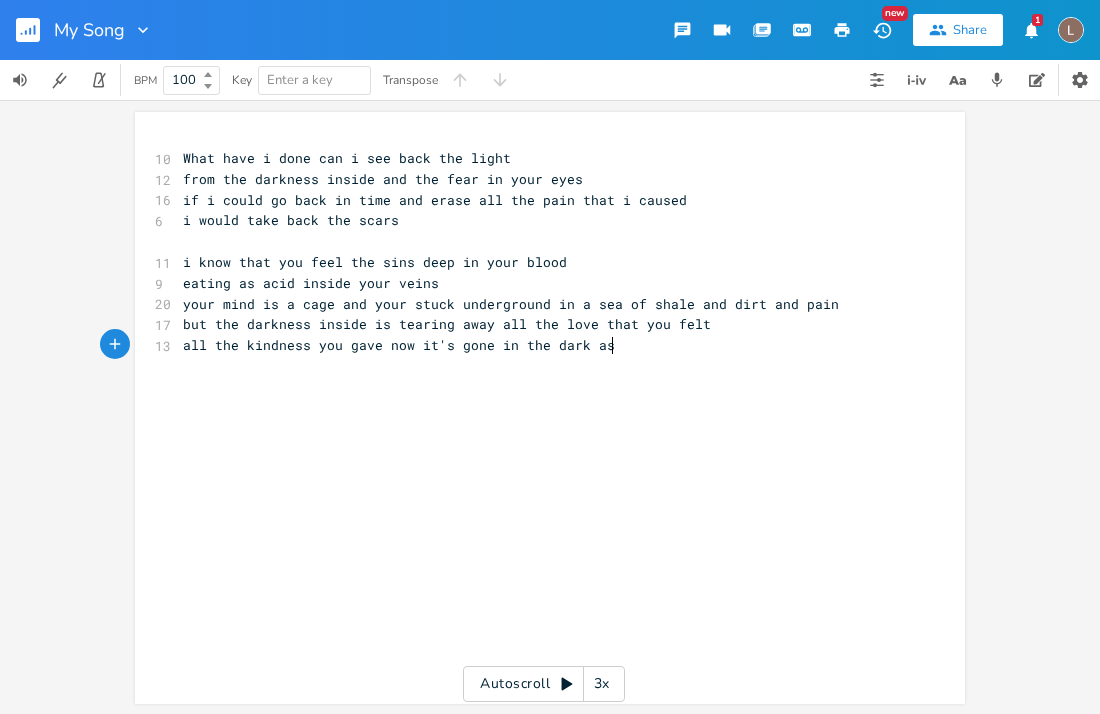scroll, scrollTop: 0, scrollLeft: 330, axis: horizontal 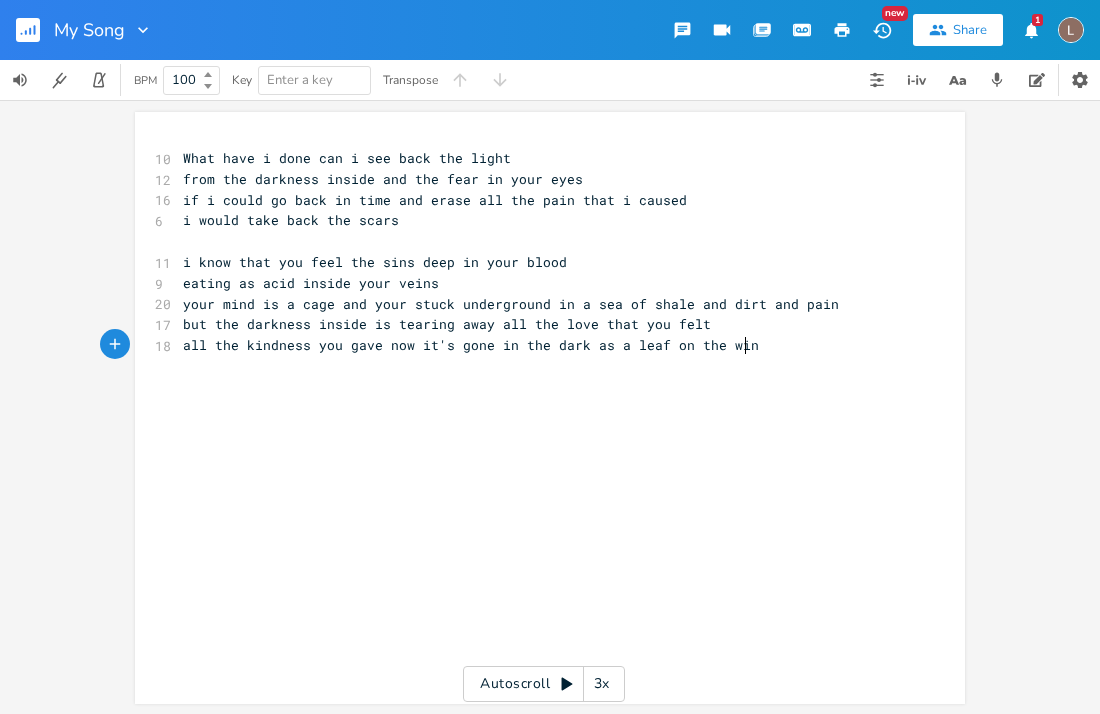 type on "all the kindness you gave now it's gone in the dark as a leaf on the wind" 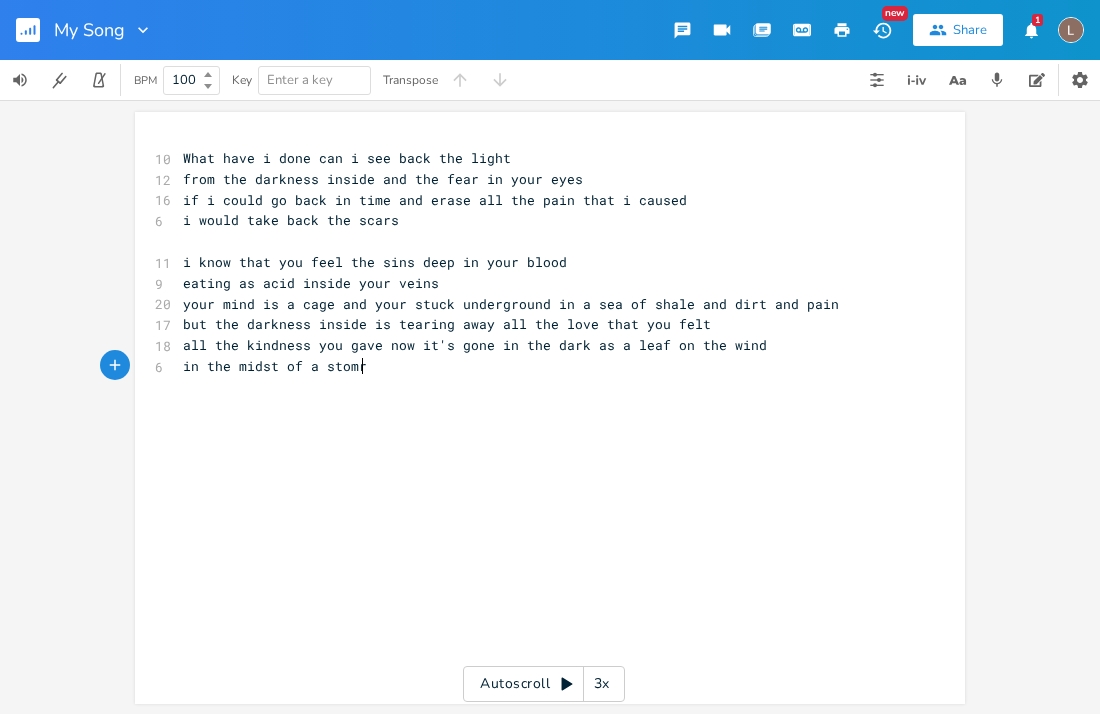 type on "in the midst of a stomr" 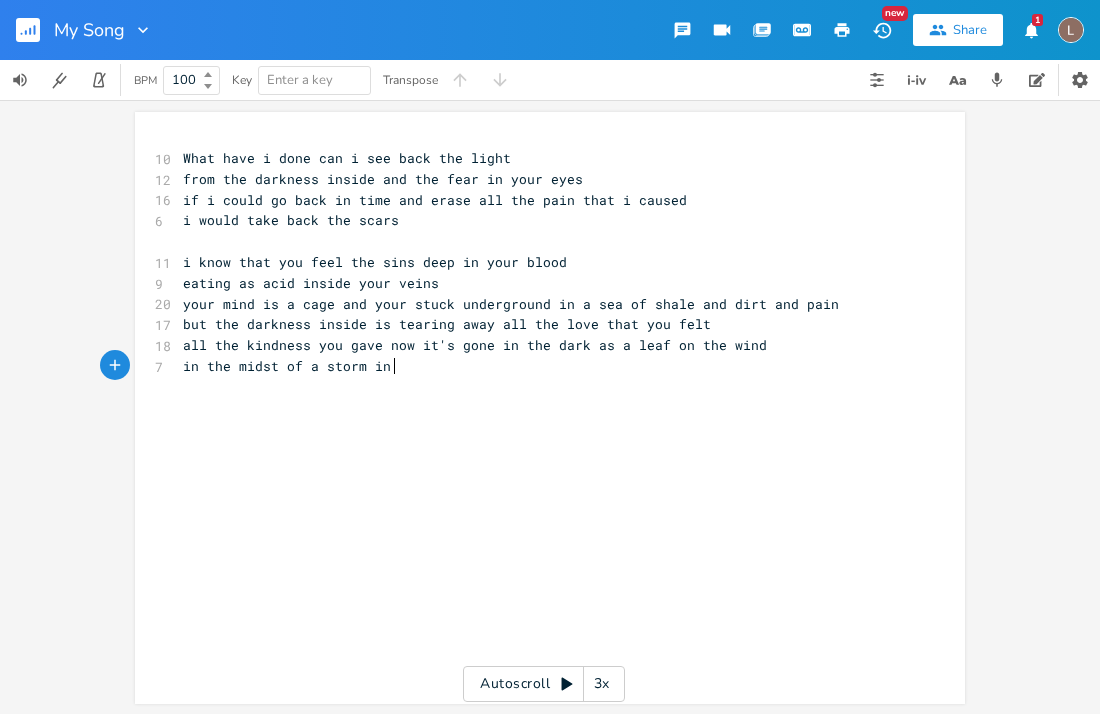 scroll, scrollTop: 0, scrollLeft: 32, axis: horizontal 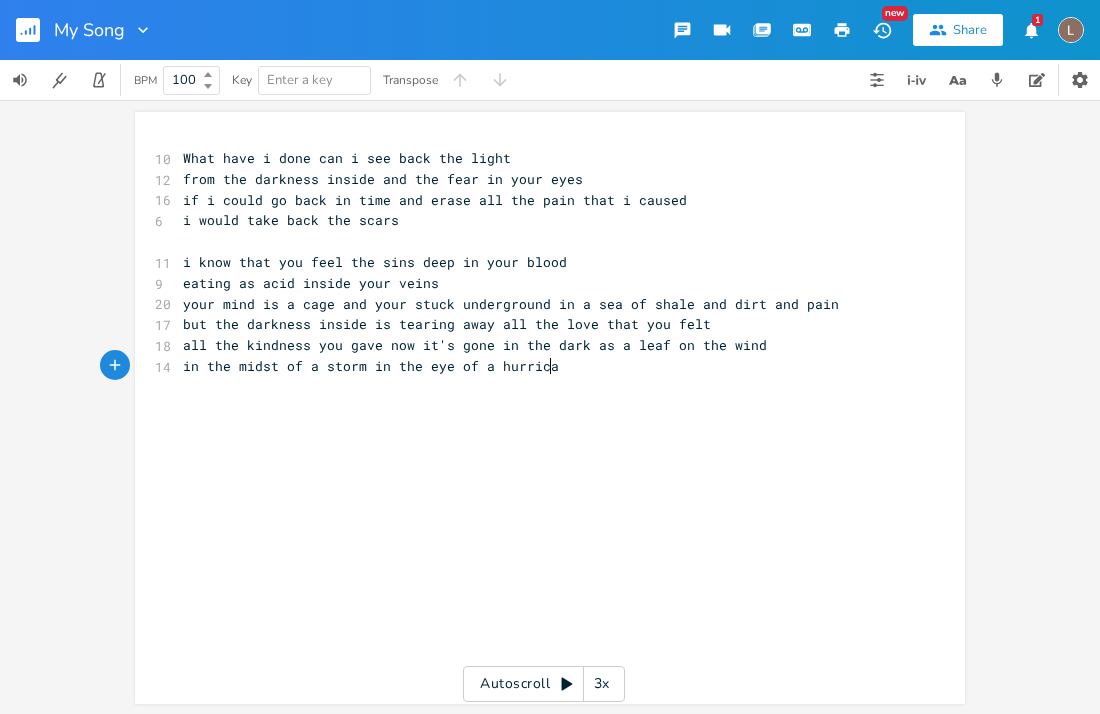type on "rm in the eye of a hurricane" 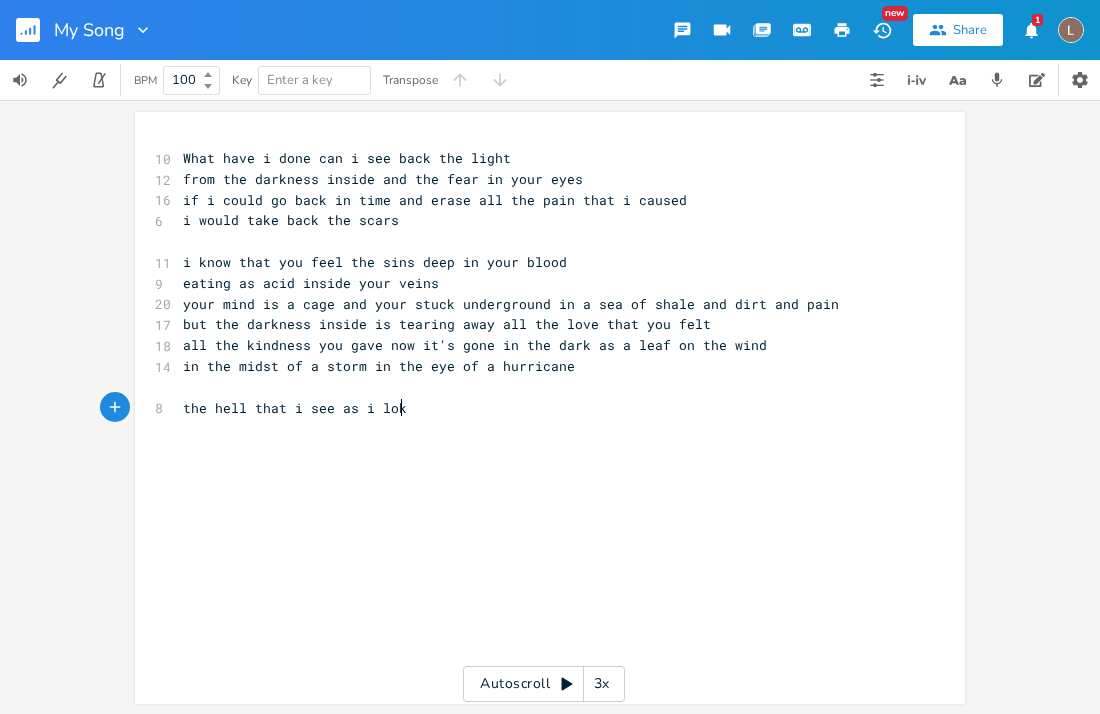 type on "the hell that i see as i lokk" 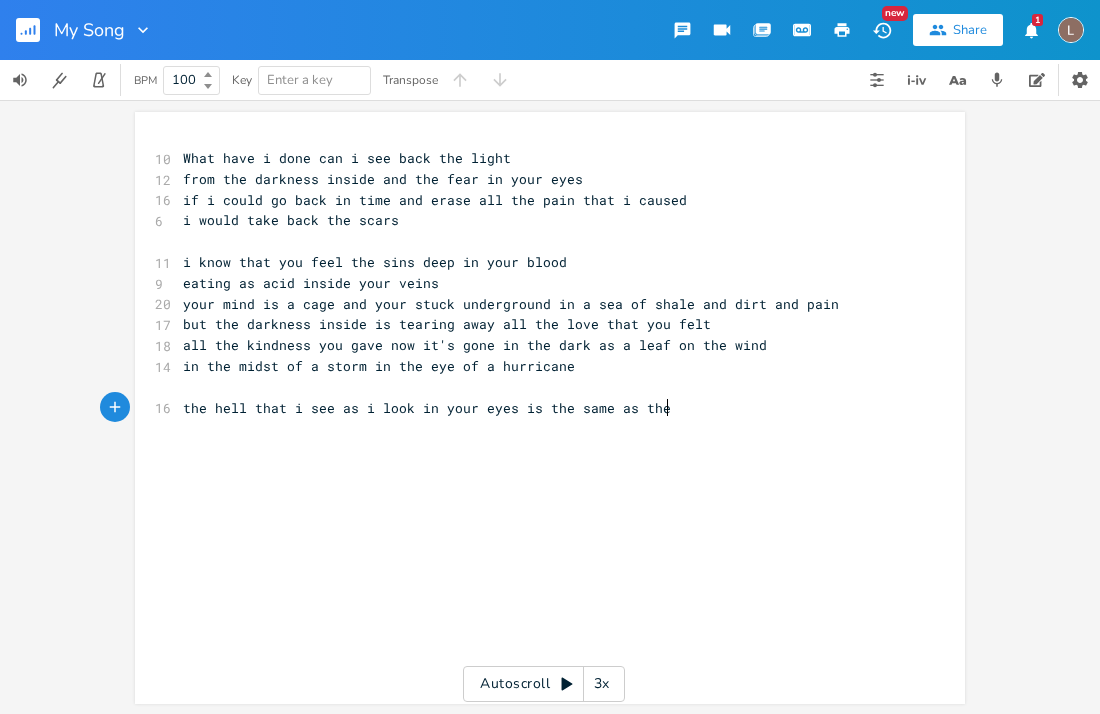 scroll, scrollTop: 0, scrollLeft: 201, axis: horizontal 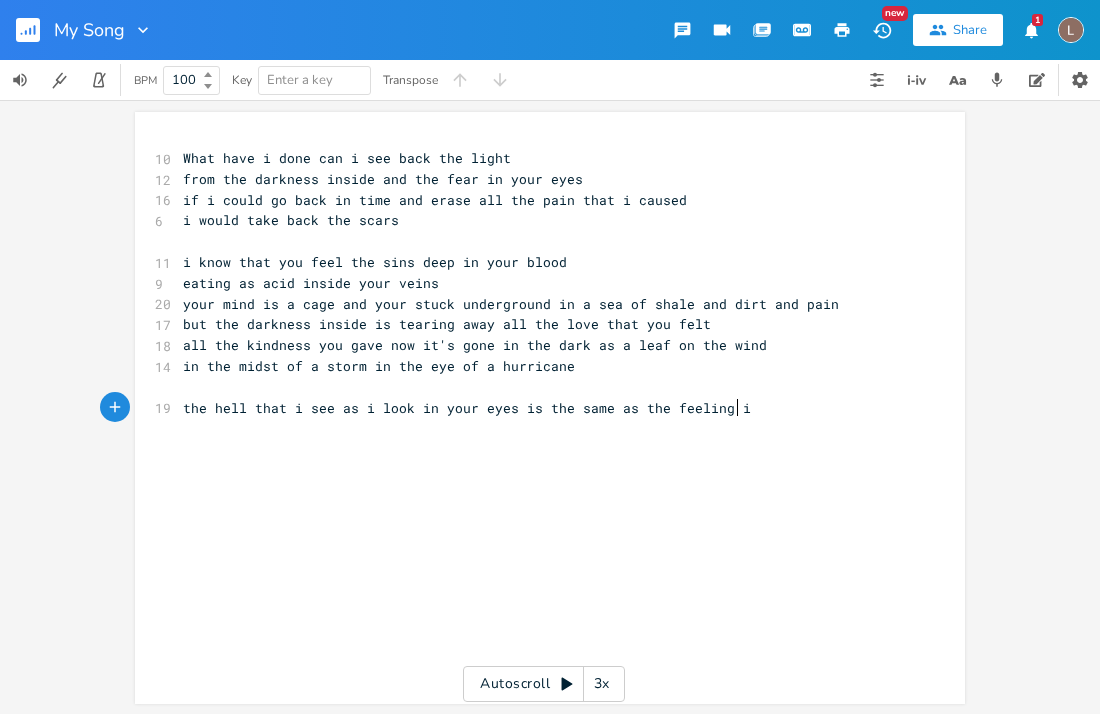 type on "ok in your eyes is the same as the feeling i" 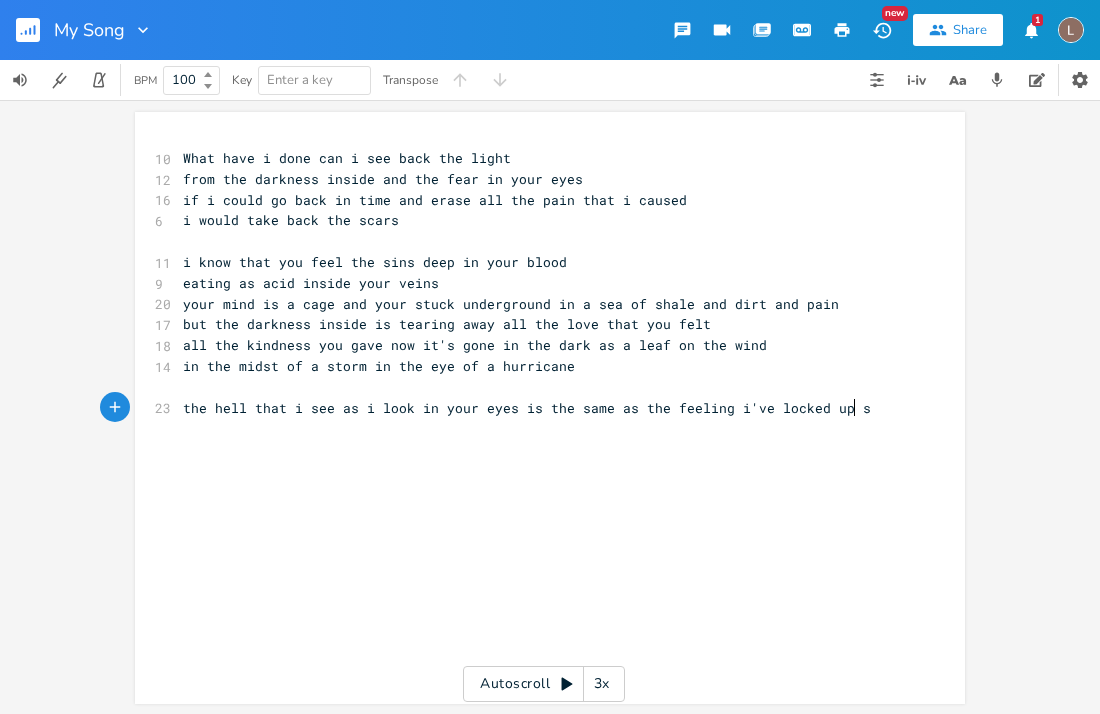 type on "'ve locked up sin" 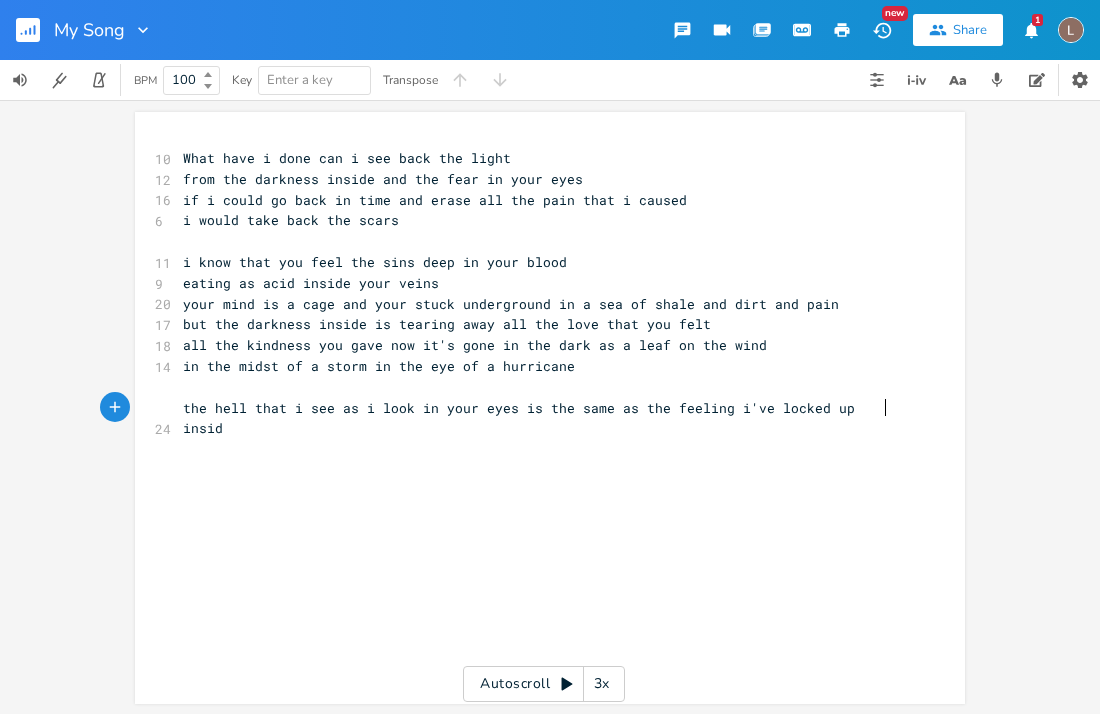 type on "inside" 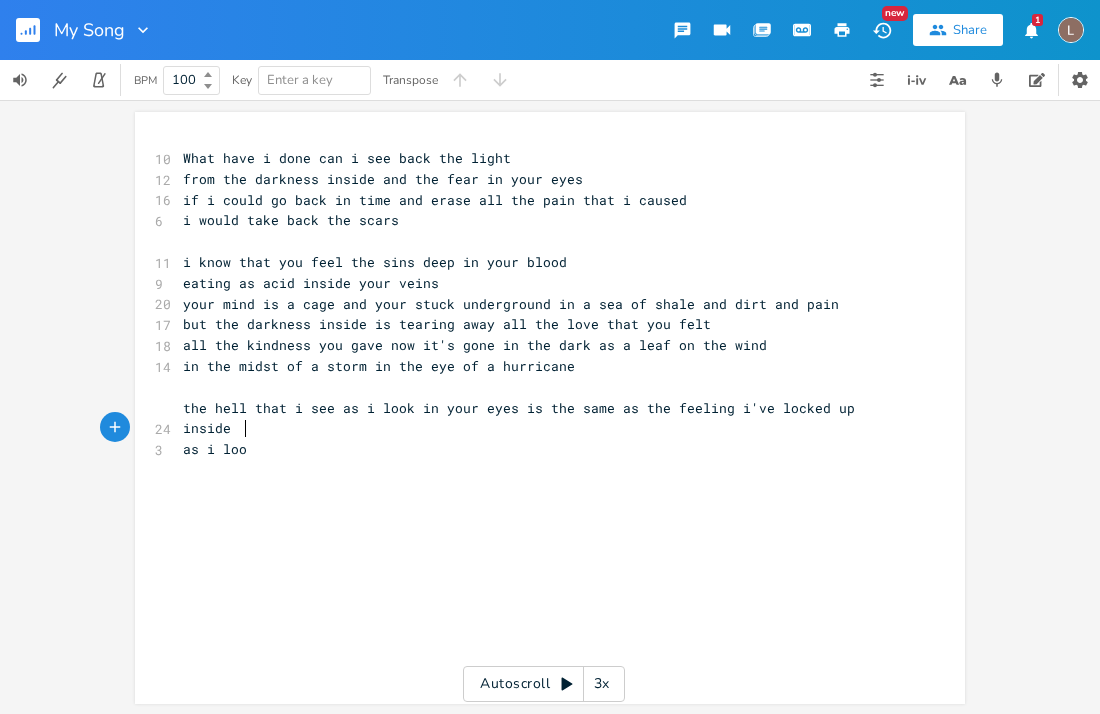 type on "as i looka" 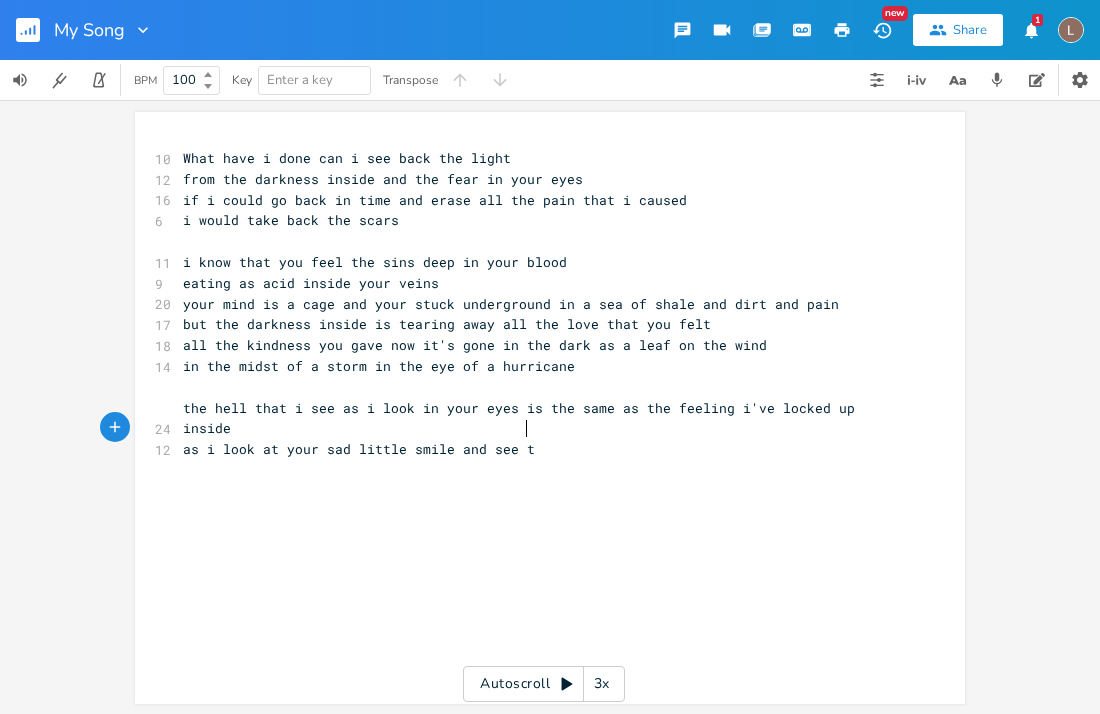 type on "at your sad little smile and see the" 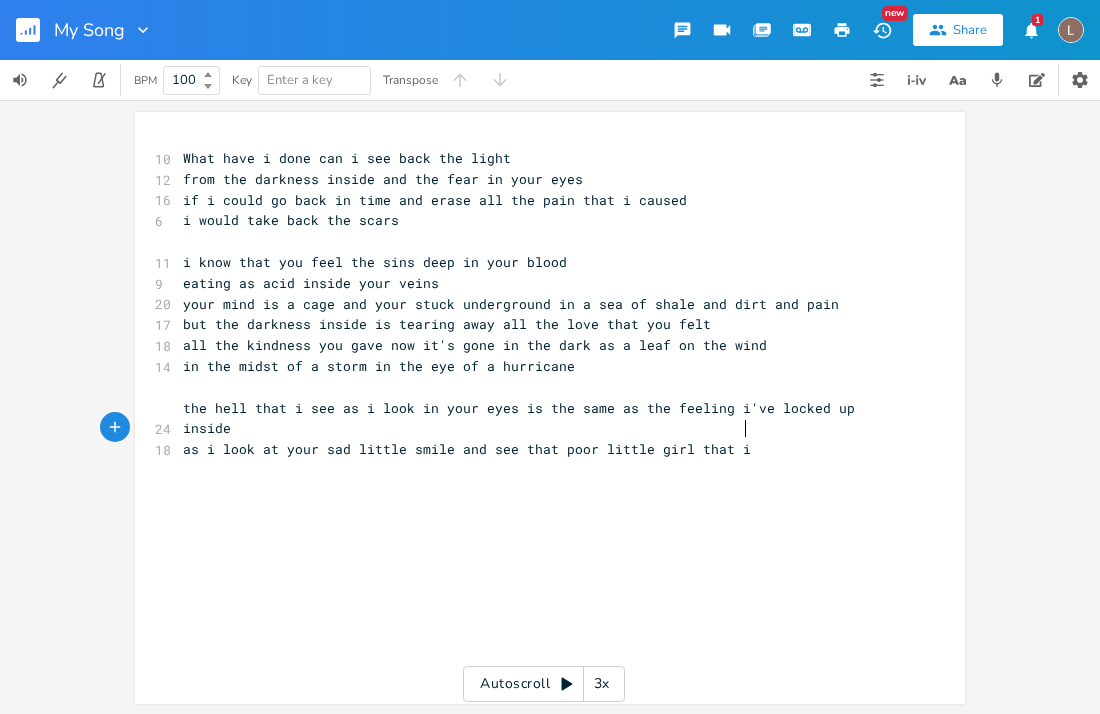 scroll, scrollTop: 0, scrollLeft: 132, axis: horizontal 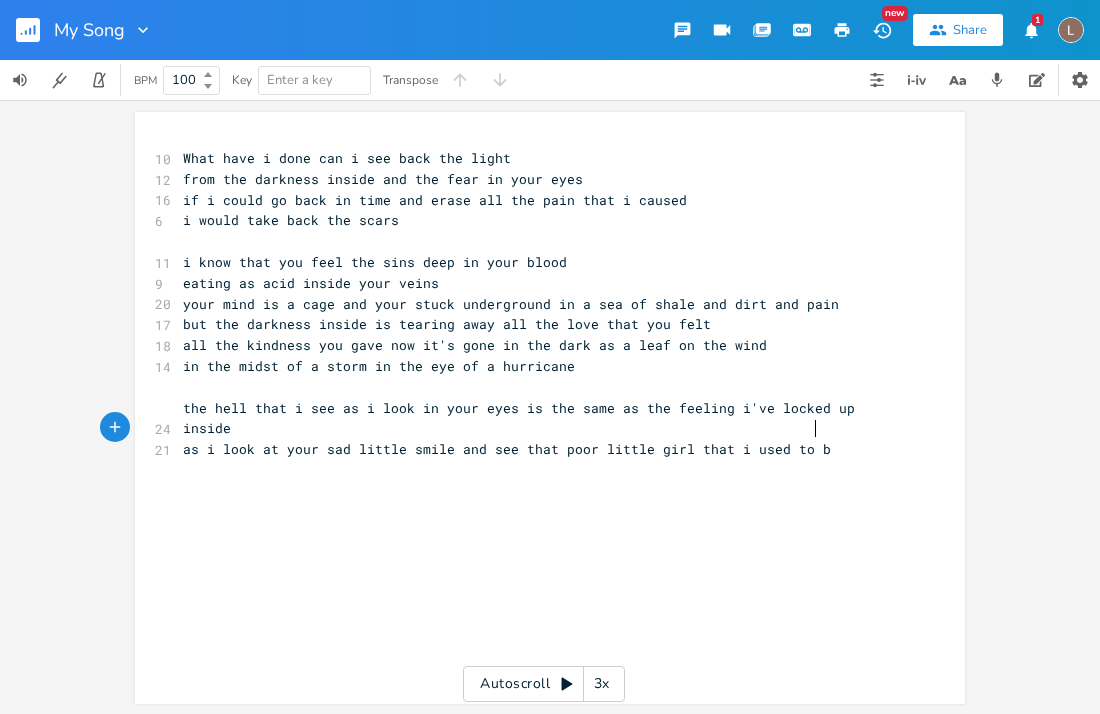 type on "at poor little girl that i used to be" 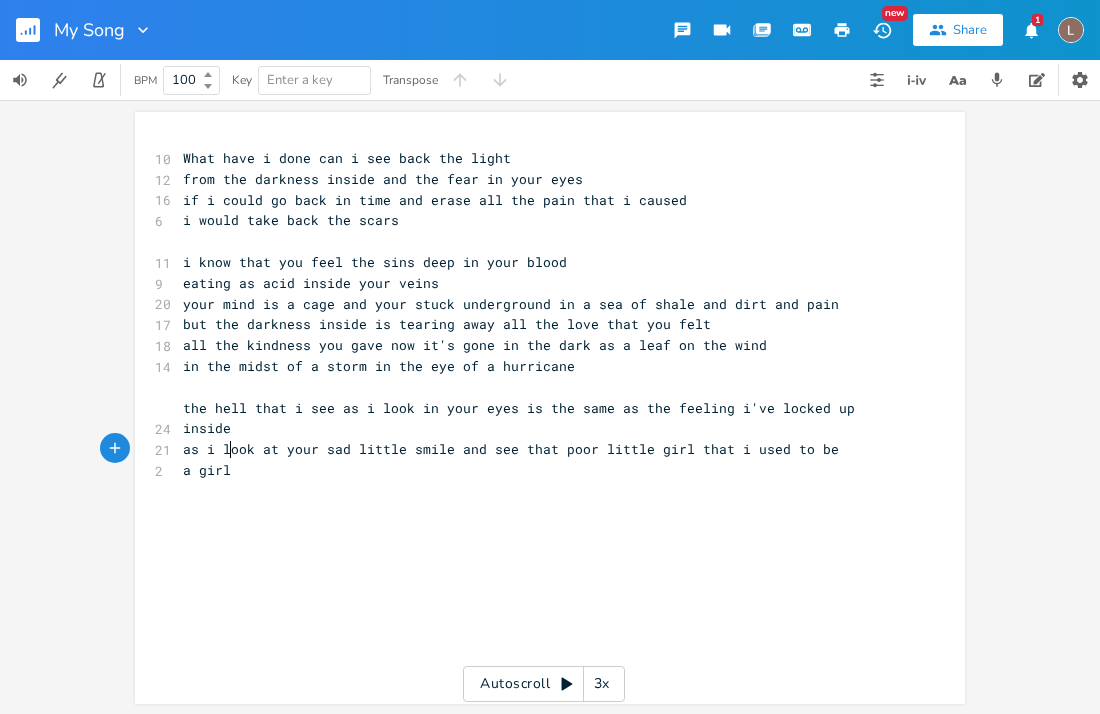 type on "a girl w" 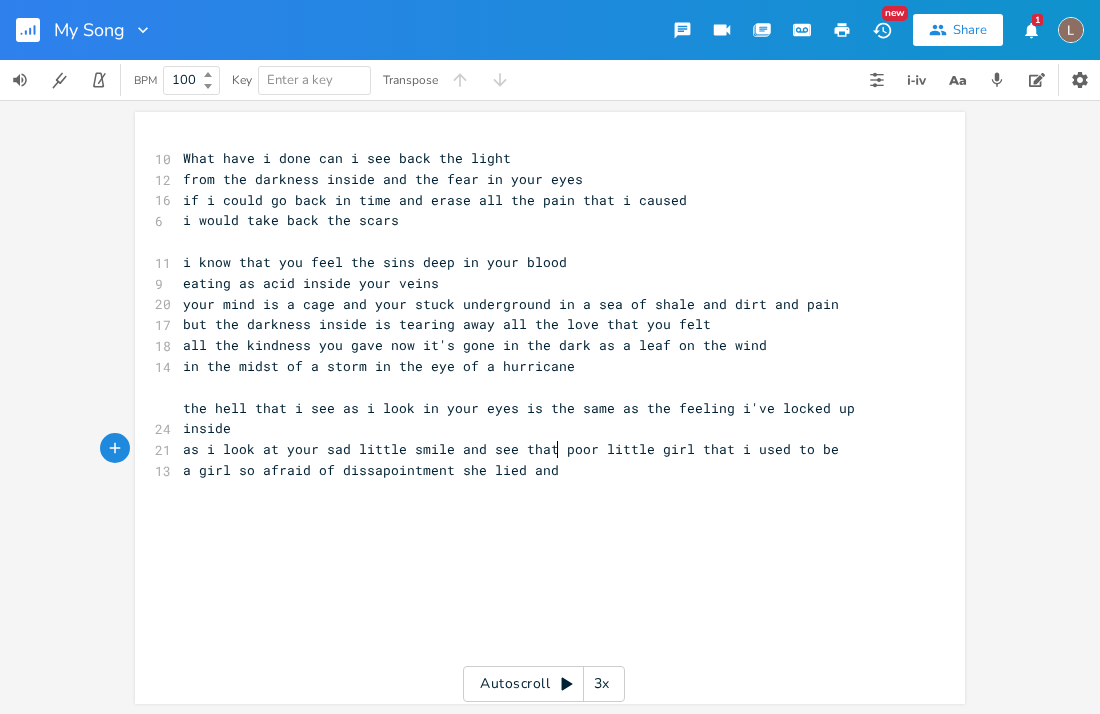 scroll, scrollTop: 0, scrollLeft: 250, axis: horizontal 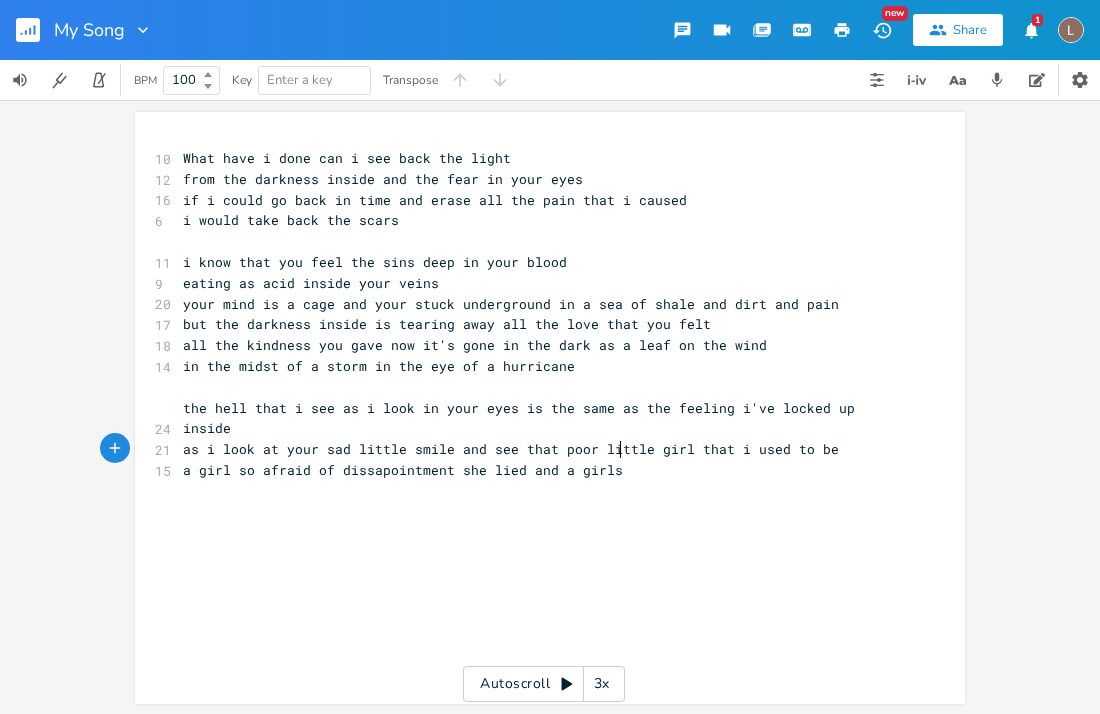 type on "so afraid of dissapointment she lied and a girls s" 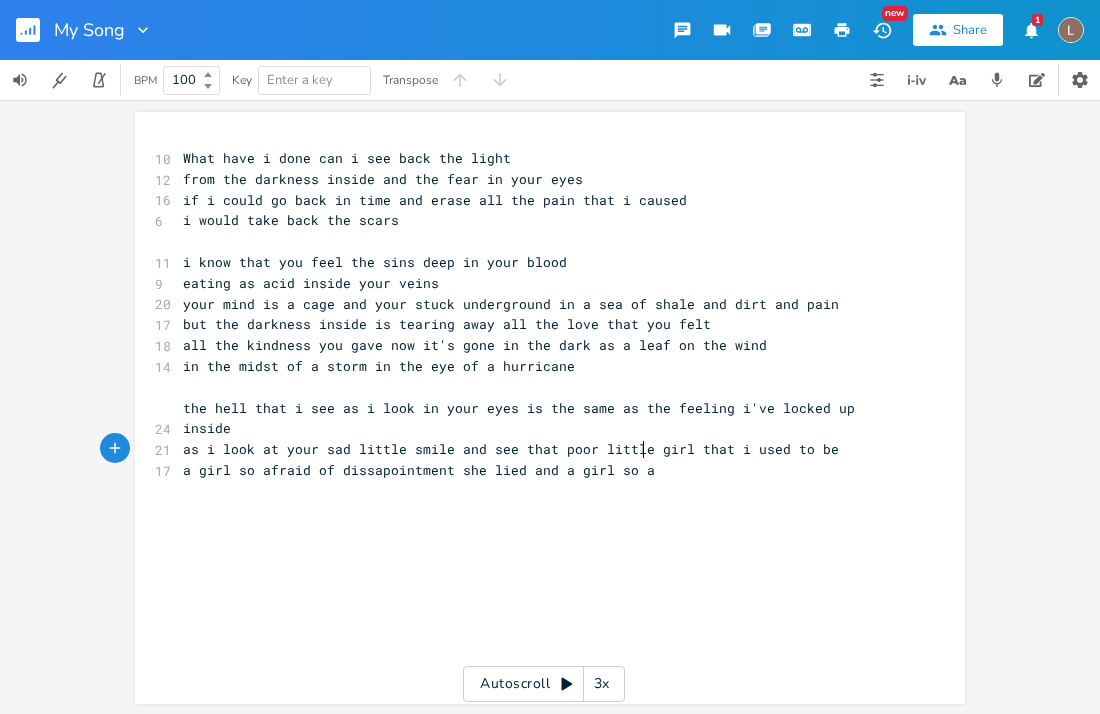 type on "so a f" 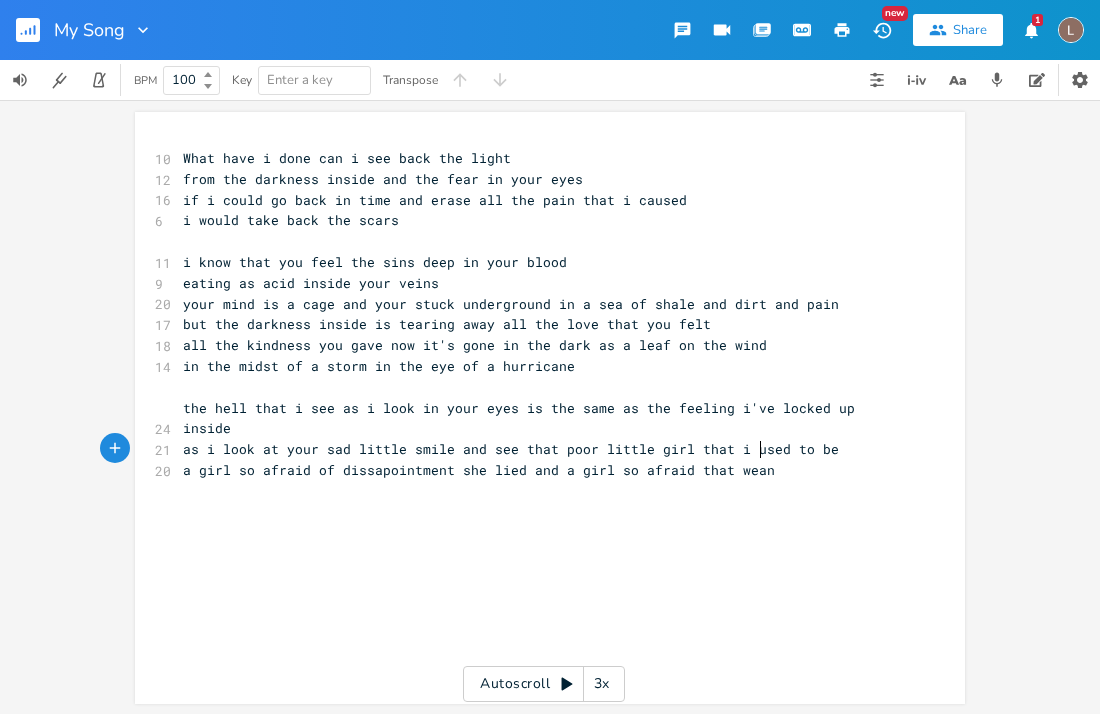 type on "fraid that weane" 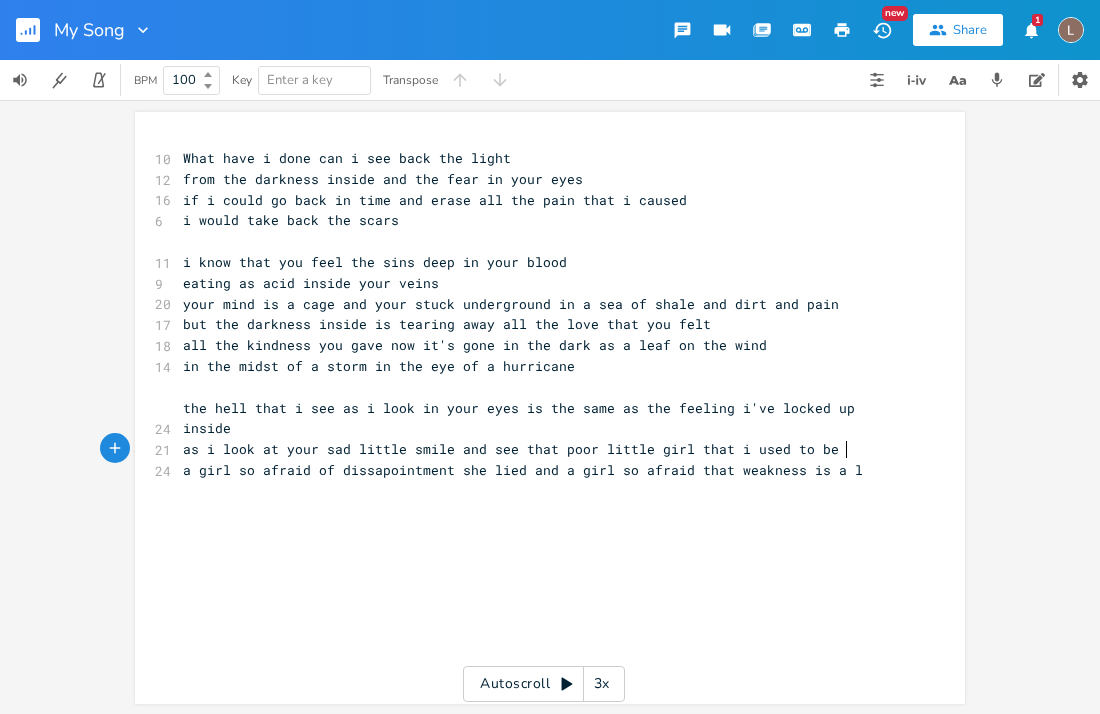 type on "[PERSON_NAME] is a lie" 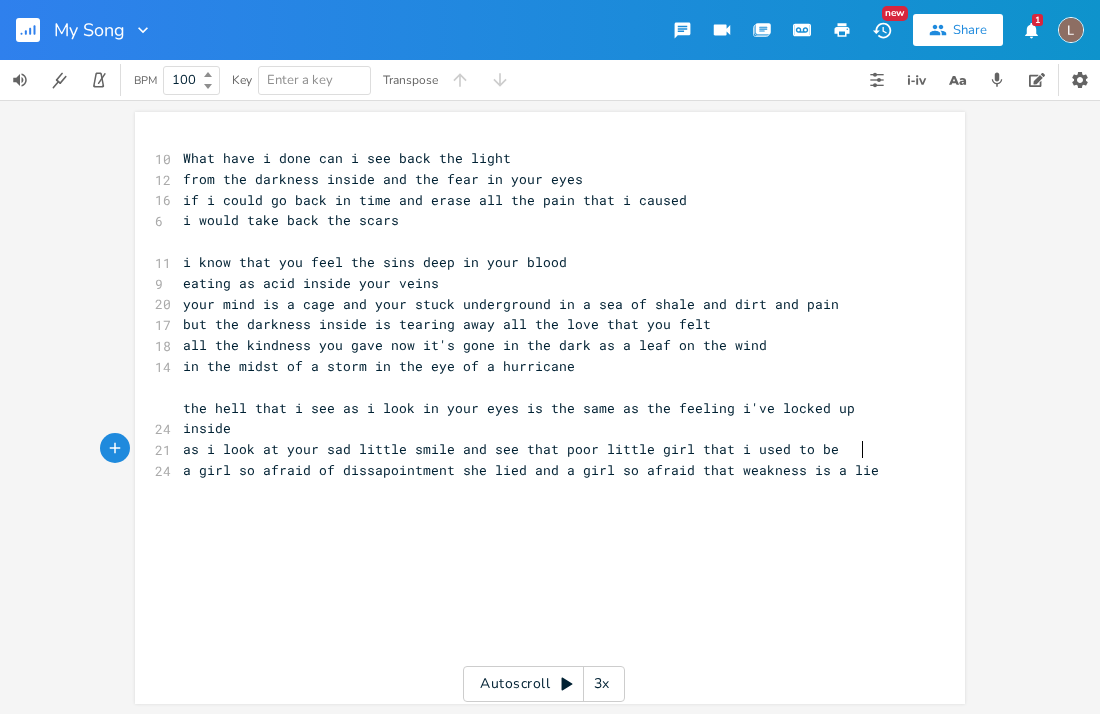 scroll, scrollTop: 0, scrollLeft: 73, axis: horizontal 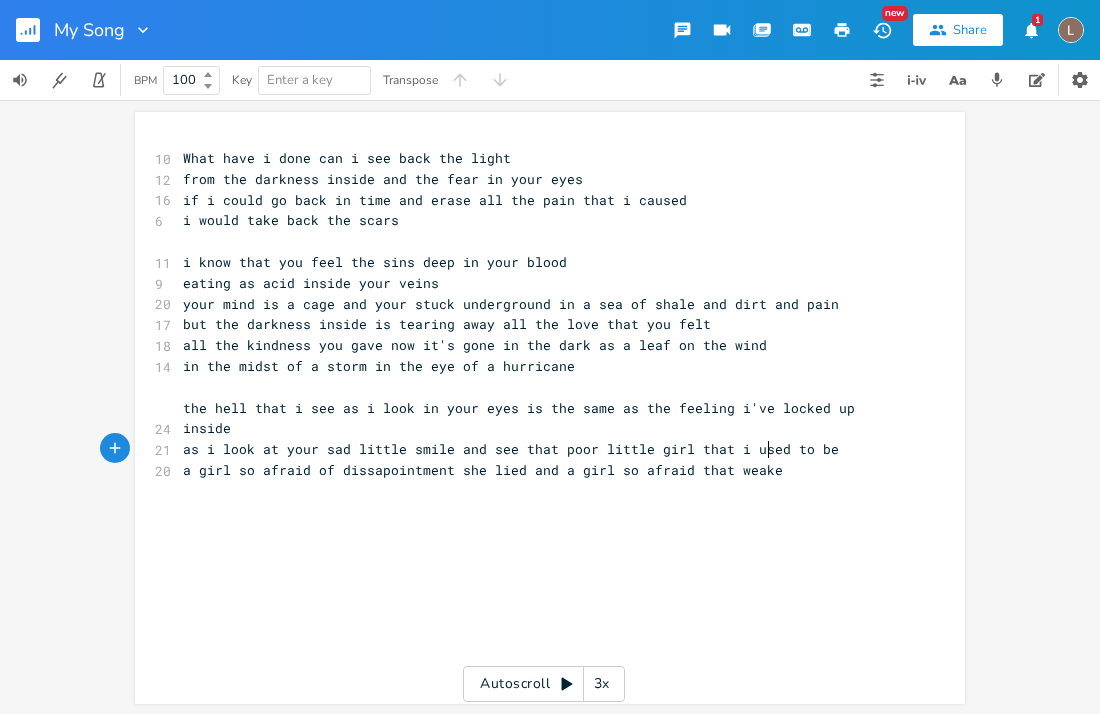 type on "weaken" 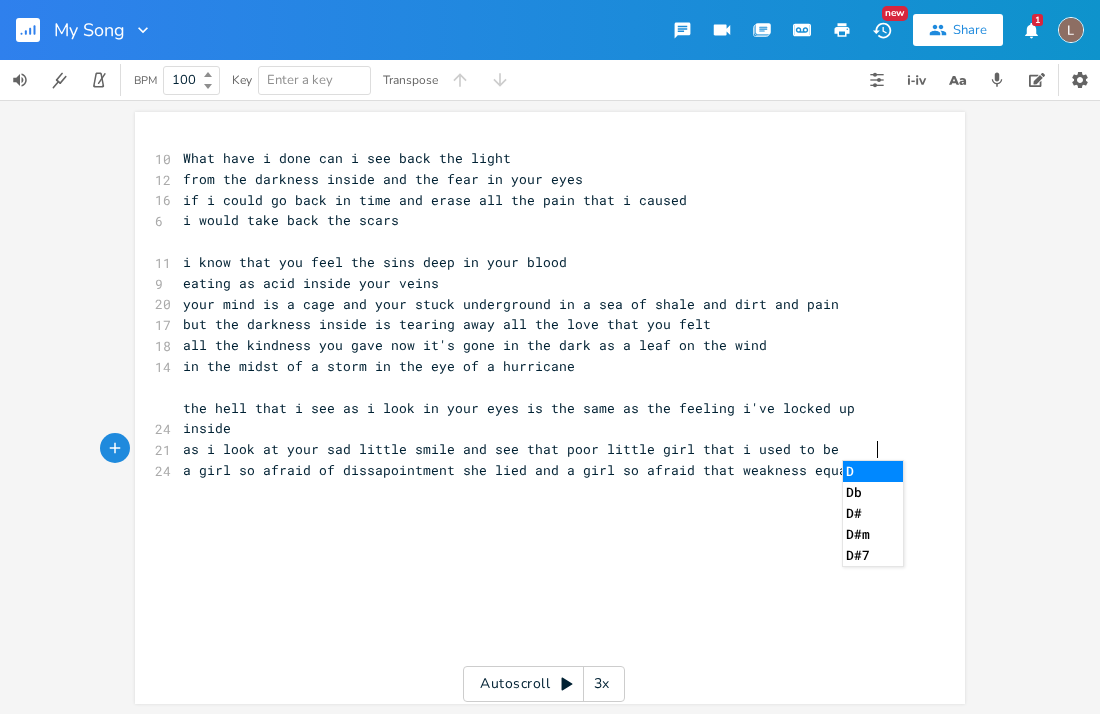 type on "ness equals dying" 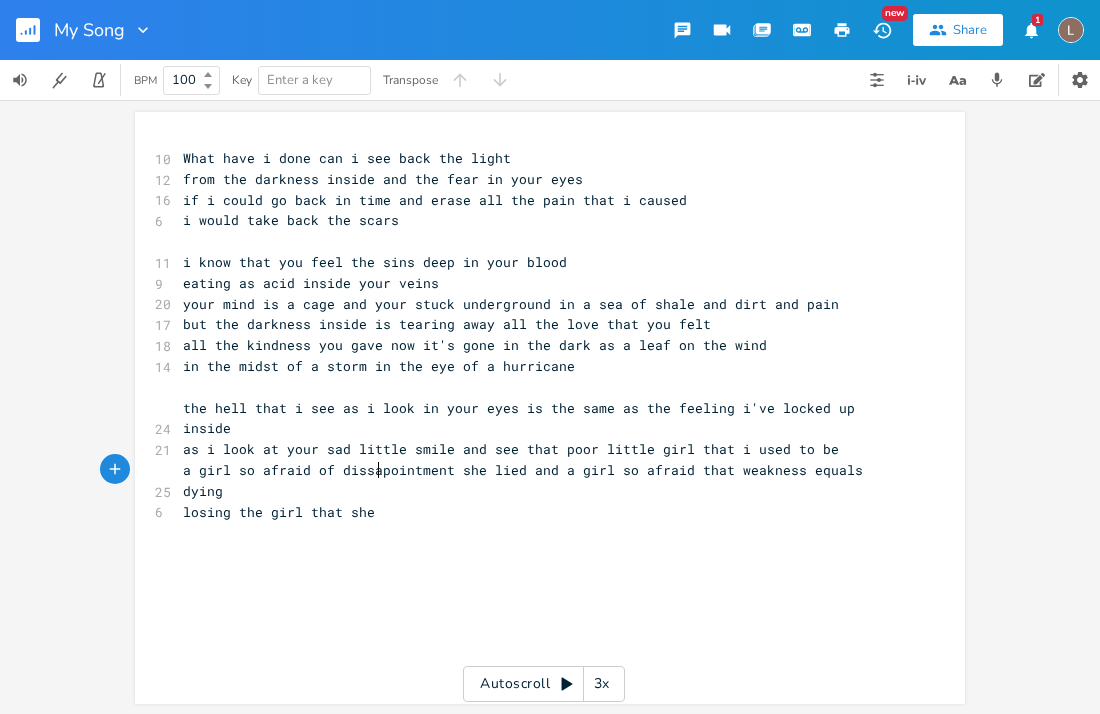 type on "losing the girl that she g" 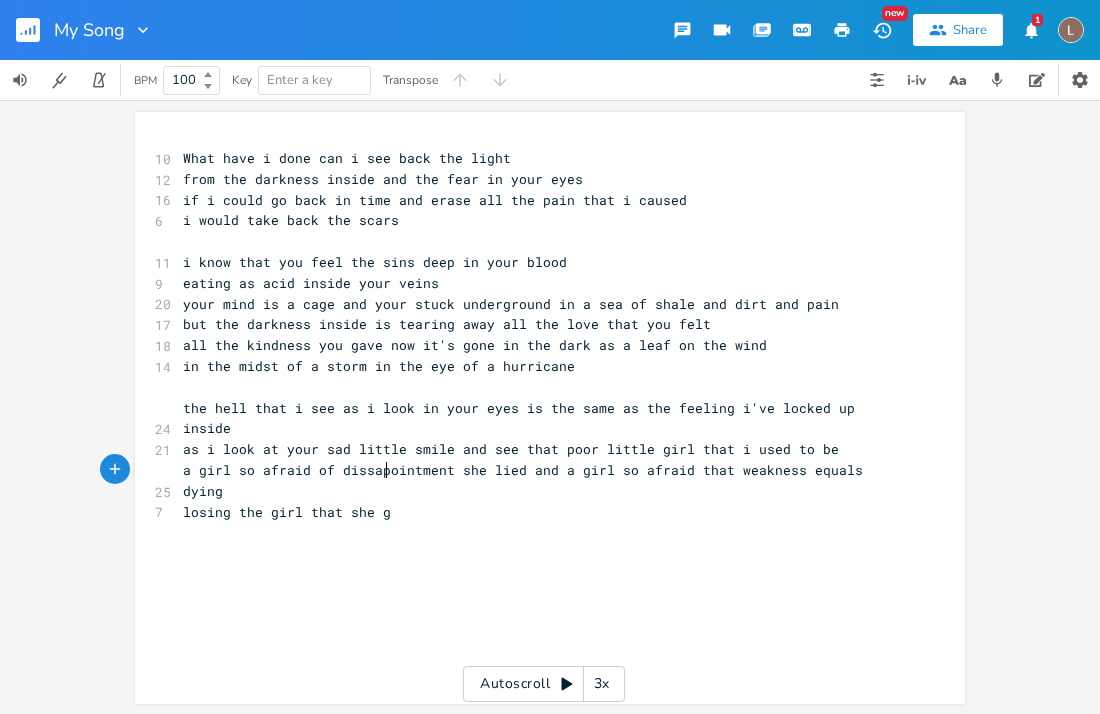 scroll, scrollTop: 0, scrollLeft: 144, axis: horizontal 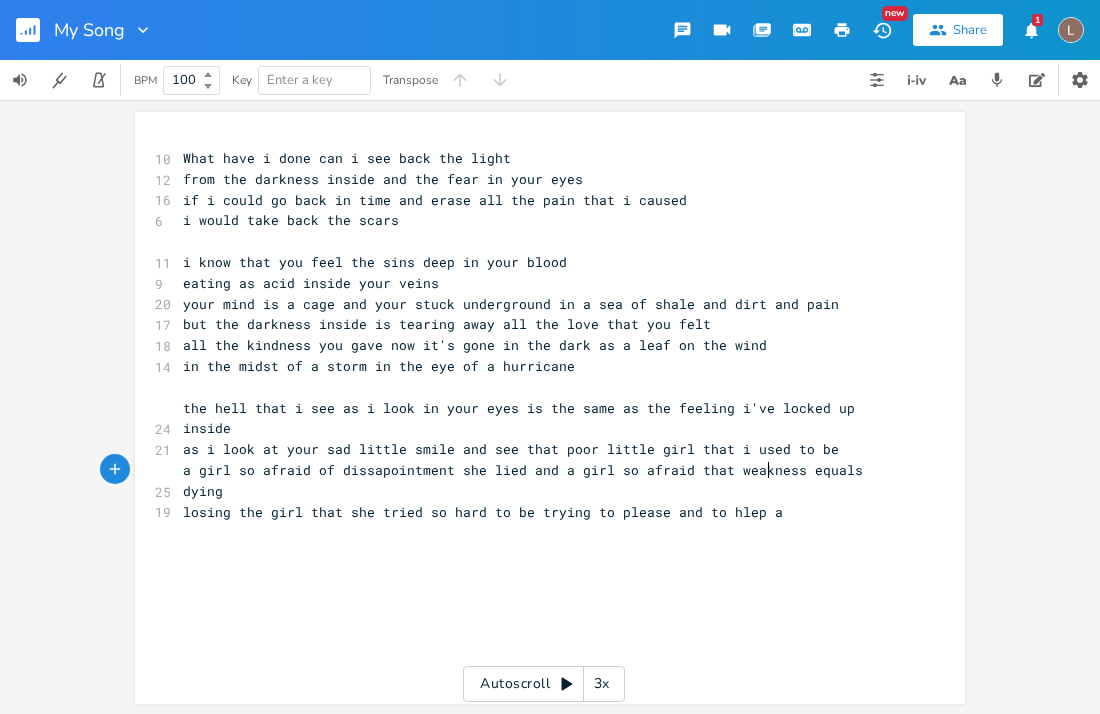 type on "tried so hard to be trying to please and to hlep an" 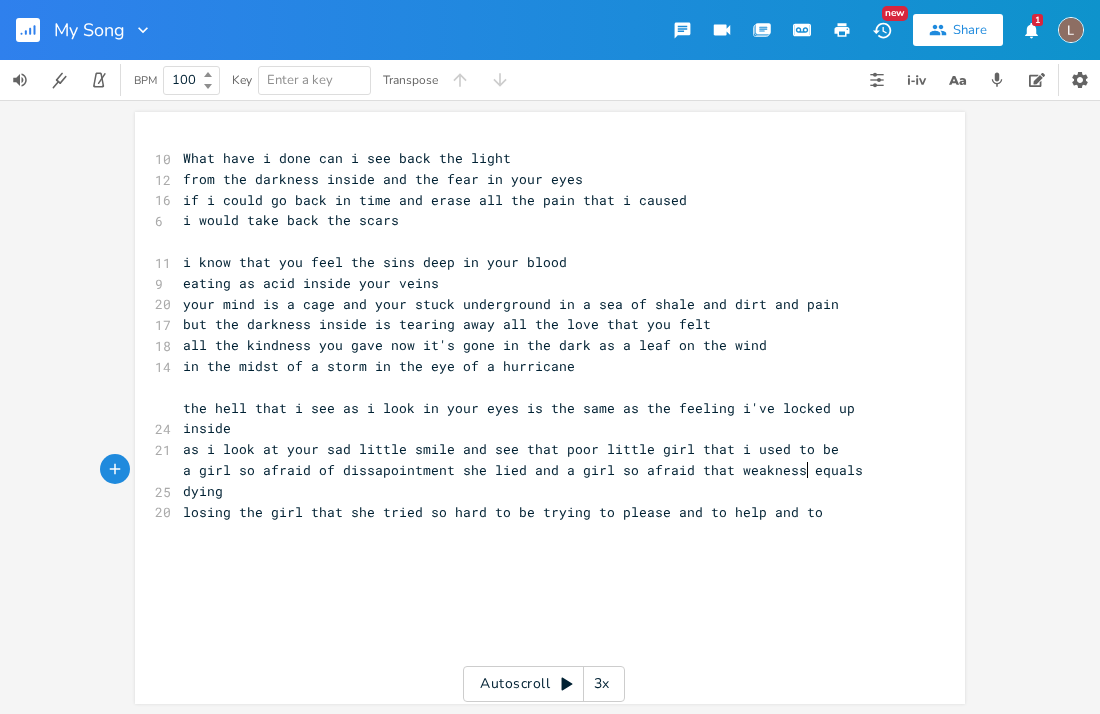 scroll, scrollTop: 0, scrollLeft: 69, axis: horizontal 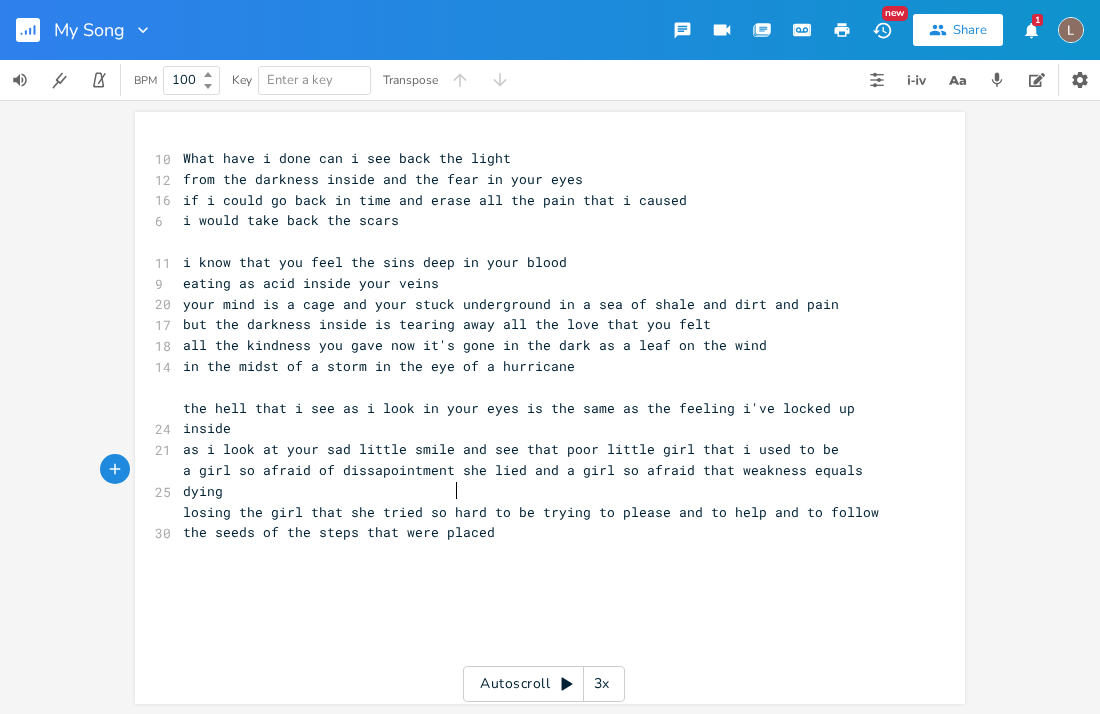 type on "help and to follow the seeds of the steps that were placed s" 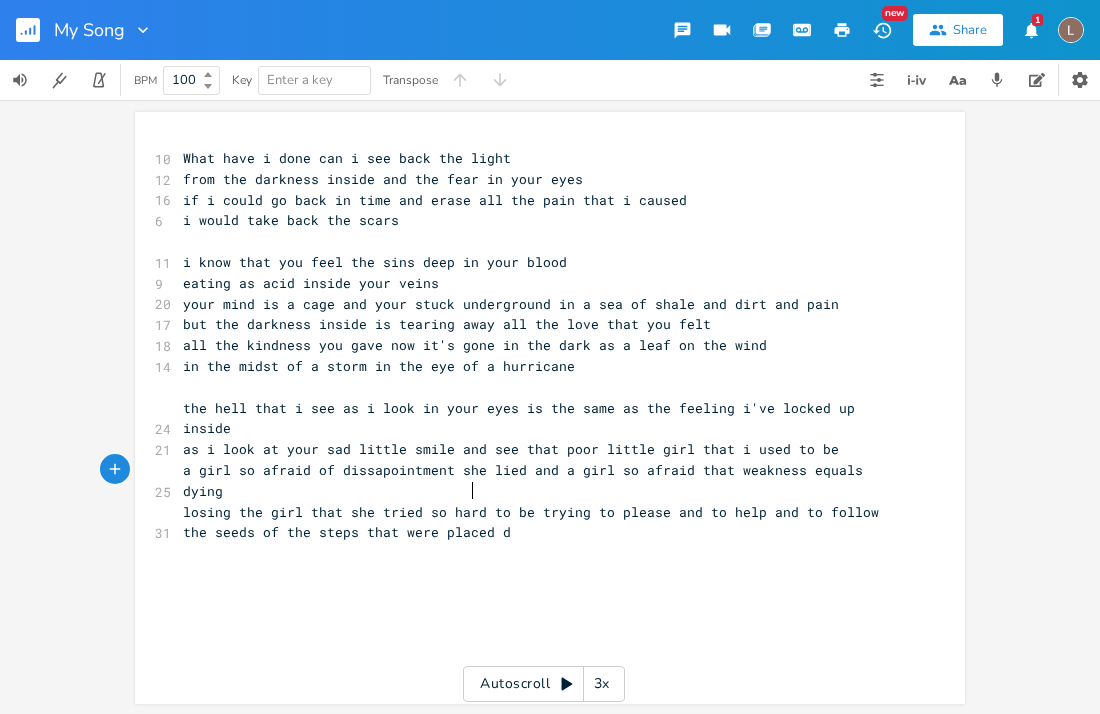 type on "de" 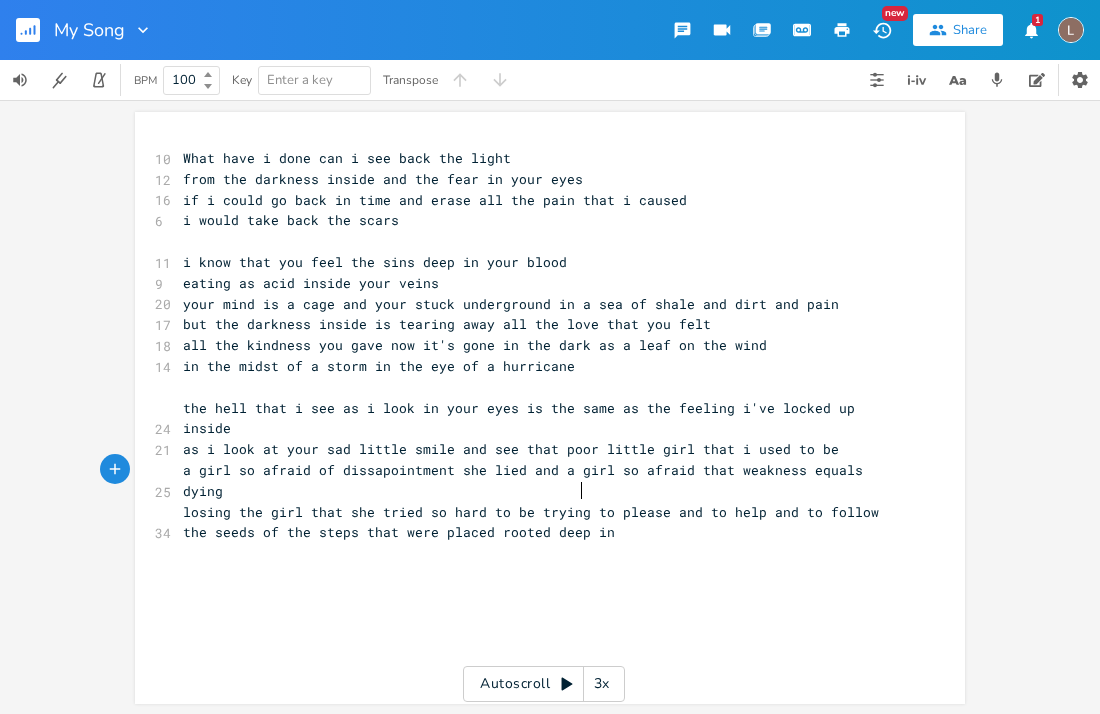 type on "rooted deep in s" 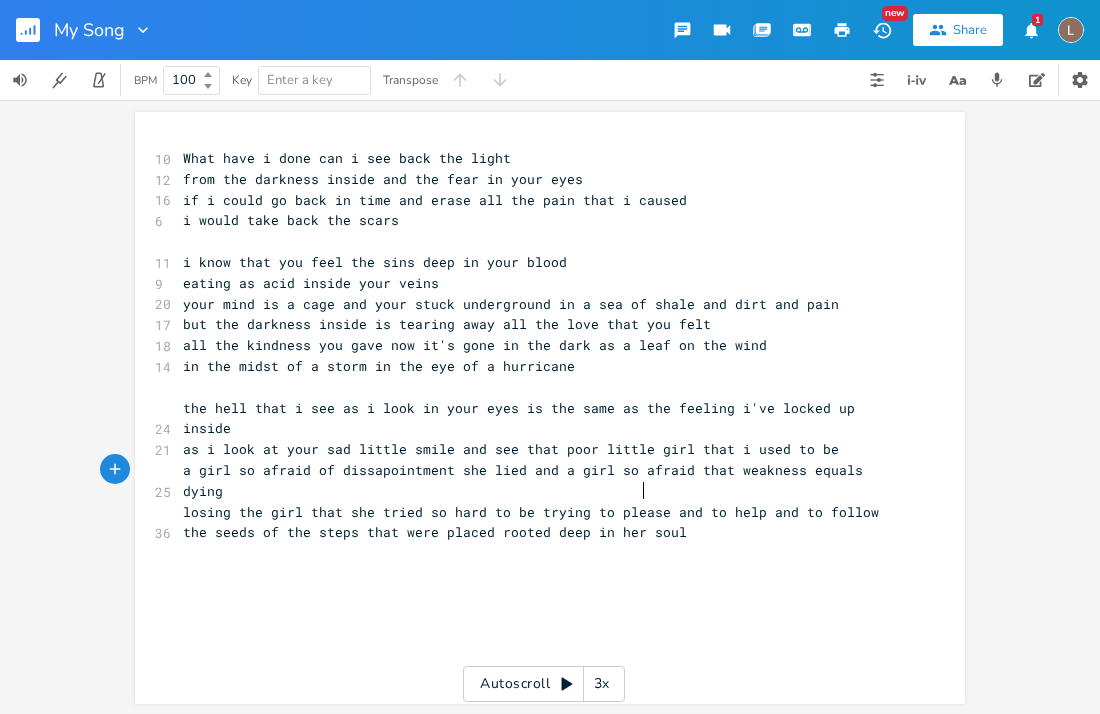 type on "her sould" 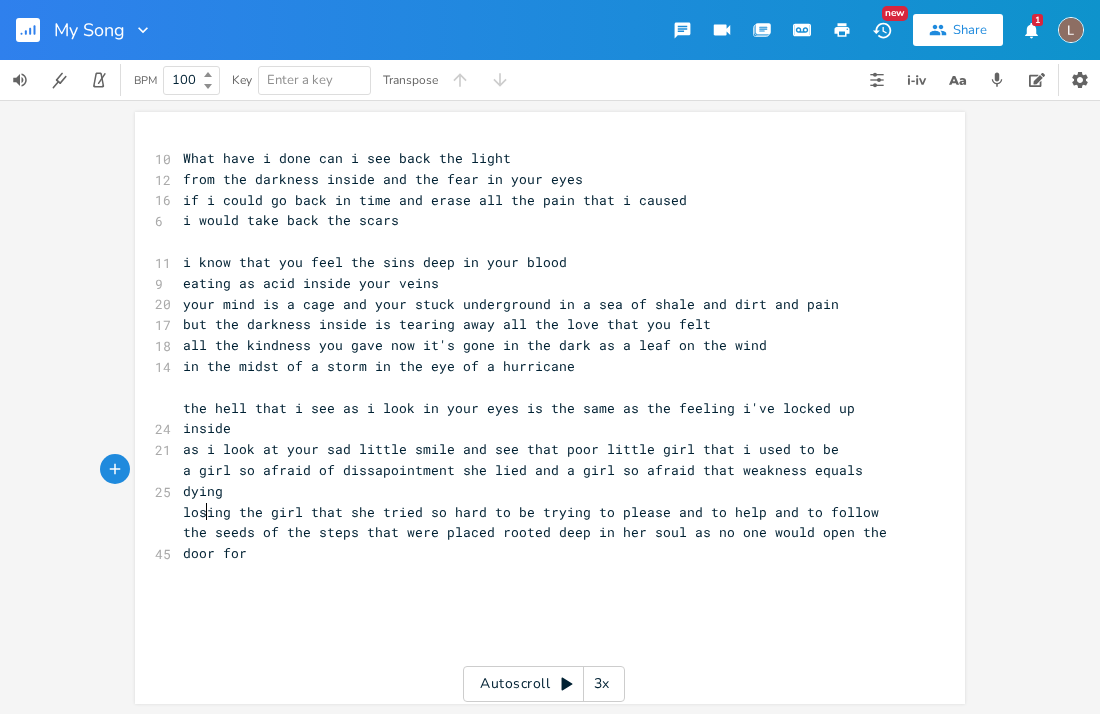 scroll, scrollTop: 0, scrollLeft: 211, axis: horizontal 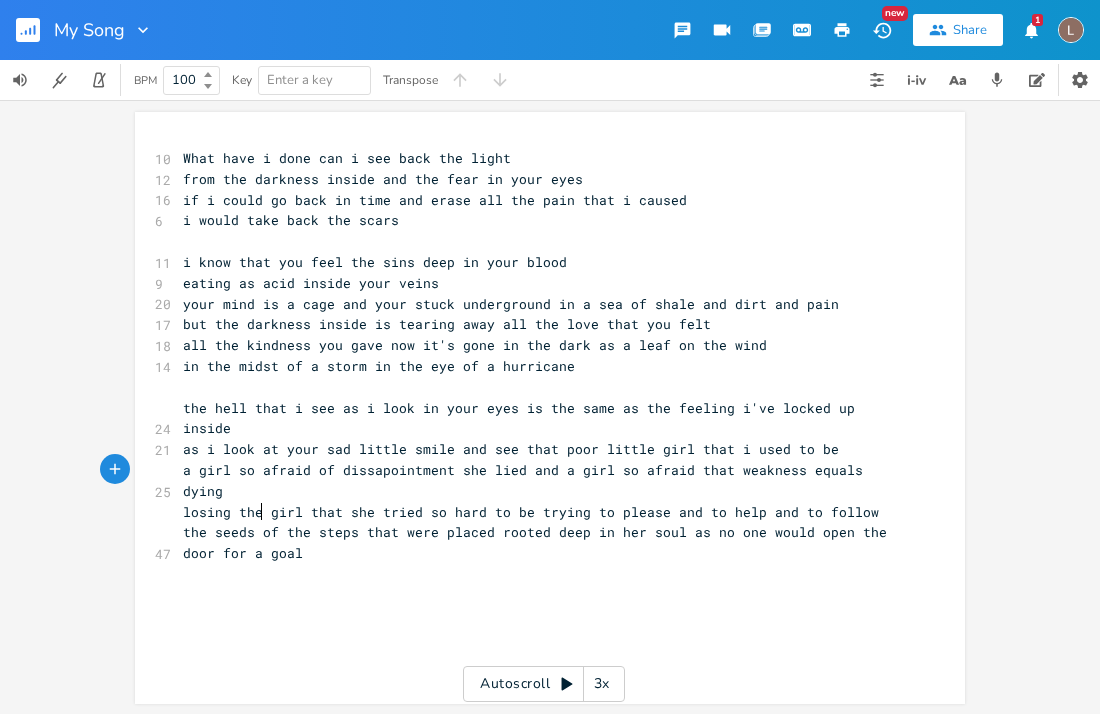 type on "as no one would open the door for a goal." 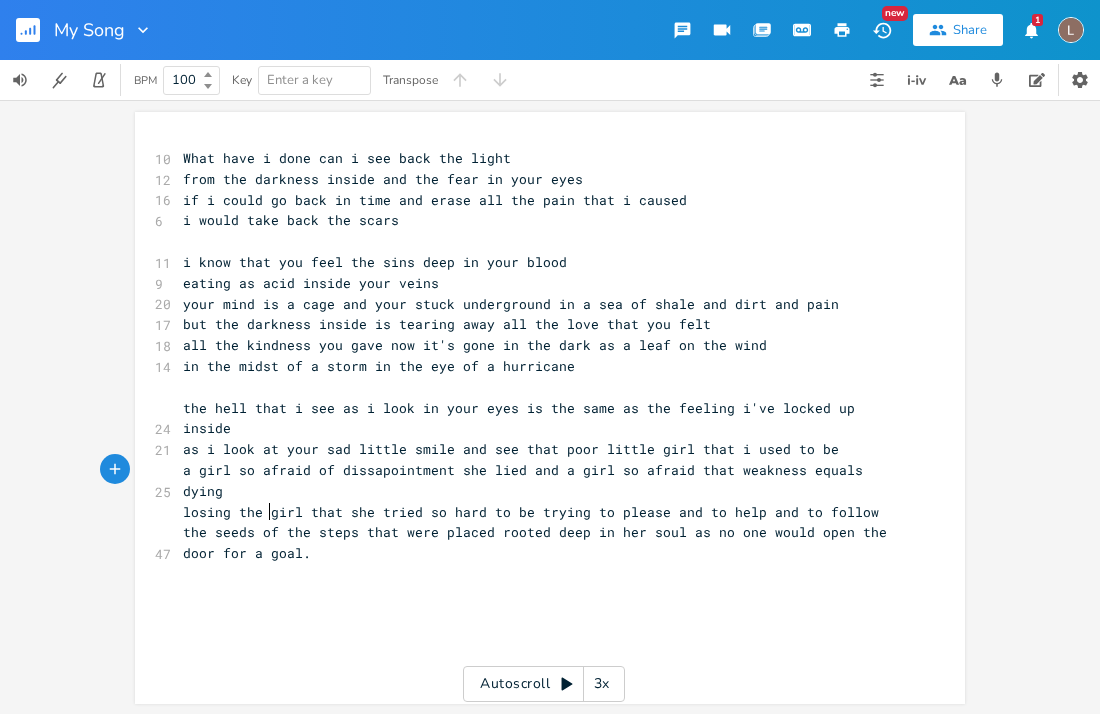scroll, scrollTop: 0, scrollLeft: 250, axis: horizontal 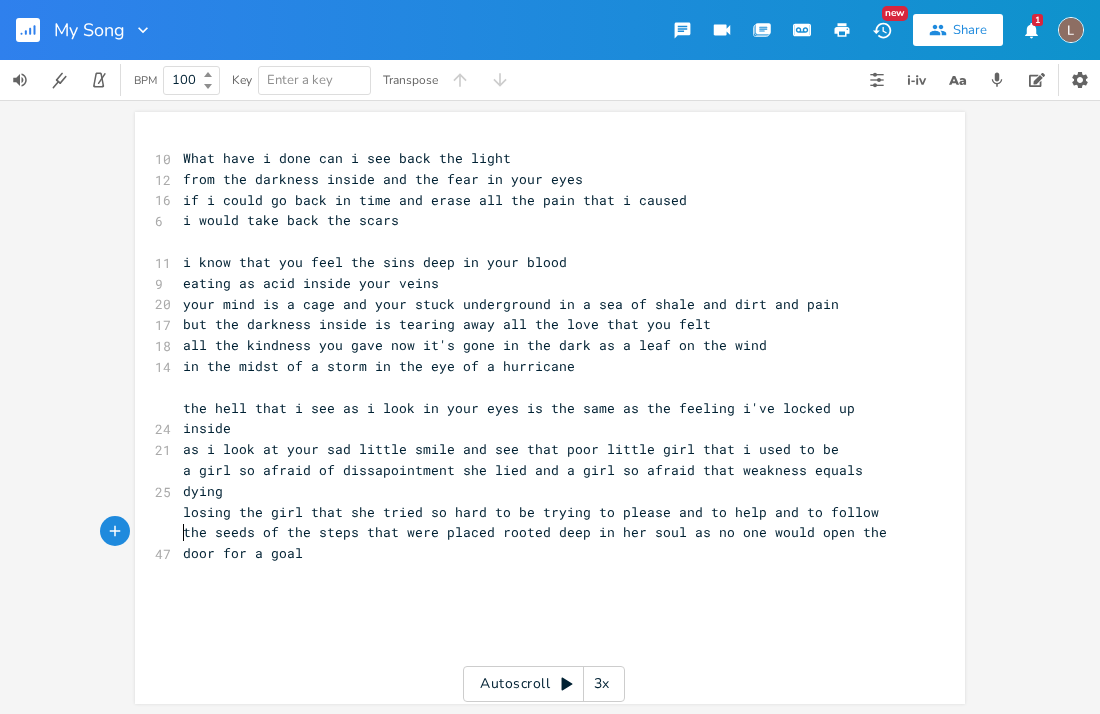 click on "losing the girl that she tried so hard to be trying to please and to help and to follow the seeds of the steps that were placed rooted deep in her soul as no one would open the door for a goal" at bounding box center [539, 533] 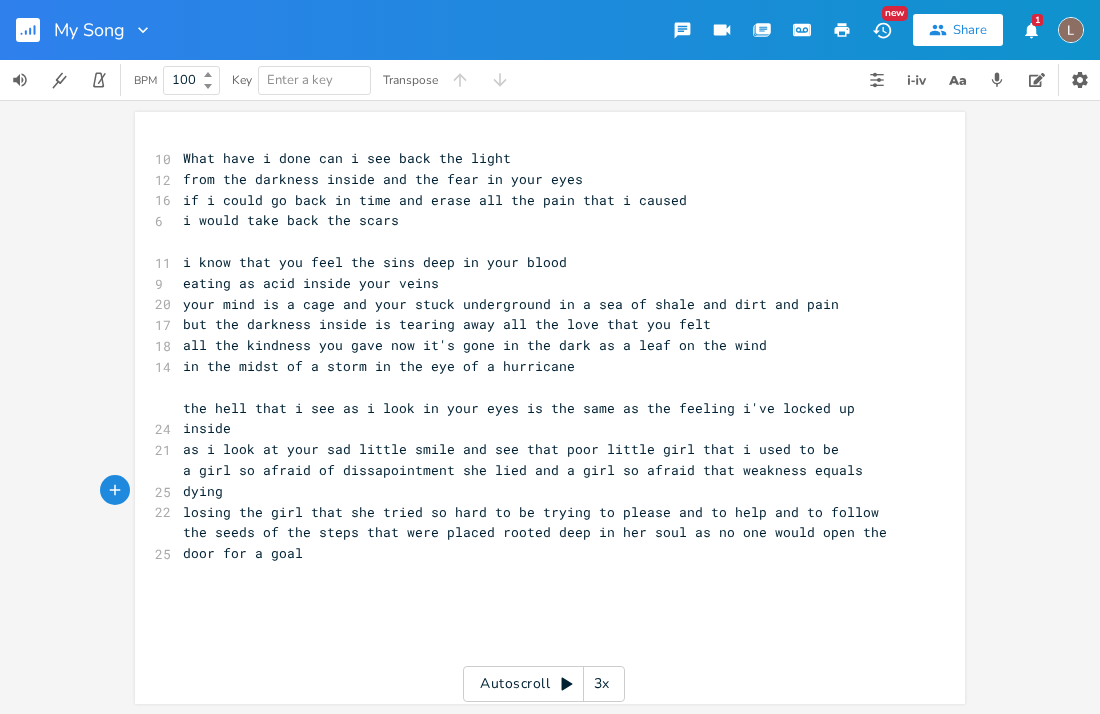click on "x   10 What have i done can i see back the light 12 from the darkness inside and the fear in your eyes 16 if i could go back in time and erase all the pain that i caused 6 i would take back the scars ​ 11 i know that you feel the sins deep in your blood 9 eating as acid inside your veins 20 your mind is a cage and your stuck underground in a sea of shale and dirt and pain 17 but the darkness inside is tearing away all the love that you felt 18 all the kindness you gave now it's gone in the dark as a leaf on the wind 14 in the midst of a storm in the eye of a hurricane ​ 24 the hell that i see as i look in your eyes is the same as the feeling i've locked up inside 21 as i look at your sad little smile and see that poor little girl that i used to be 25 a girl so afraid of dissapointment she lied and a girl so afraid that weakness equals dying 22 losing the girl that she tried so hard to be trying to please and to help and to follow 25 ​" at bounding box center [565, 427] 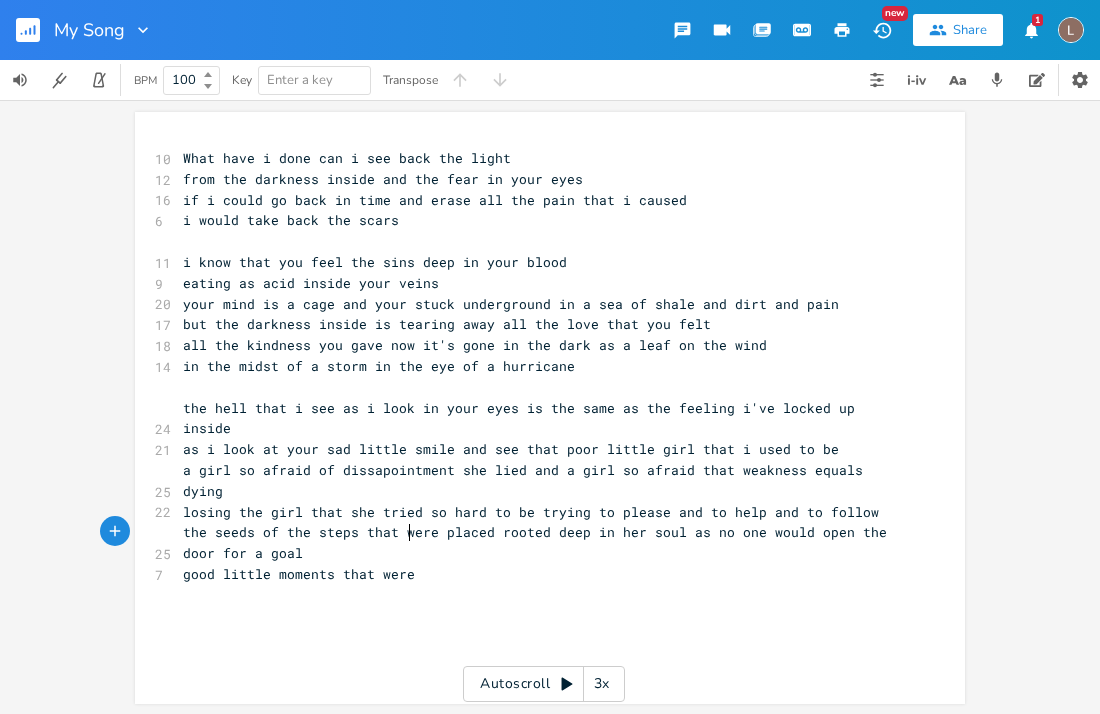 type on "good little moments that were f" 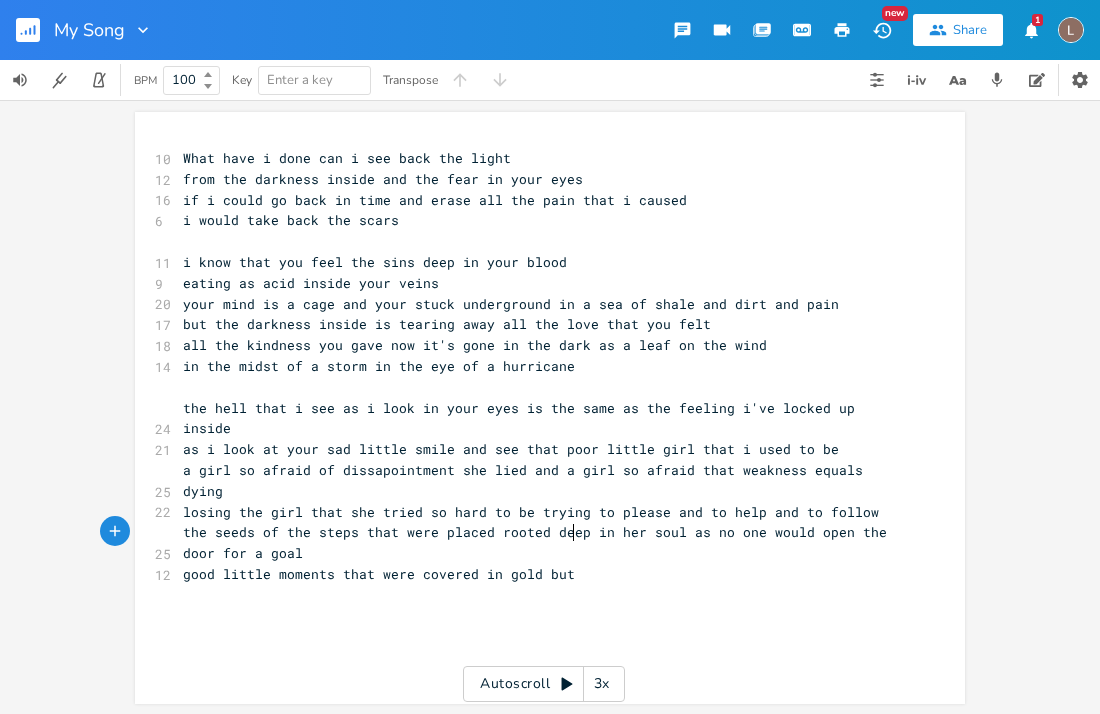 type on "covered in gold but oin" 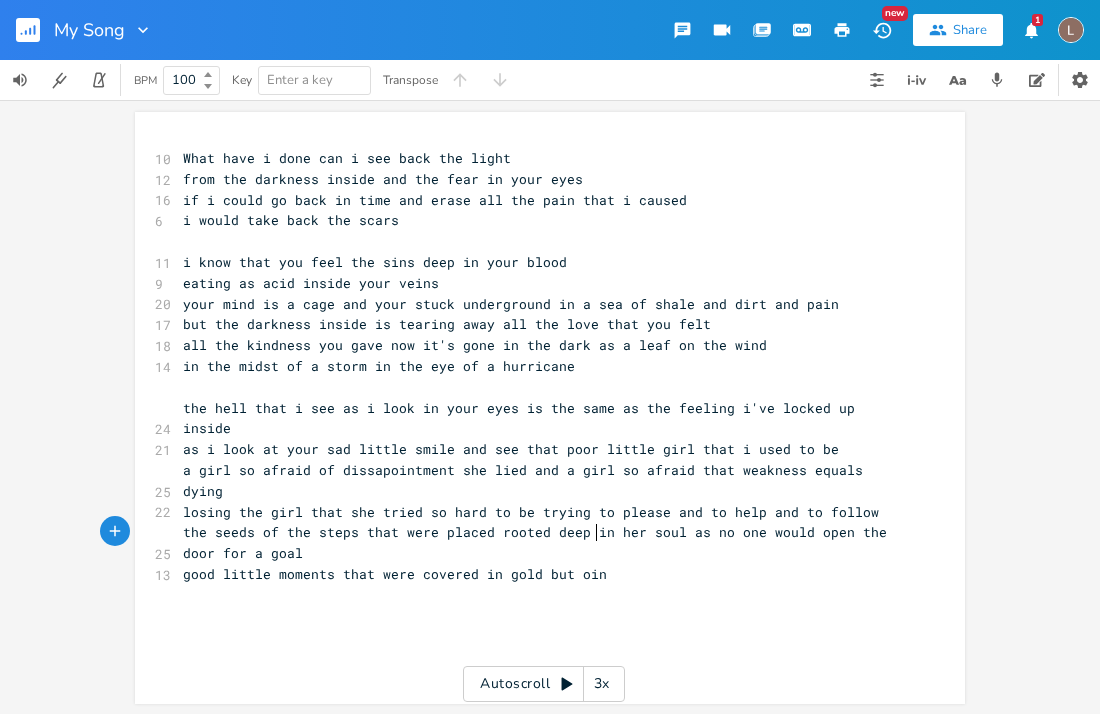 scroll, scrollTop: 0, scrollLeft: 134, axis: horizontal 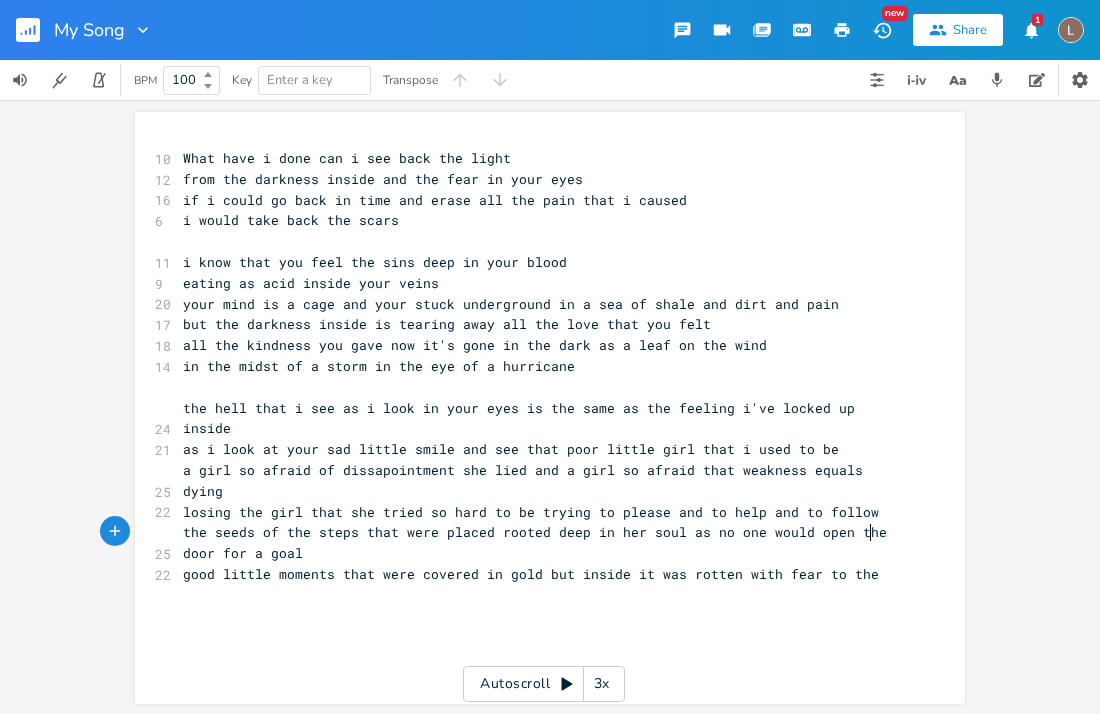 type on "inside it was rotten with fear to the g" 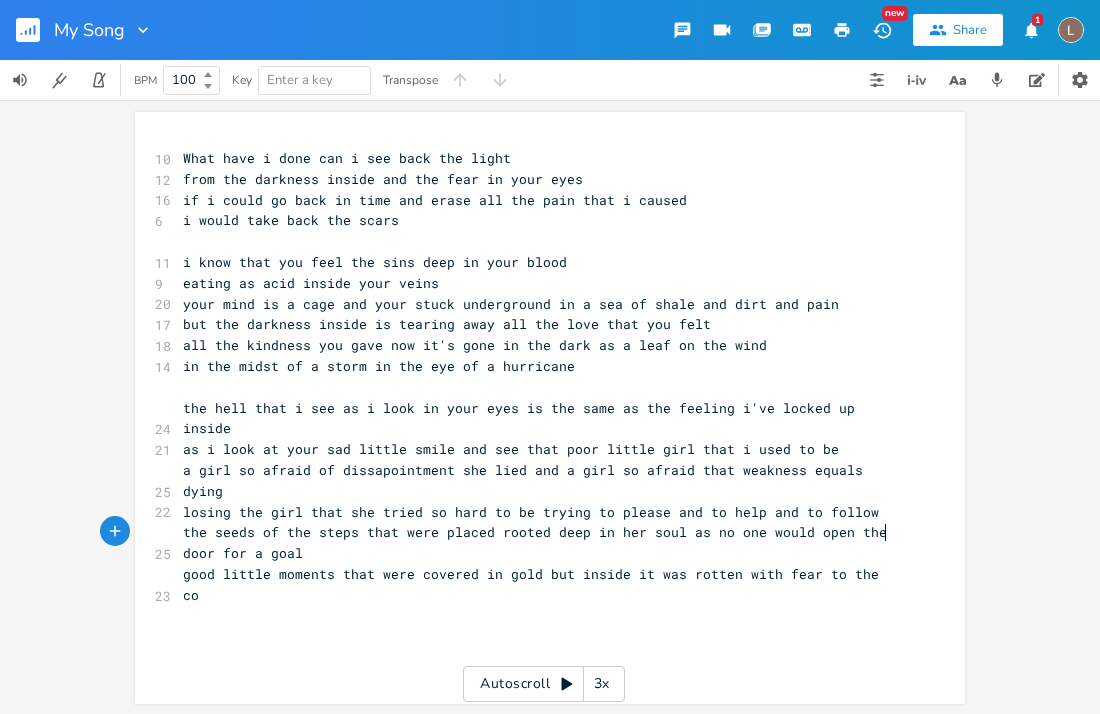 type on "core" 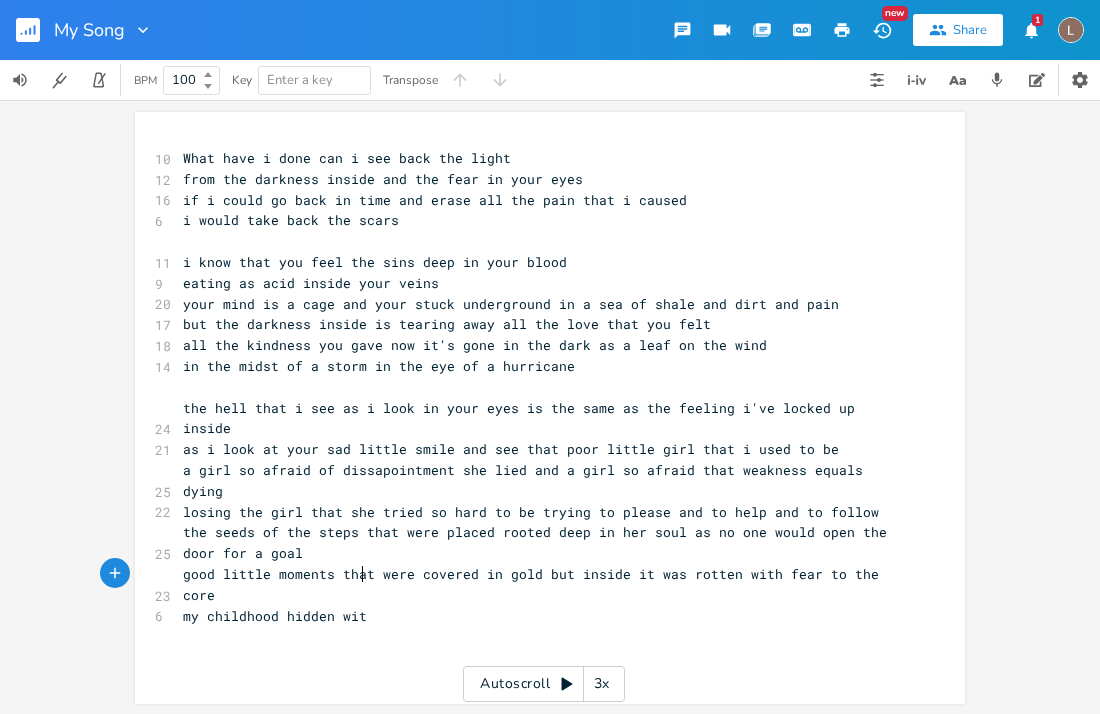 scroll, scrollTop: 0, scrollLeft: 156, axis: horizontal 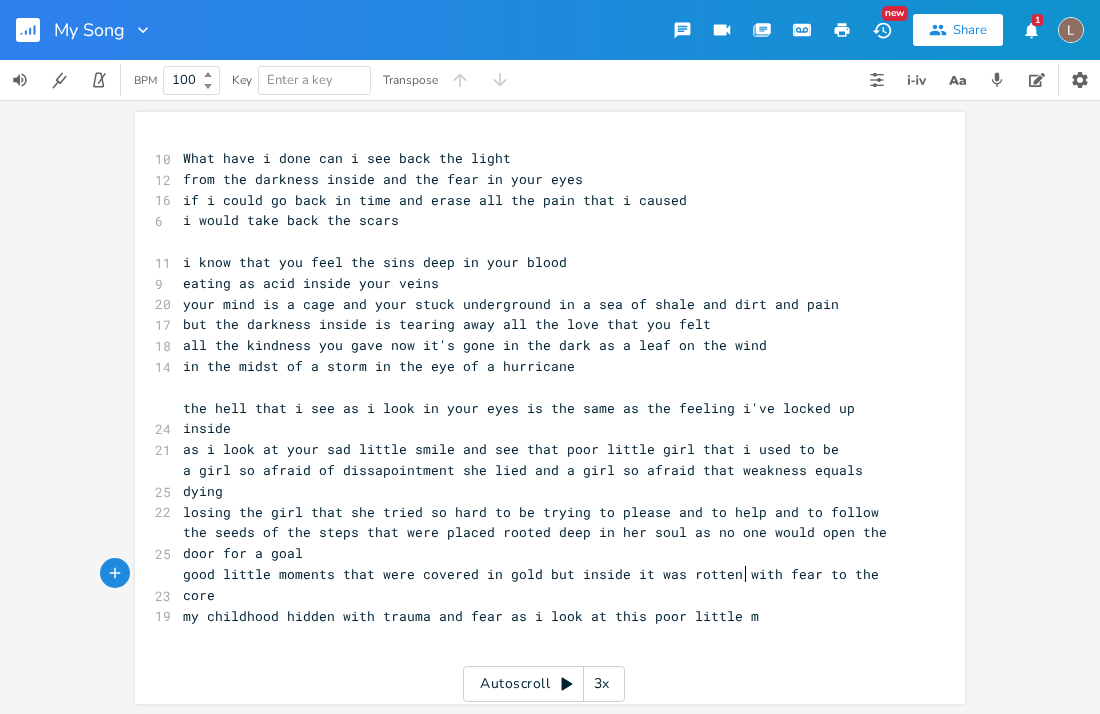 type on "my childhood hidden with trauma and fear as i look at this poor little mi" 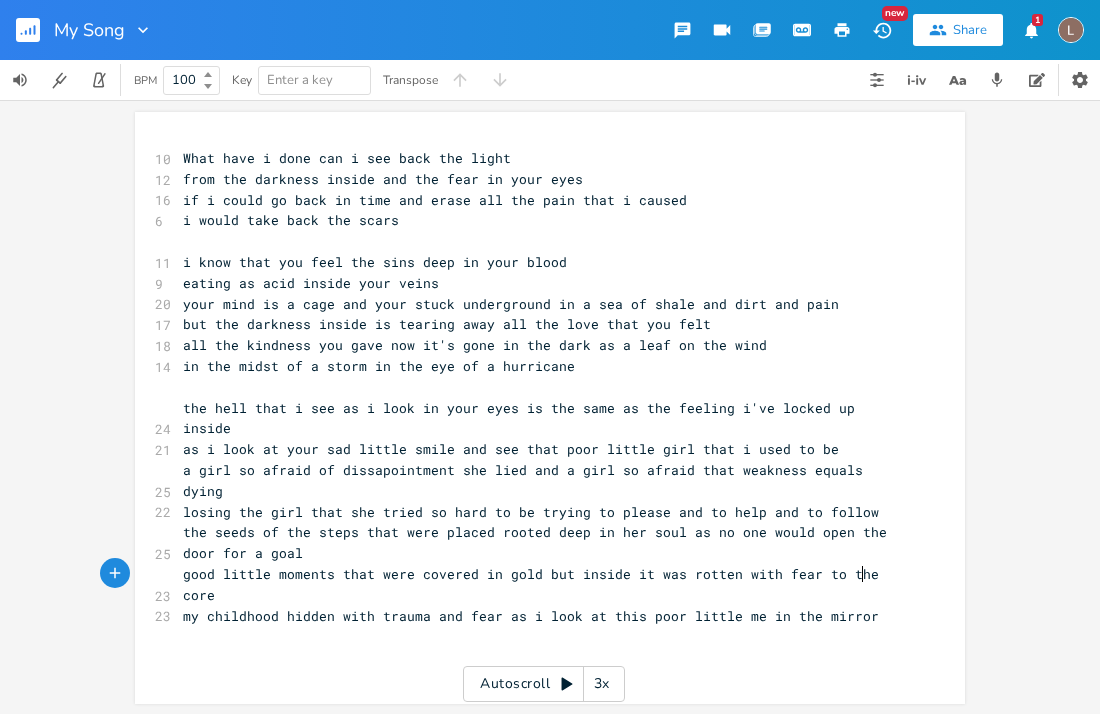 scroll, scrollTop: 0, scrollLeft: 82, axis: horizontal 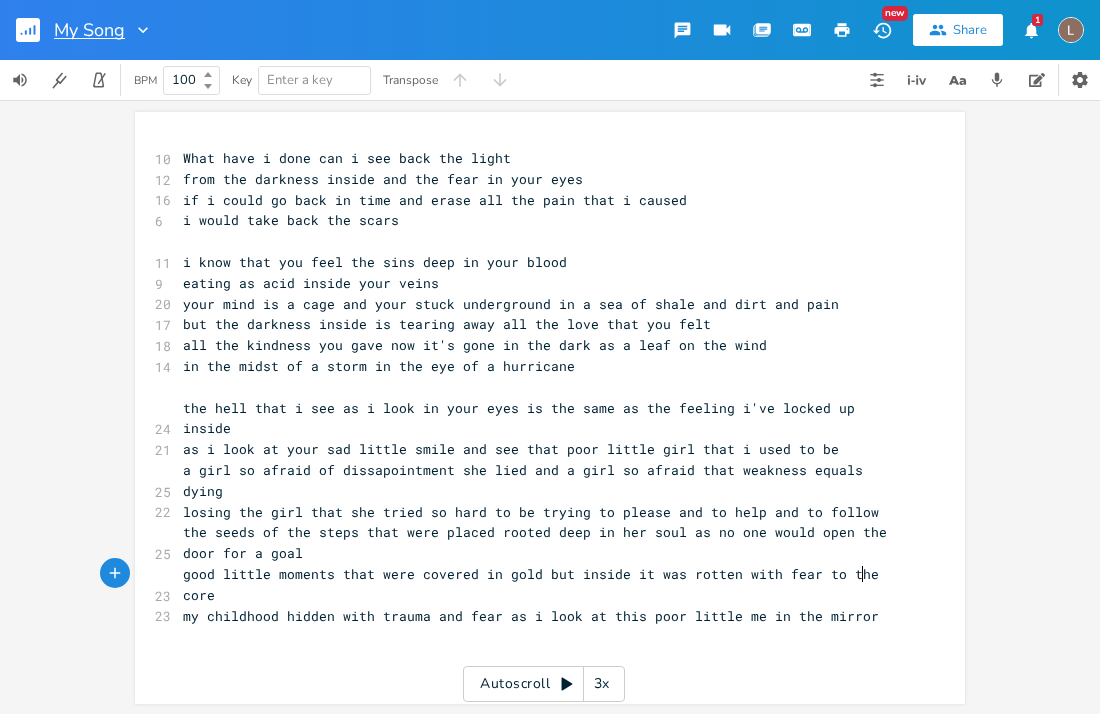 type on "e in the mirror" 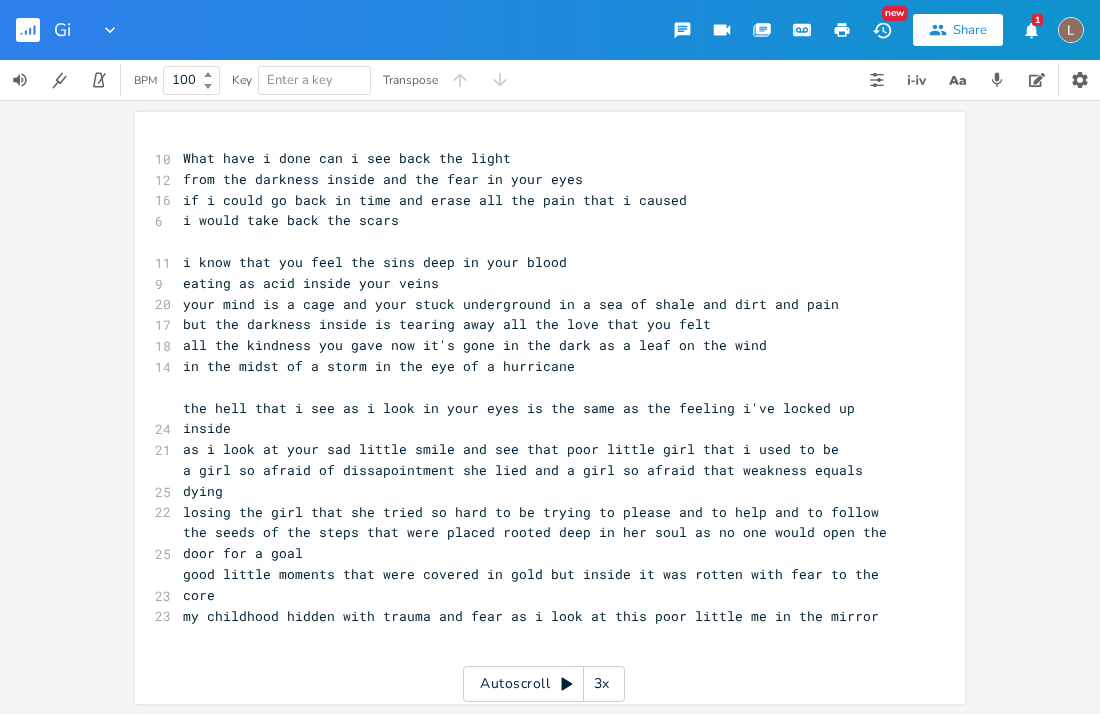 type on "G" 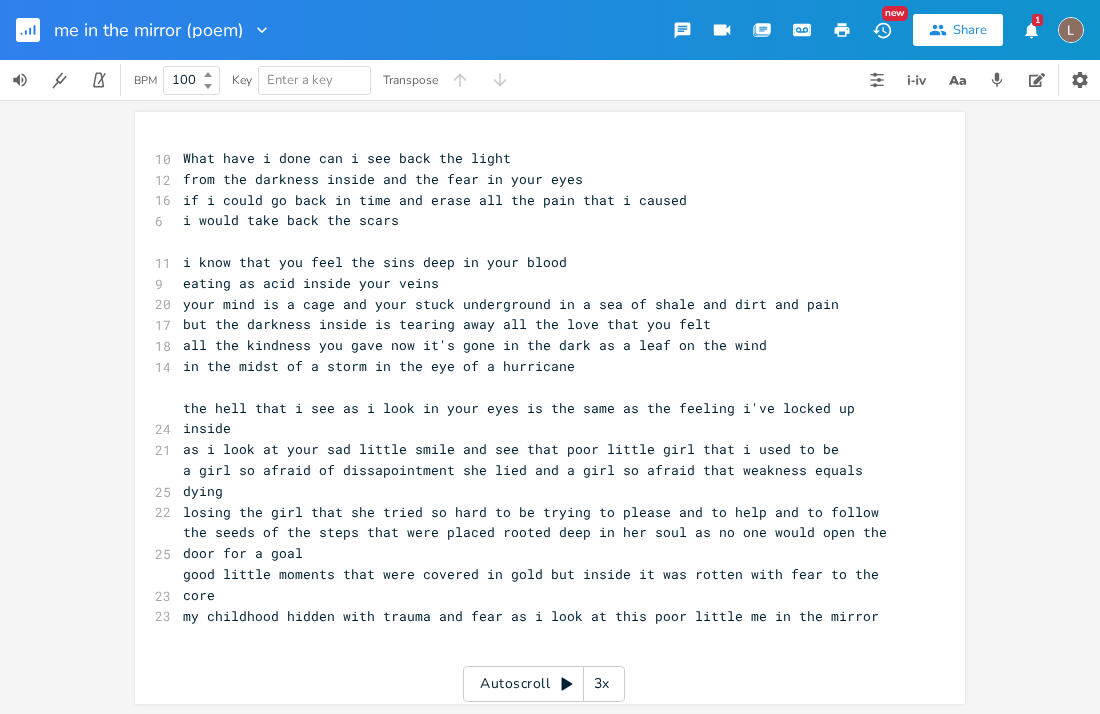 type on "me in the mirror (poem)" 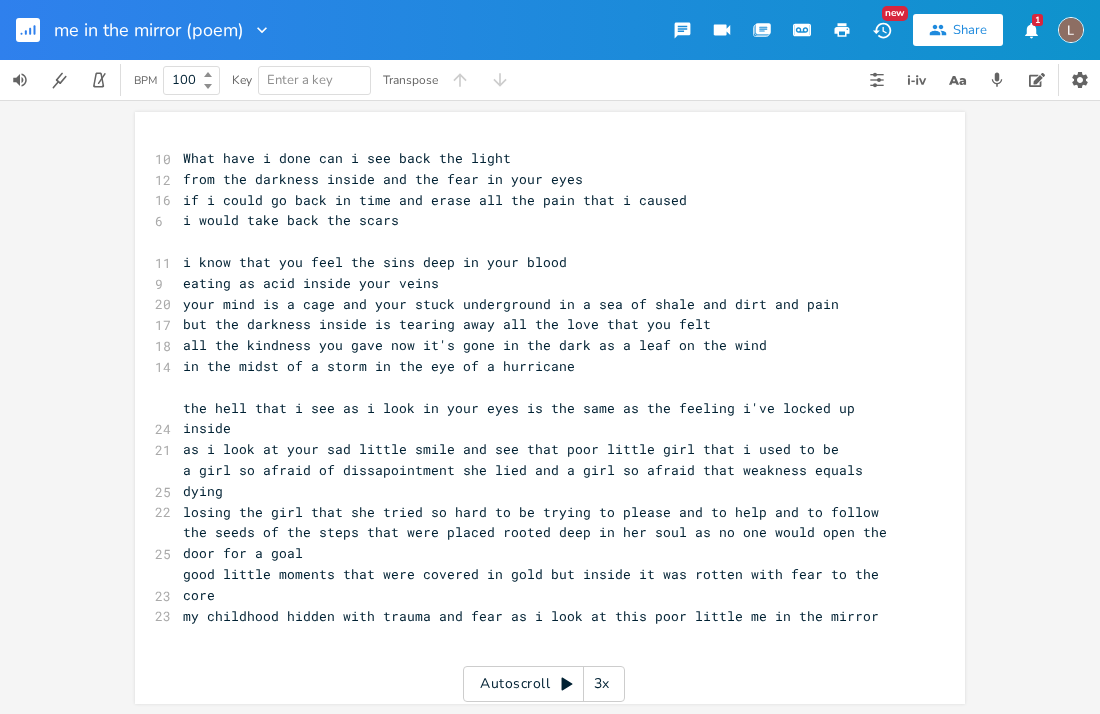 click on "losing the girl that she tried so hard to be trying to please and to help and to follow" at bounding box center (540, 512) 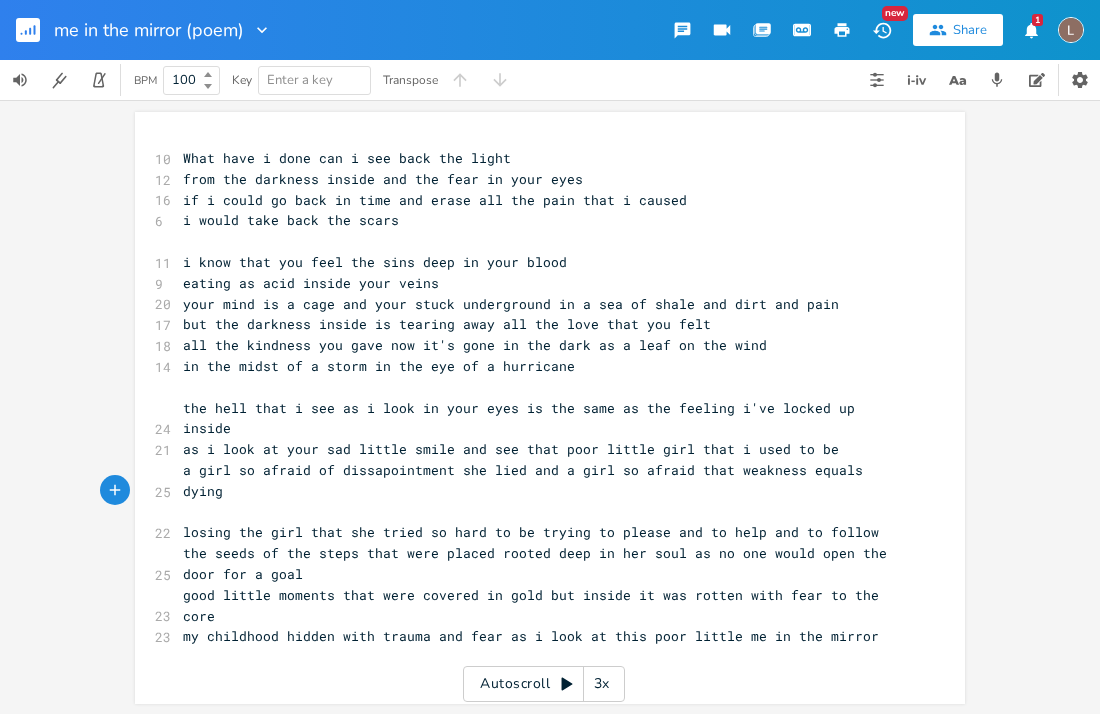 click on "but the darkness inside is tearing away all the love that you felt" at bounding box center [447, 324] 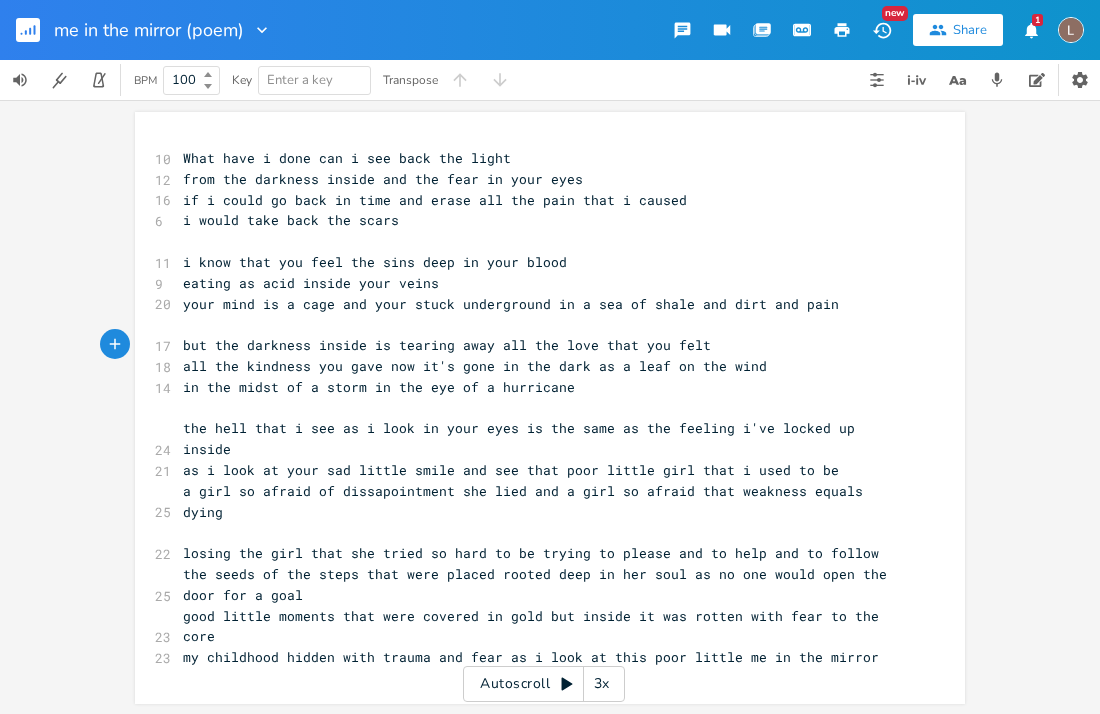 click on "i would take back the scars" at bounding box center [291, 220] 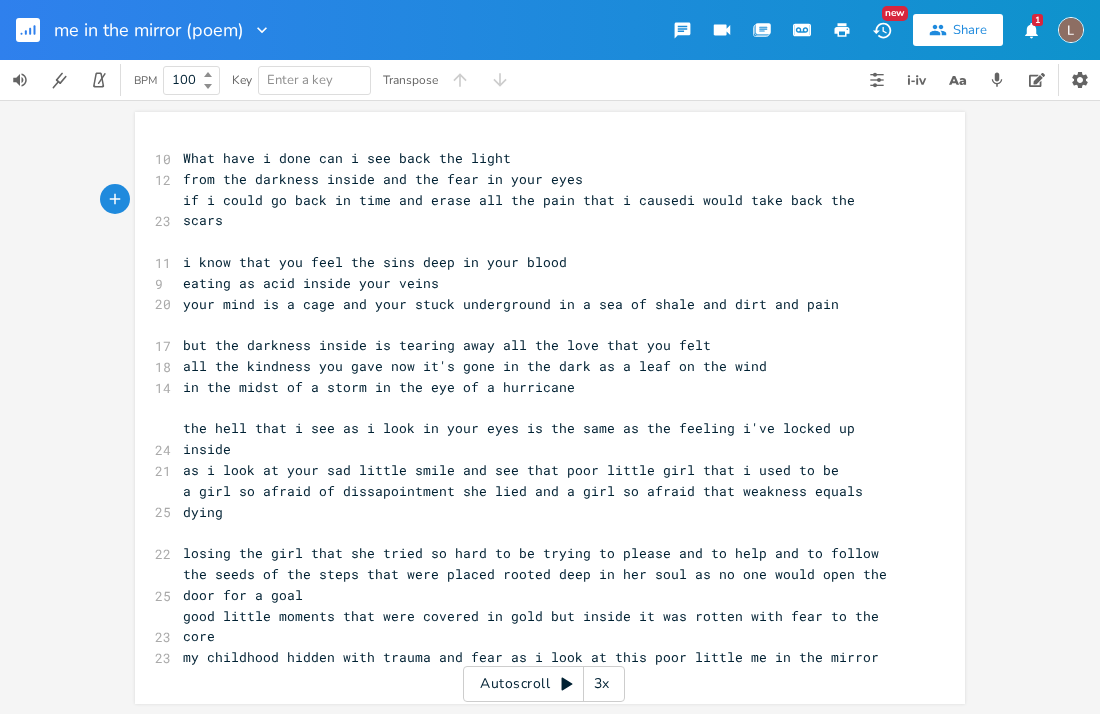 type 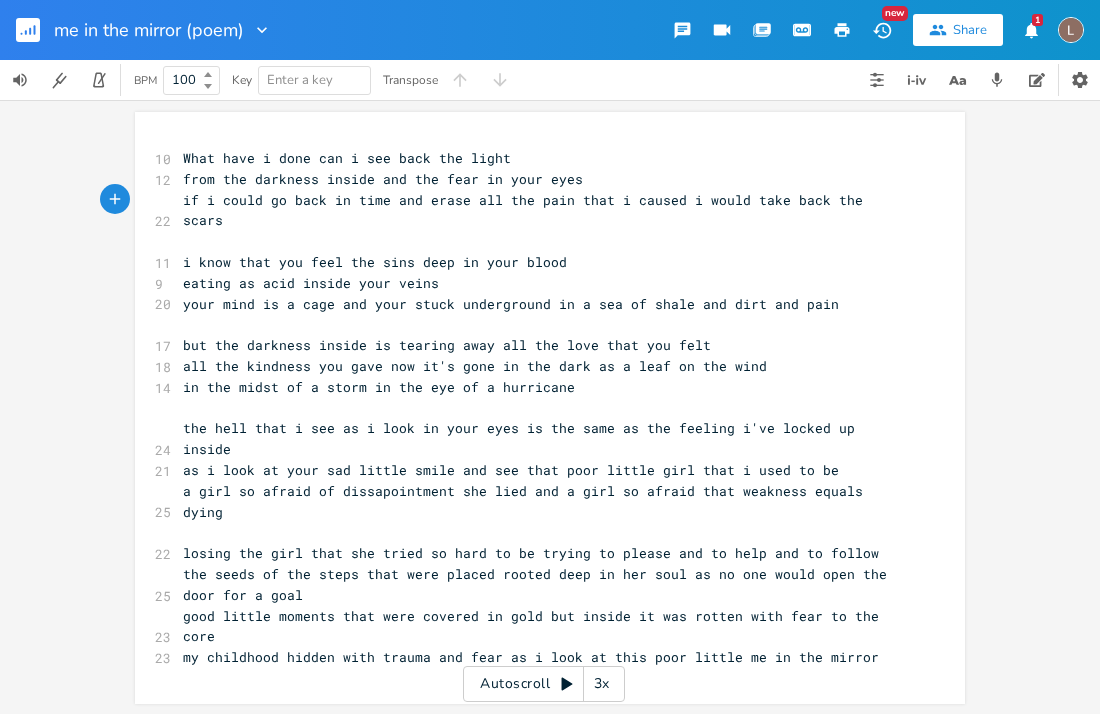 scroll, scrollTop: 1, scrollLeft: 0, axis: vertical 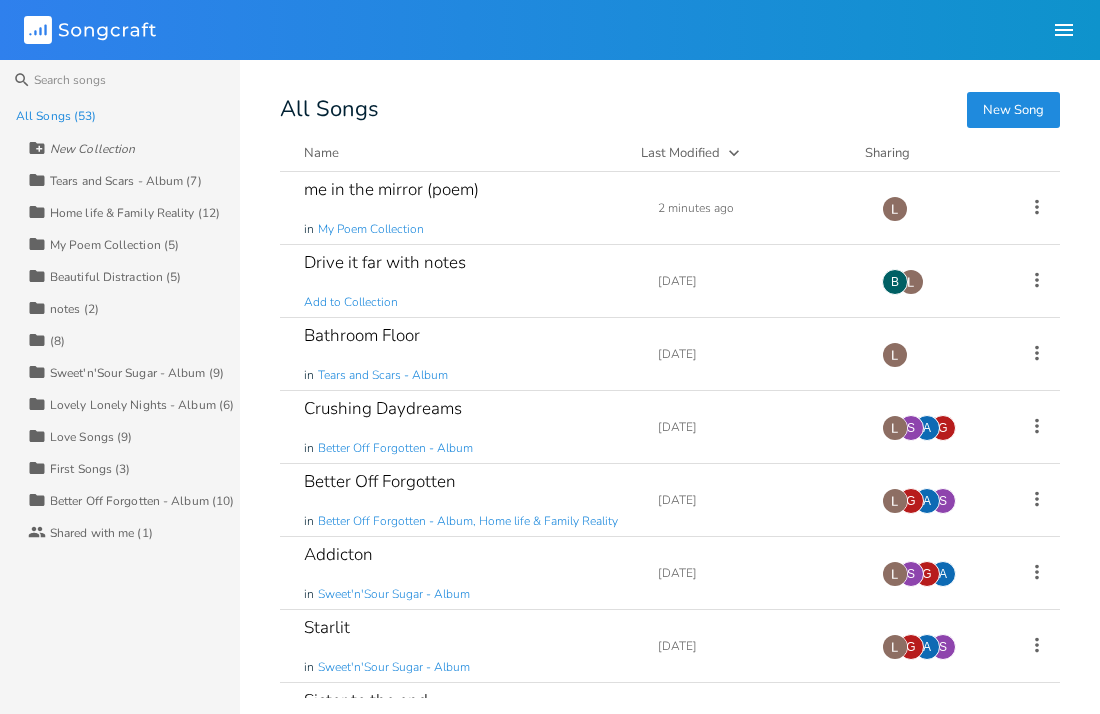 click on "Collection  (8)" at bounding box center [134, 340] 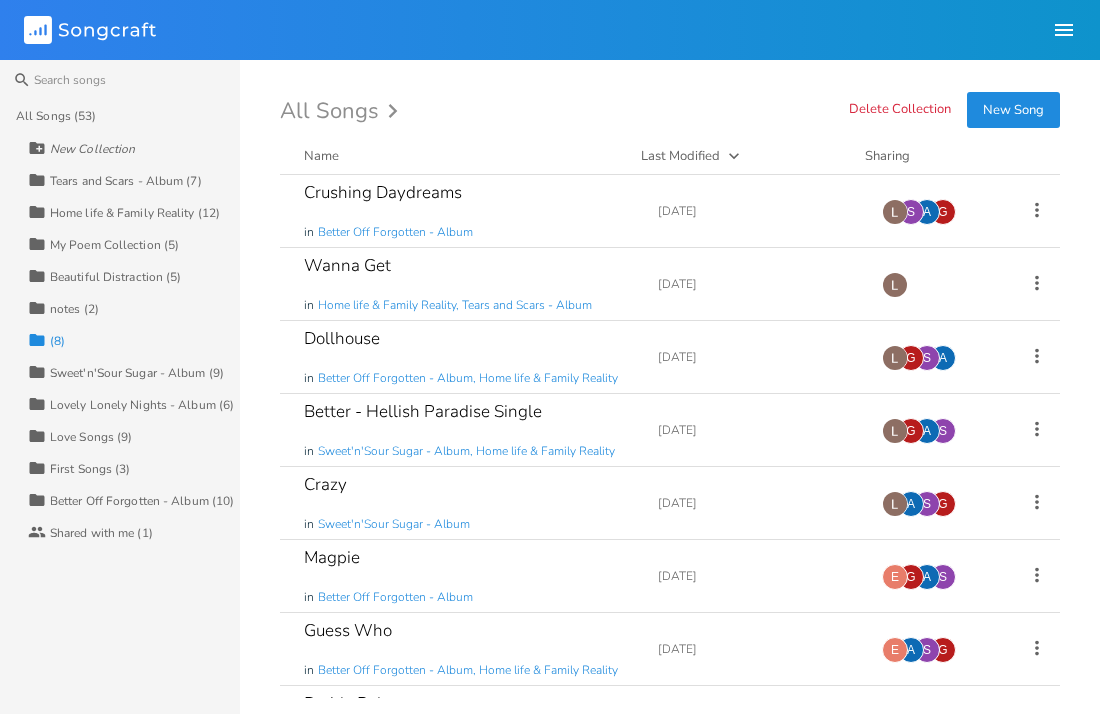 click on "Home life & Family Reality (12)" at bounding box center [135, 213] 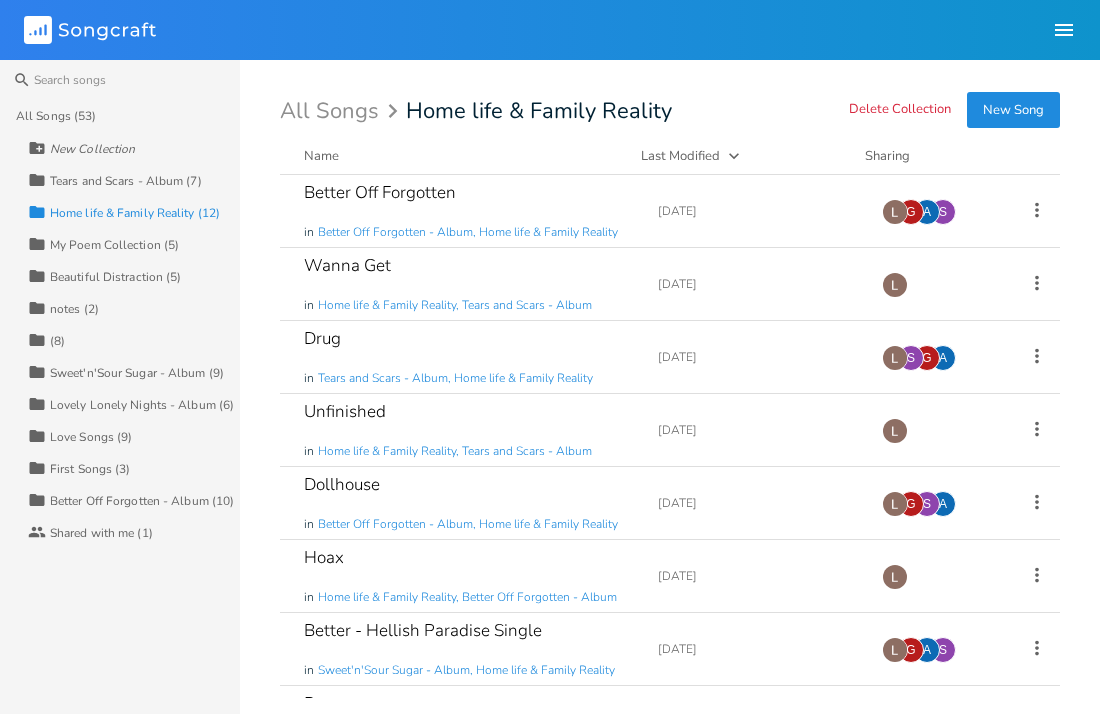 click on "My Poem Collection (5)" at bounding box center (114, 245) 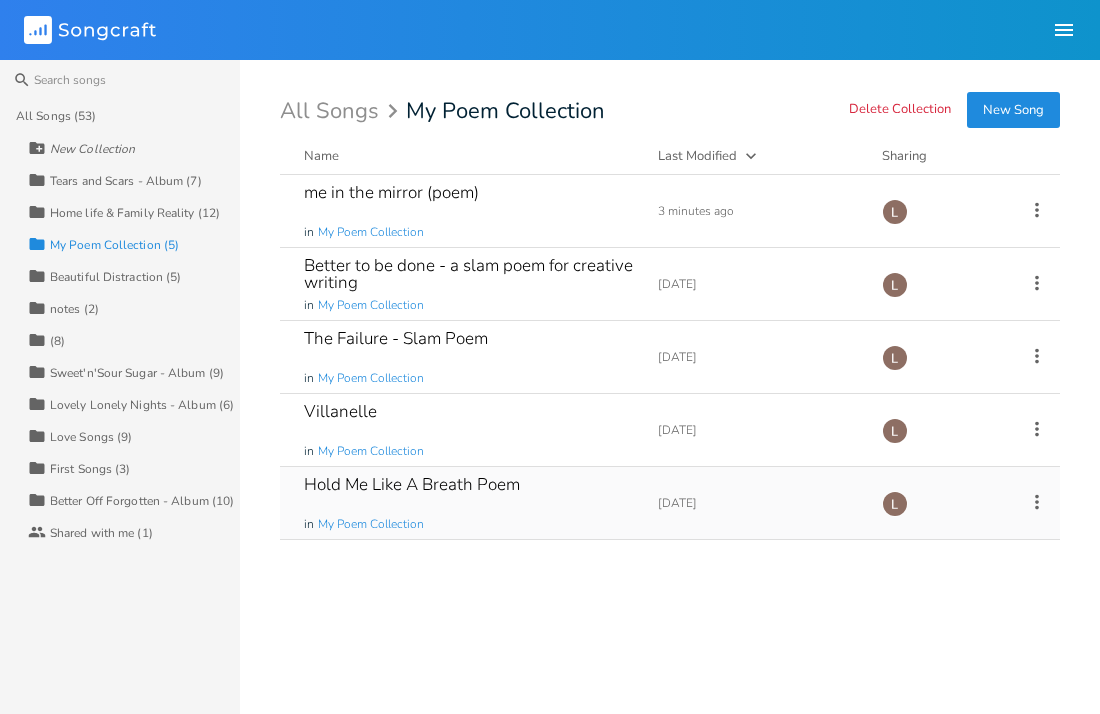 click on "Hold Me Like A Breath Poem" at bounding box center [412, 484] 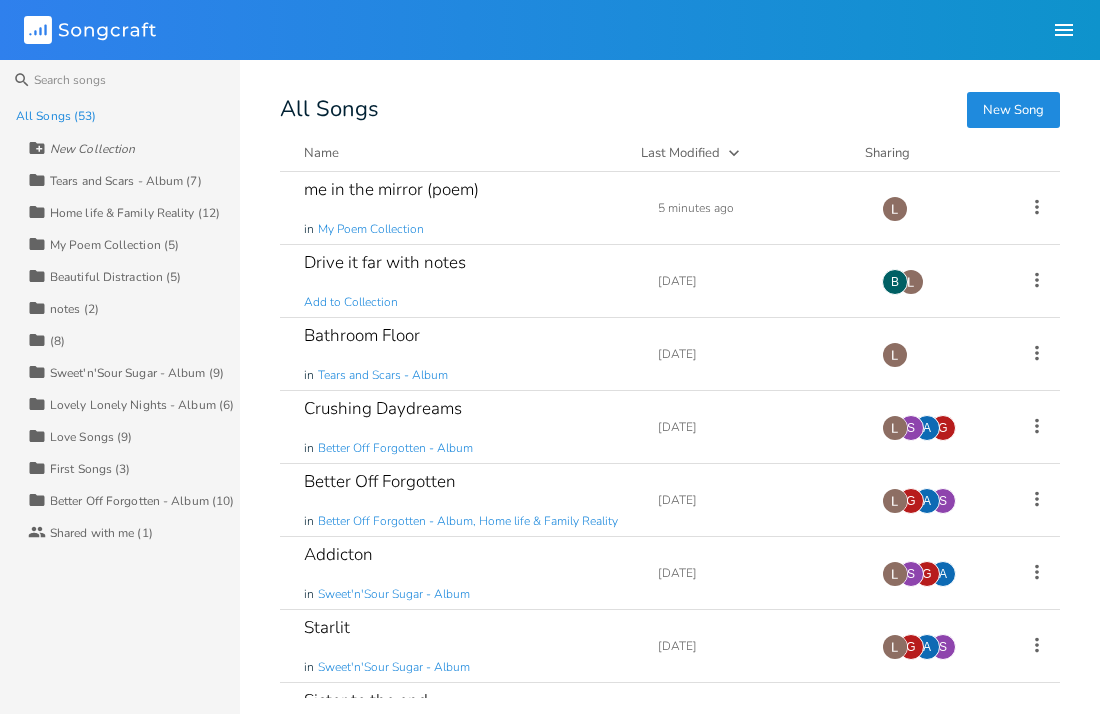 click on "My Poem Collection (5)" at bounding box center (114, 245) 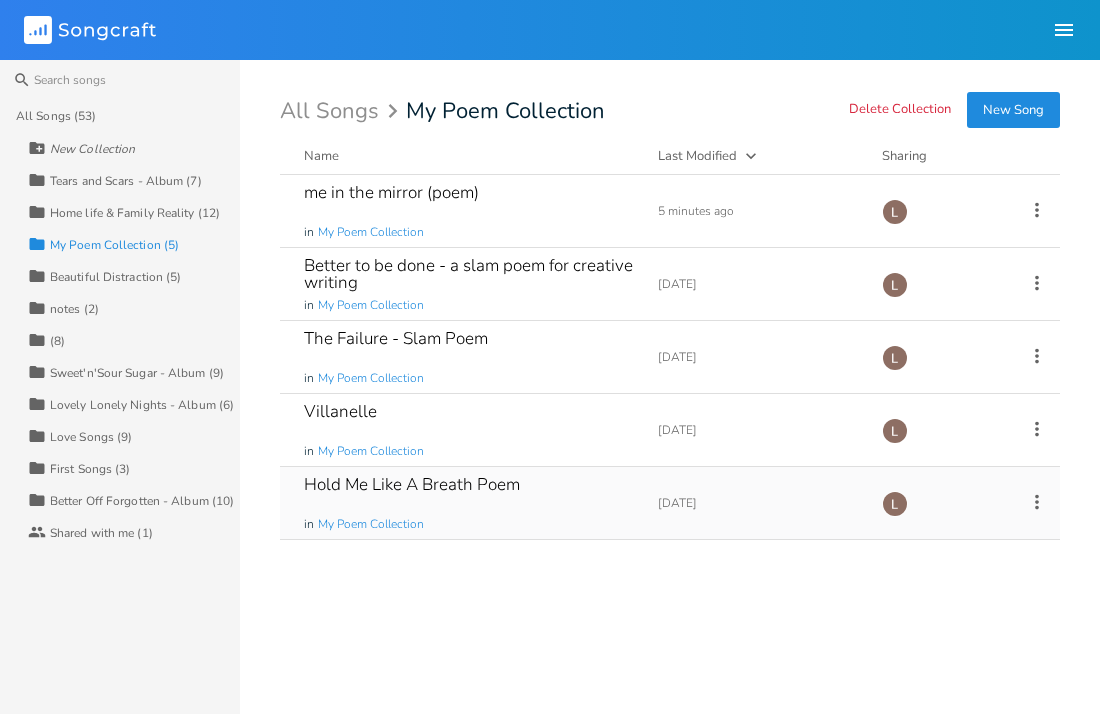 click on "Hold Me Like A Breath Poem" at bounding box center (412, 484) 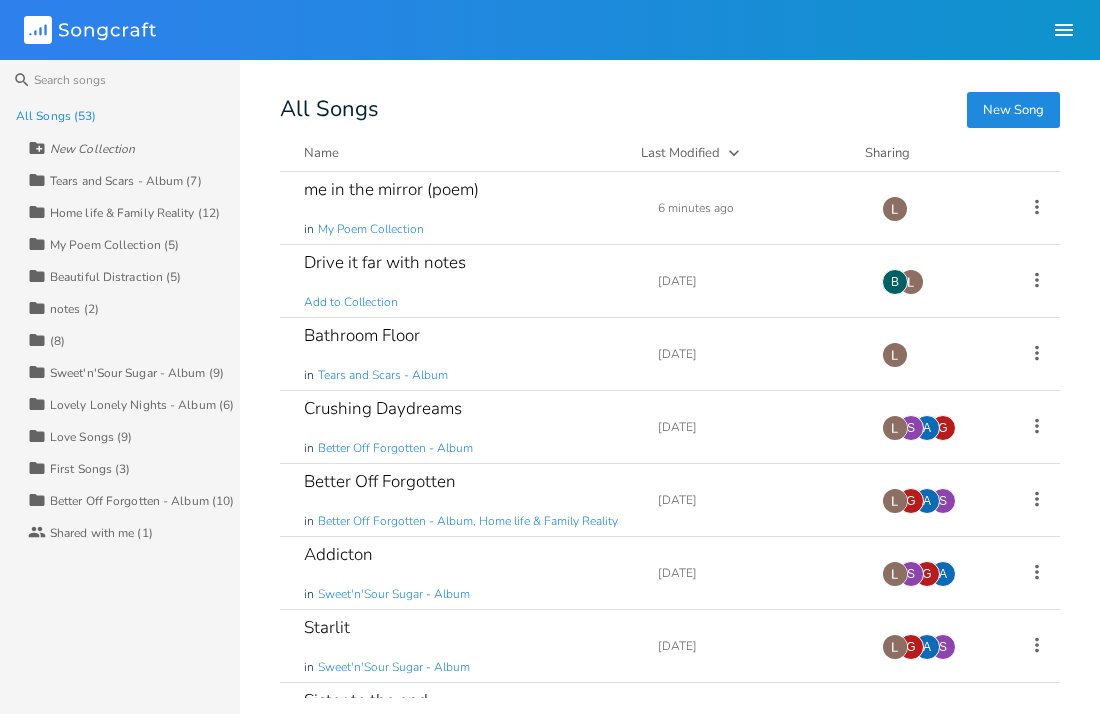 click on "My Poem Collection (5)" at bounding box center (114, 245) 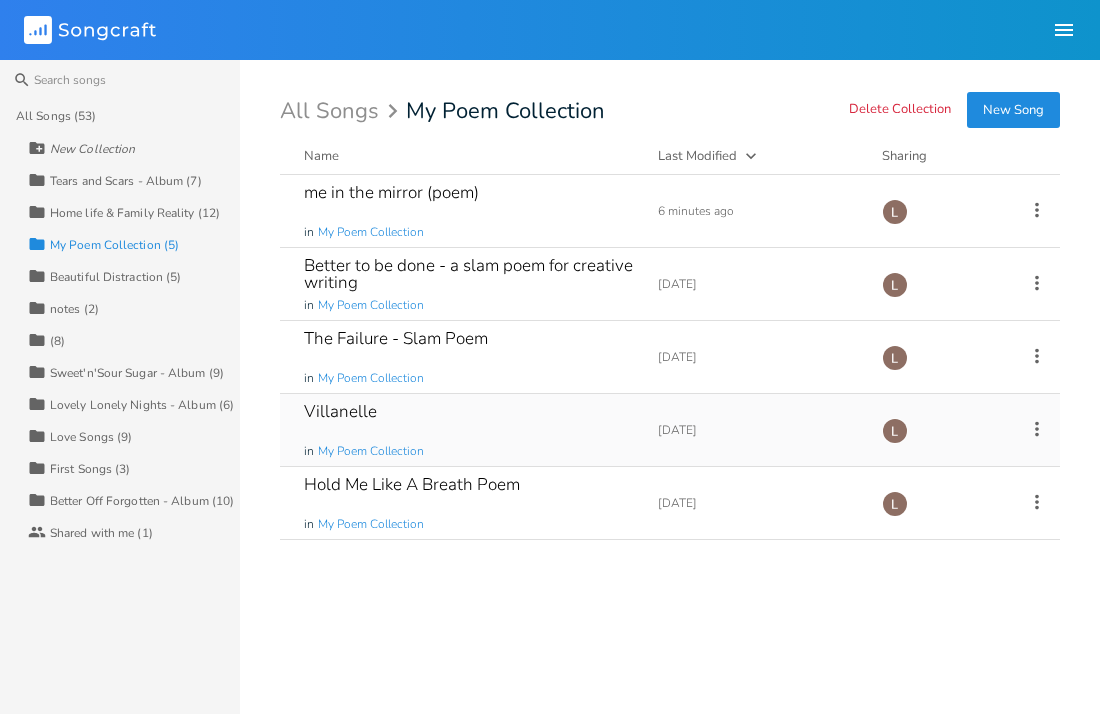 click on "Villanelle" at bounding box center [340, 411] 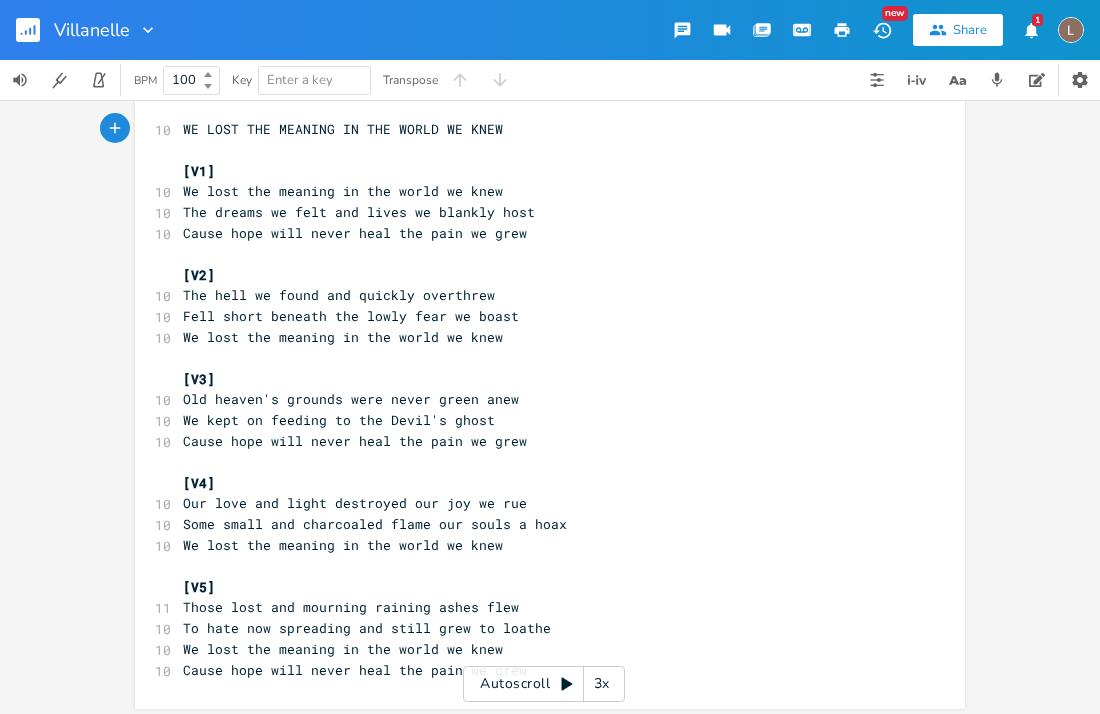 scroll, scrollTop: 36, scrollLeft: 0, axis: vertical 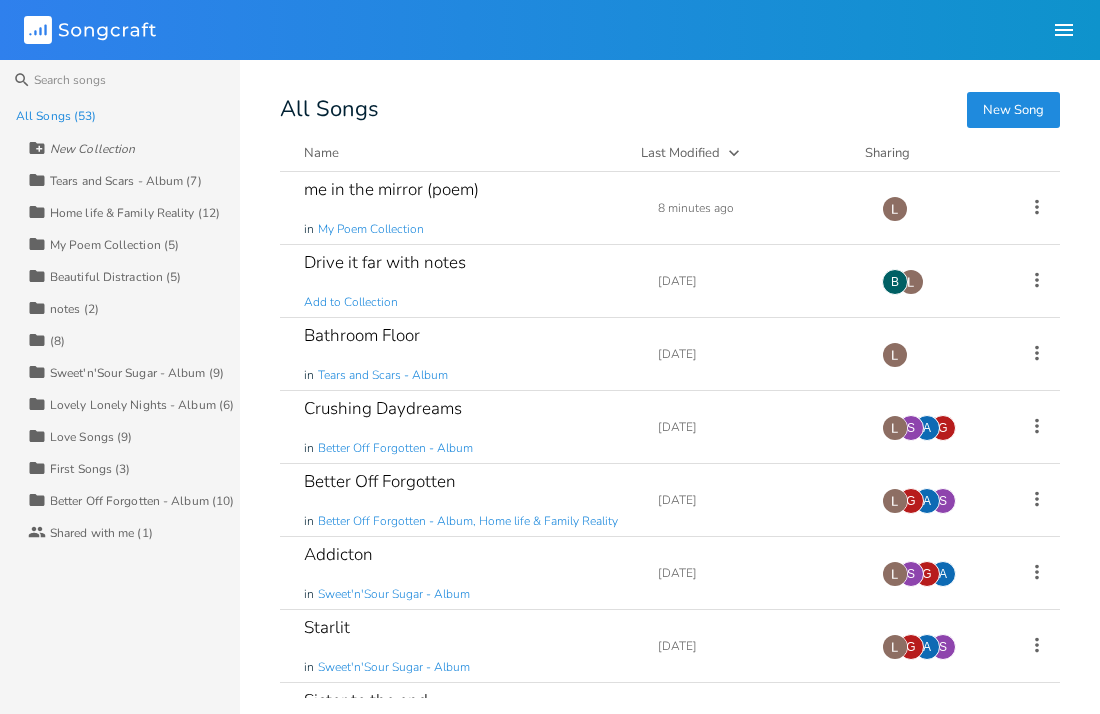 click on "My Poem Collection (5)" at bounding box center [114, 245] 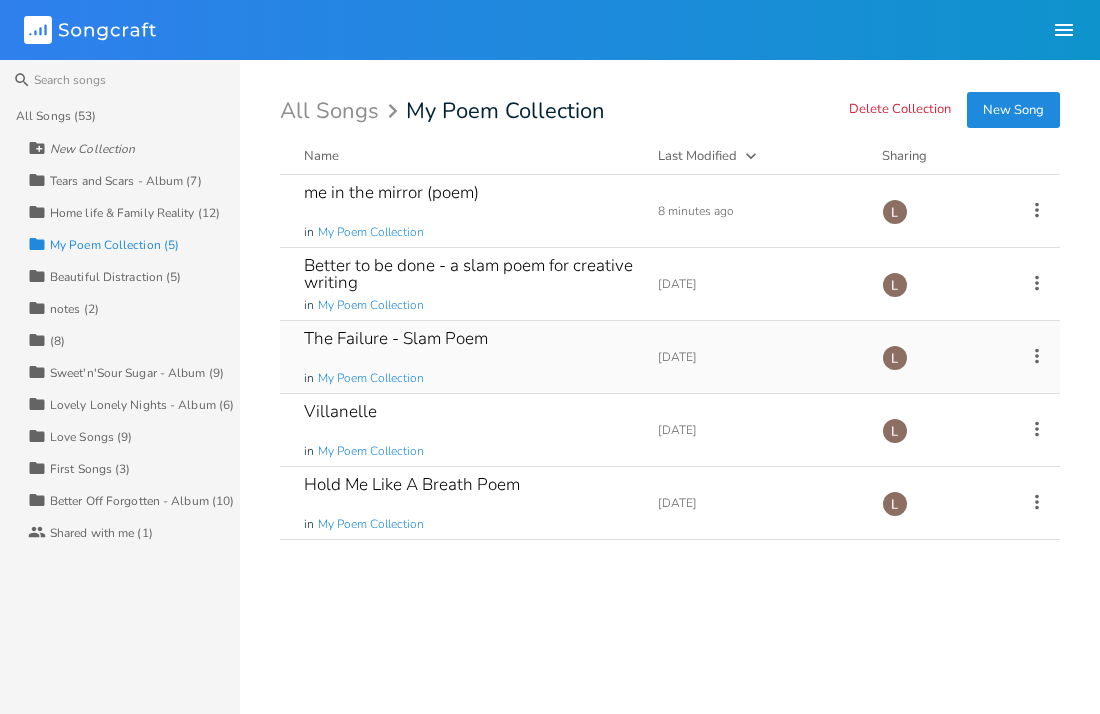 click on "The Failure - Slam Poem" at bounding box center [396, 338] 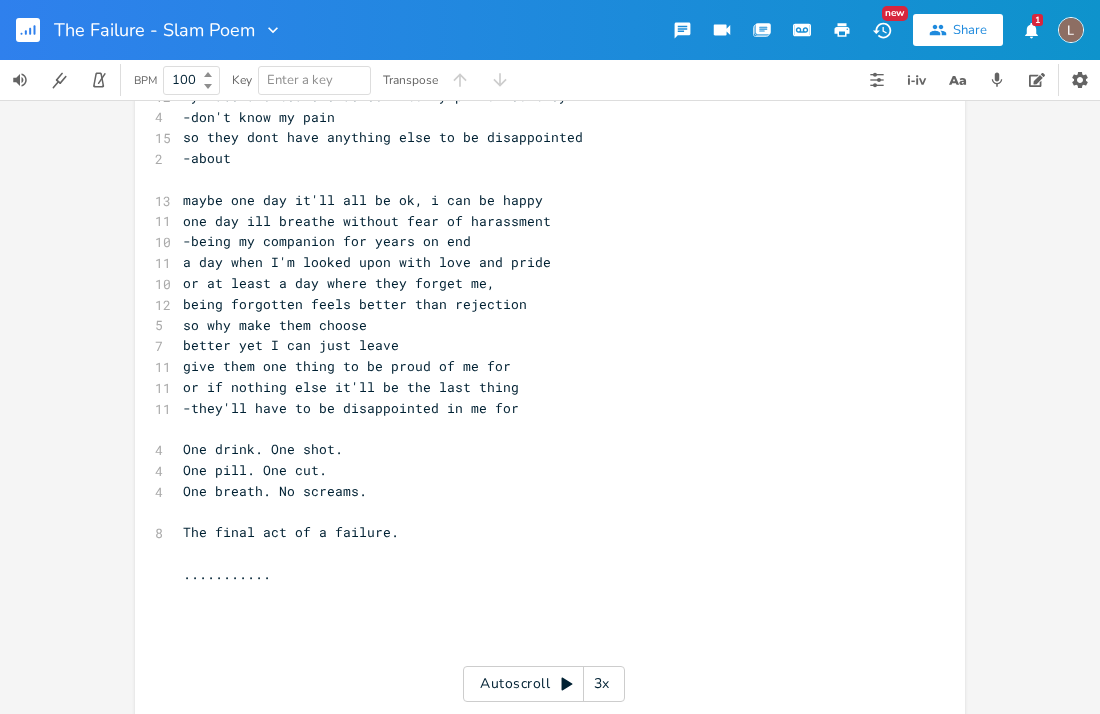 scroll, scrollTop: 398, scrollLeft: 0, axis: vertical 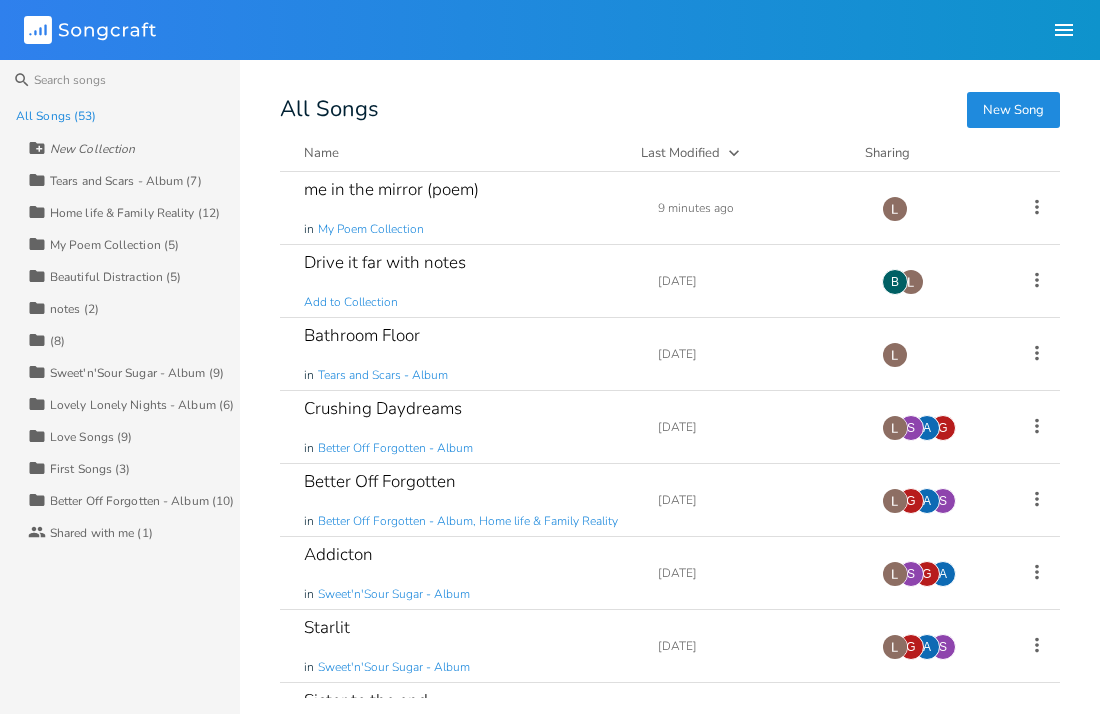 click on "My Poem Collection (5)" at bounding box center (114, 245) 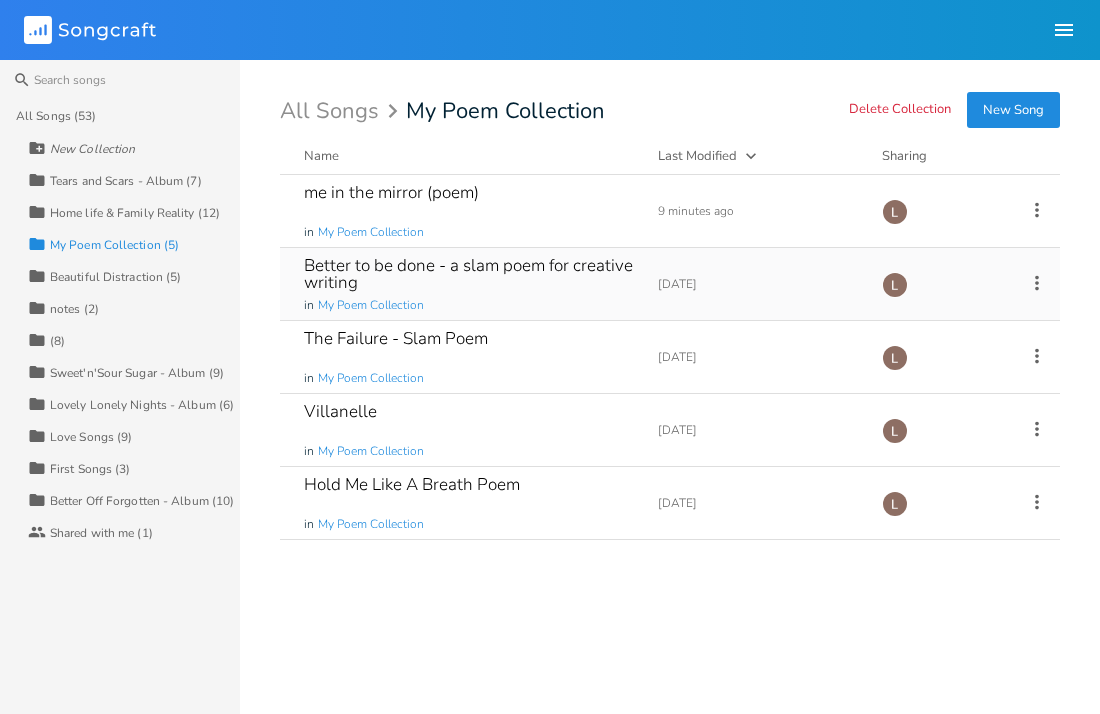 click on "Better to be done - a slam poem for creative writing" at bounding box center (469, 274) 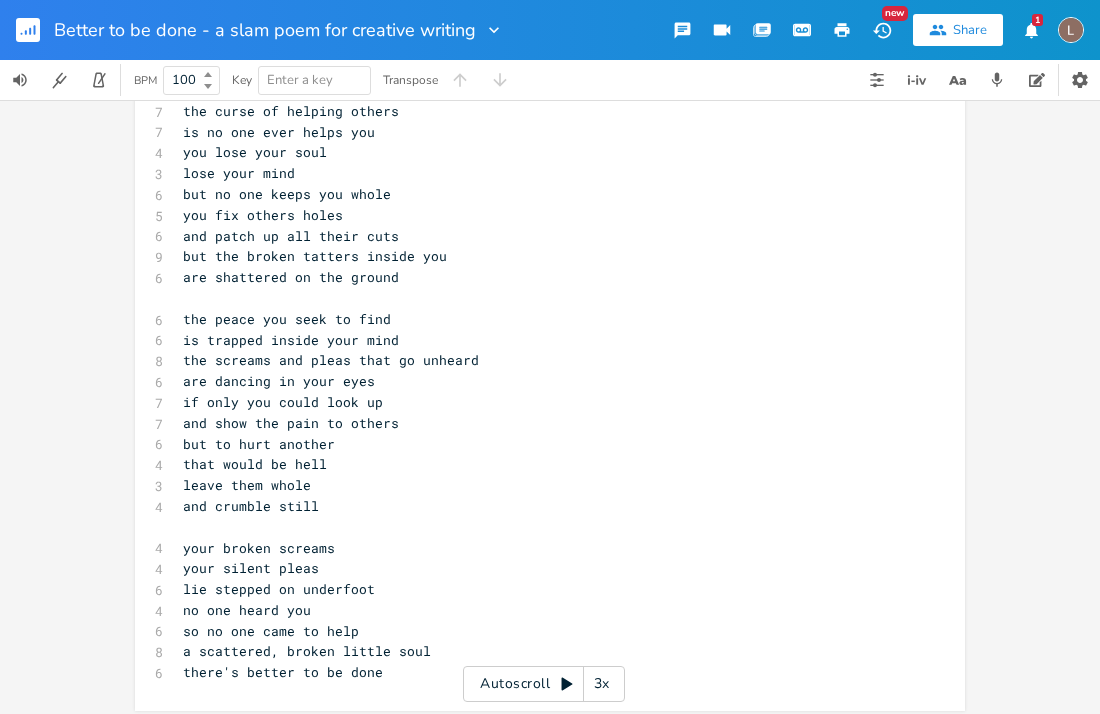 scroll, scrollTop: 284, scrollLeft: 0, axis: vertical 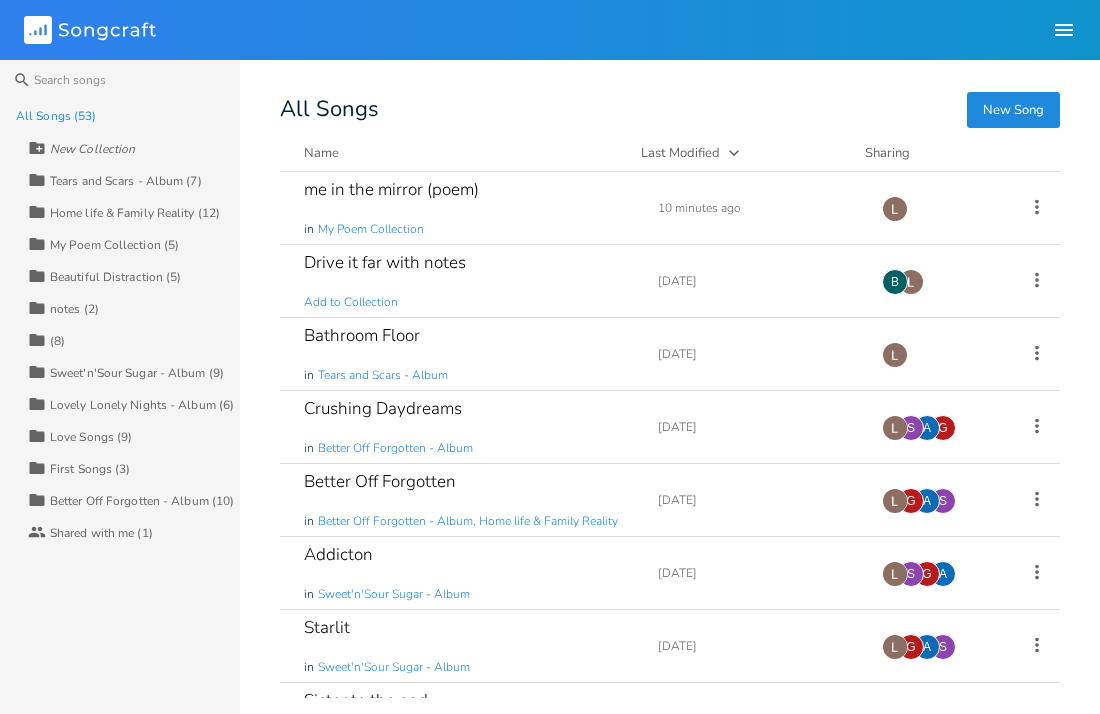 click on "My Poem Collection (5)" at bounding box center [114, 245] 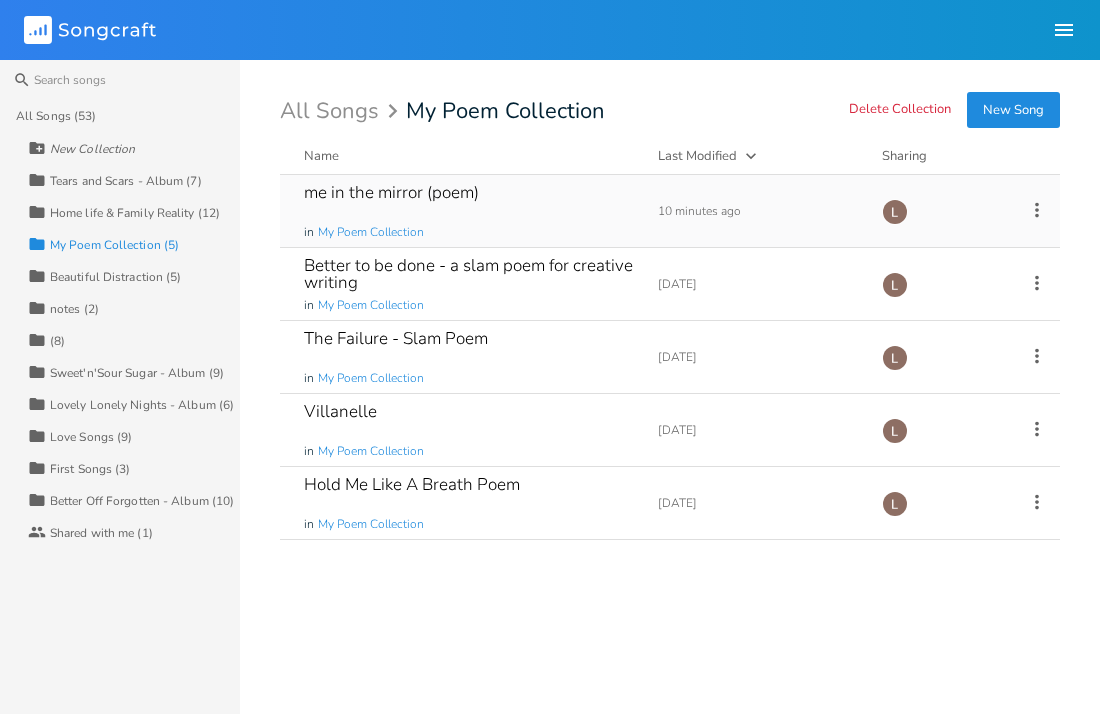click on "me in the mirror (poem)" at bounding box center (391, 192) 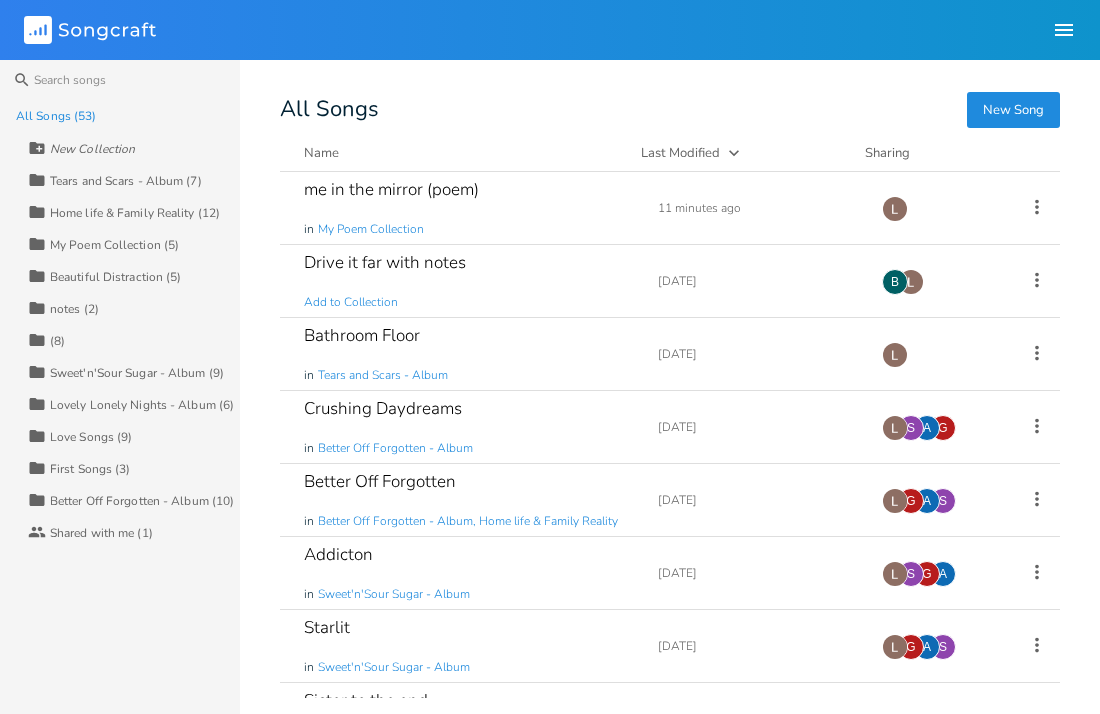 click on "First Songs (3)" at bounding box center (90, 469) 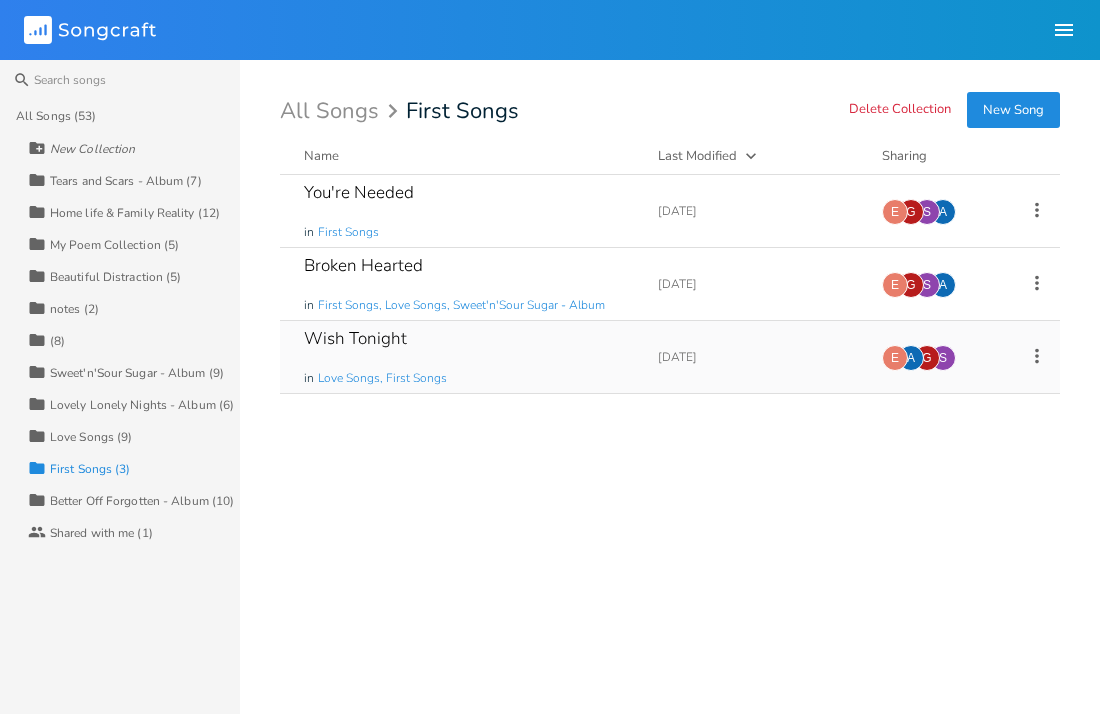 click on "Wish Tonight" at bounding box center (355, 338) 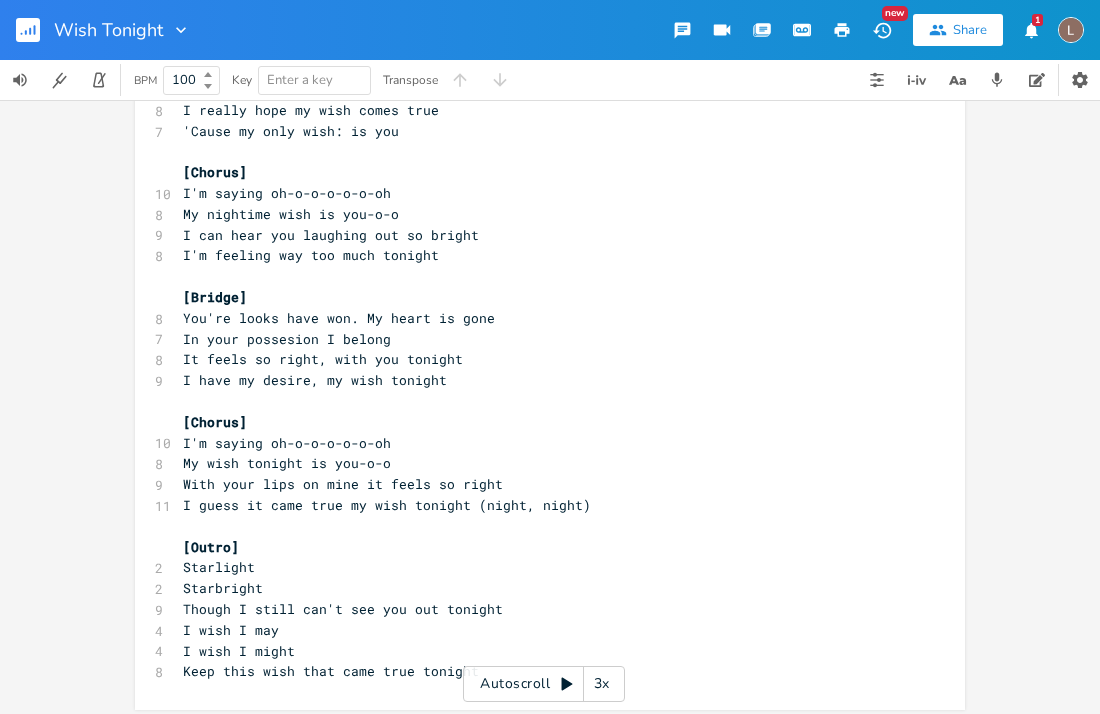 scroll, scrollTop: 680, scrollLeft: 0, axis: vertical 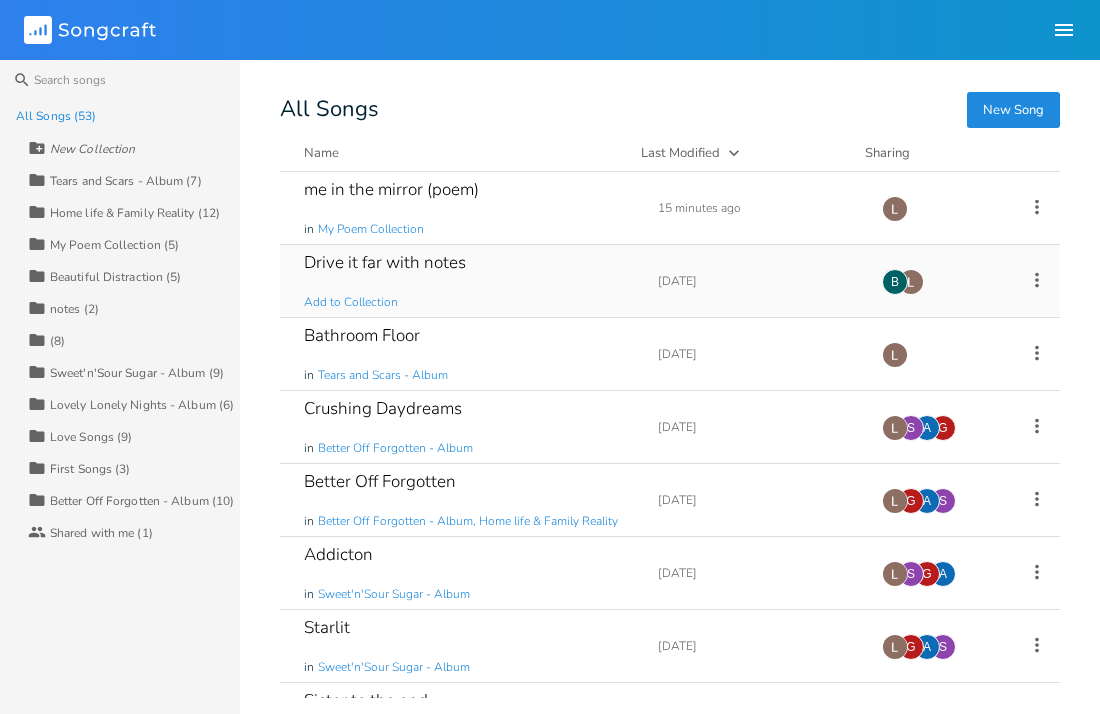 click on "Drive it far with notes" at bounding box center (385, 262) 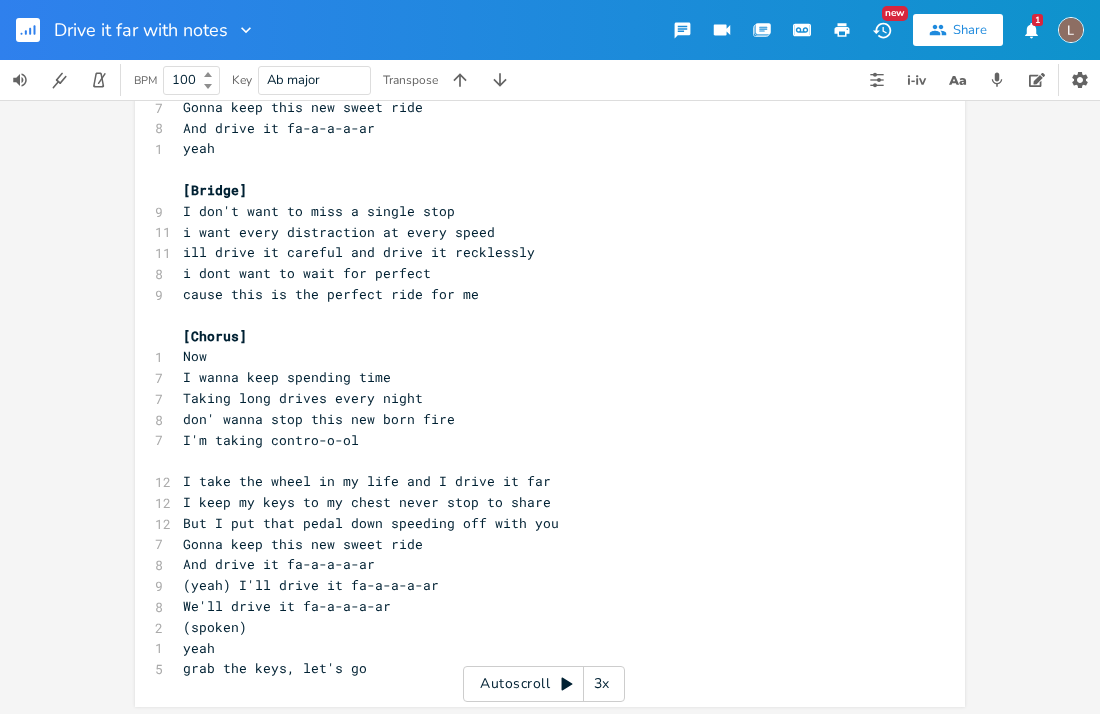 scroll, scrollTop: 992, scrollLeft: 0, axis: vertical 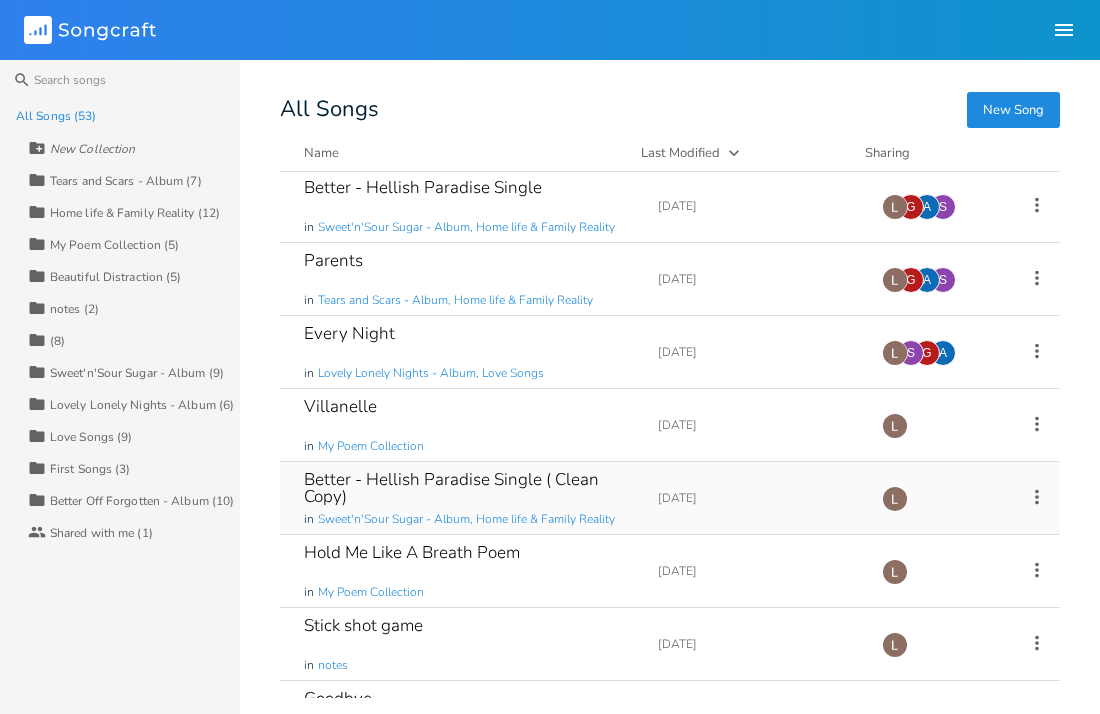 click on "Better - Hellish Paradise Single ( Clean Copy)" at bounding box center (469, 488) 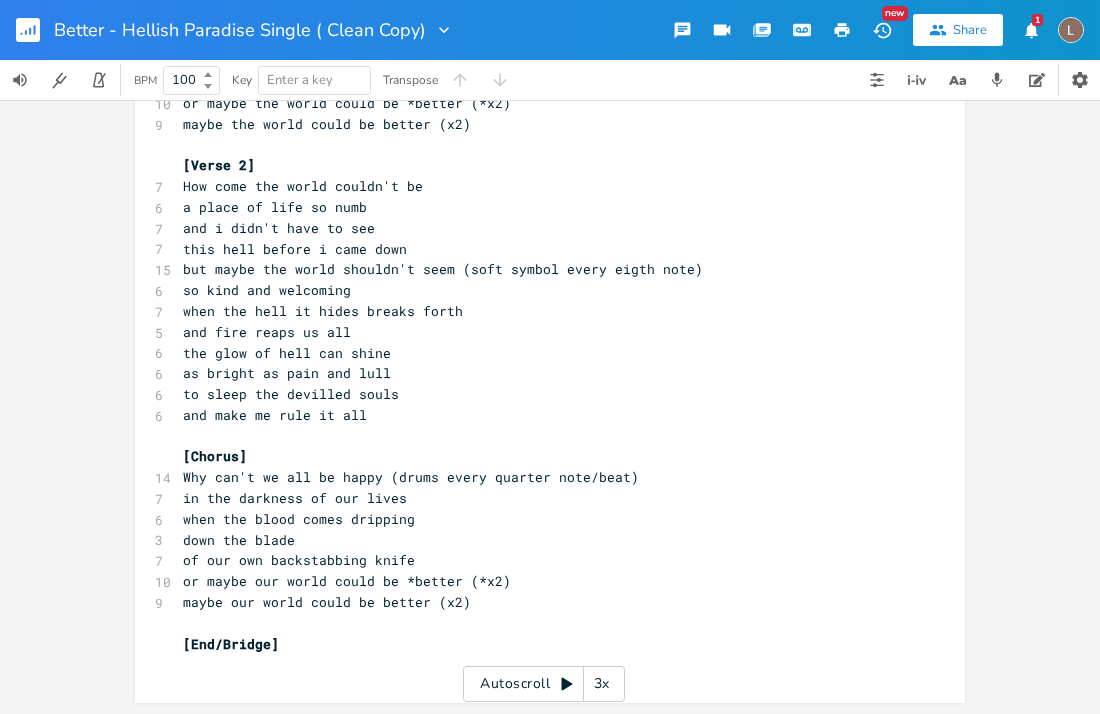 scroll, scrollTop: 472, scrollLeft: 0, axis: vertical 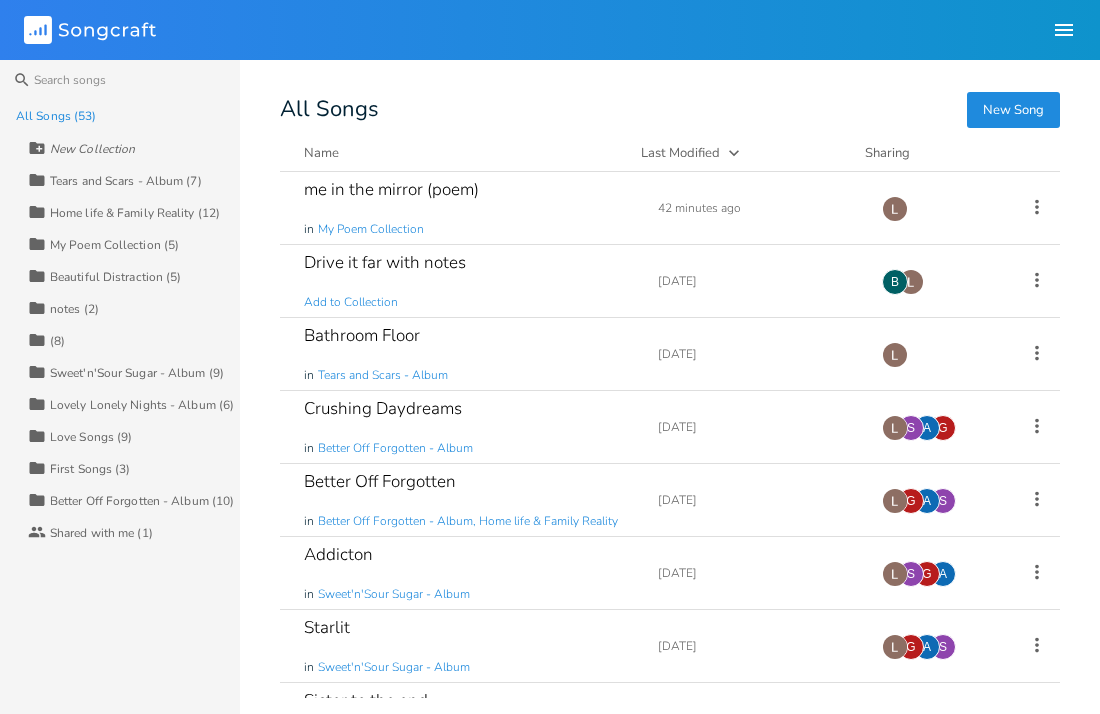 click on "First Songs (3)" at bounding box center [90, 469] 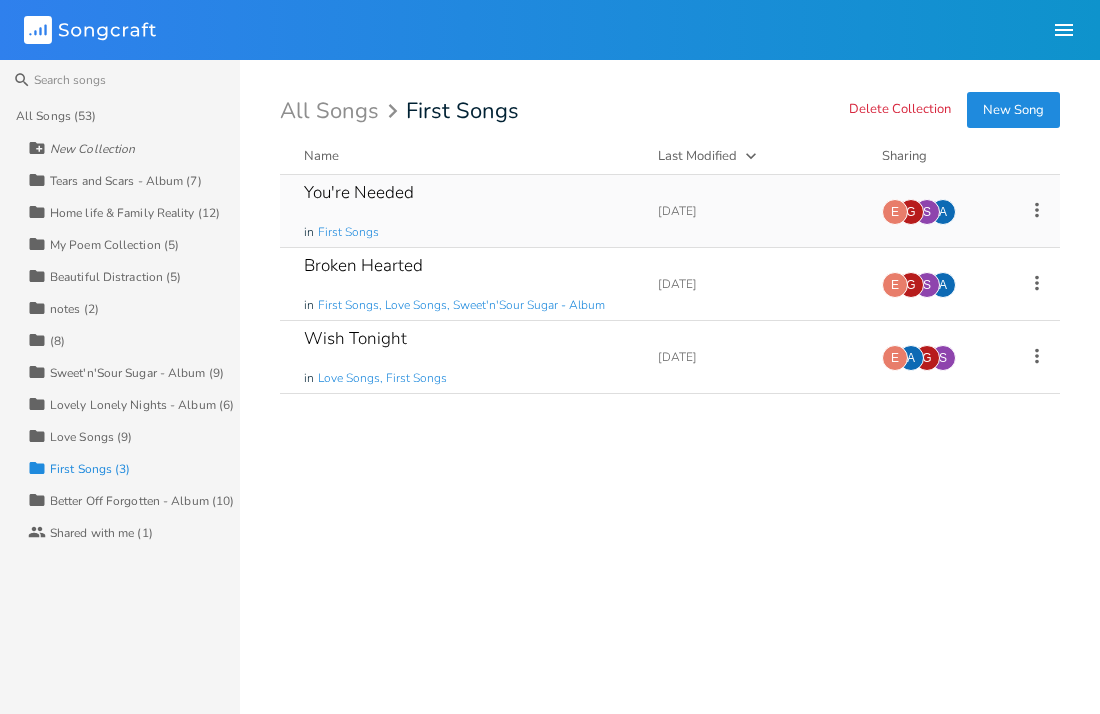 click on "You're Needed" at bounding box center (359, 192) 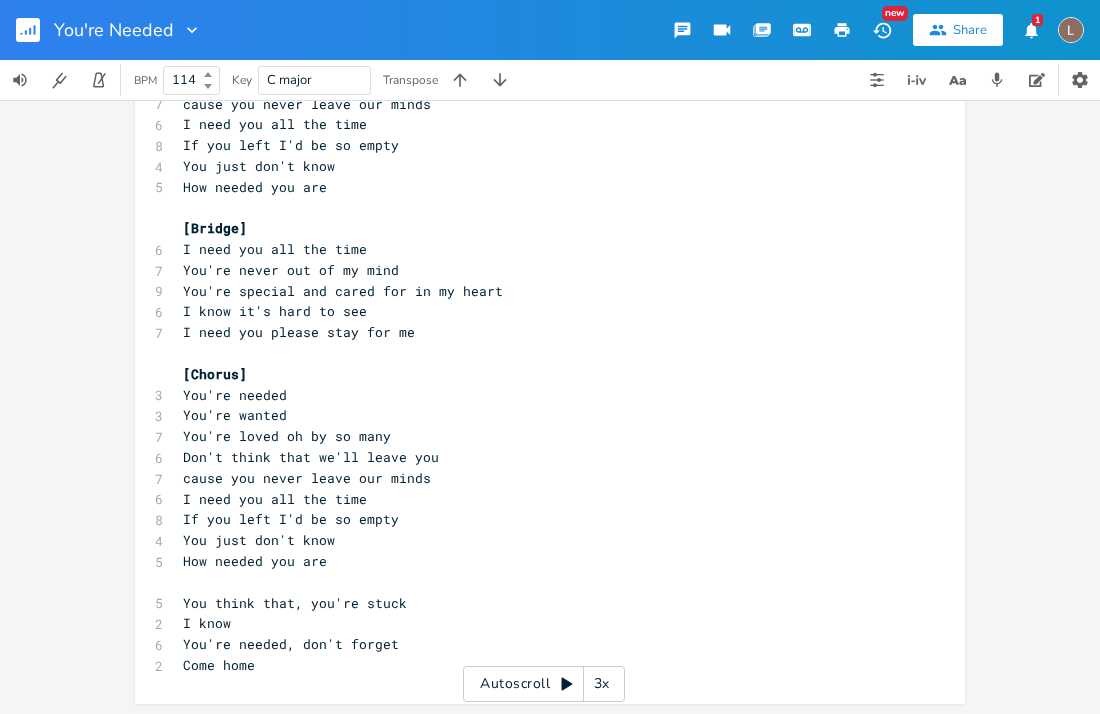 scroll, scrollTop: 721, scrollLeft: 0, axis: vertical 